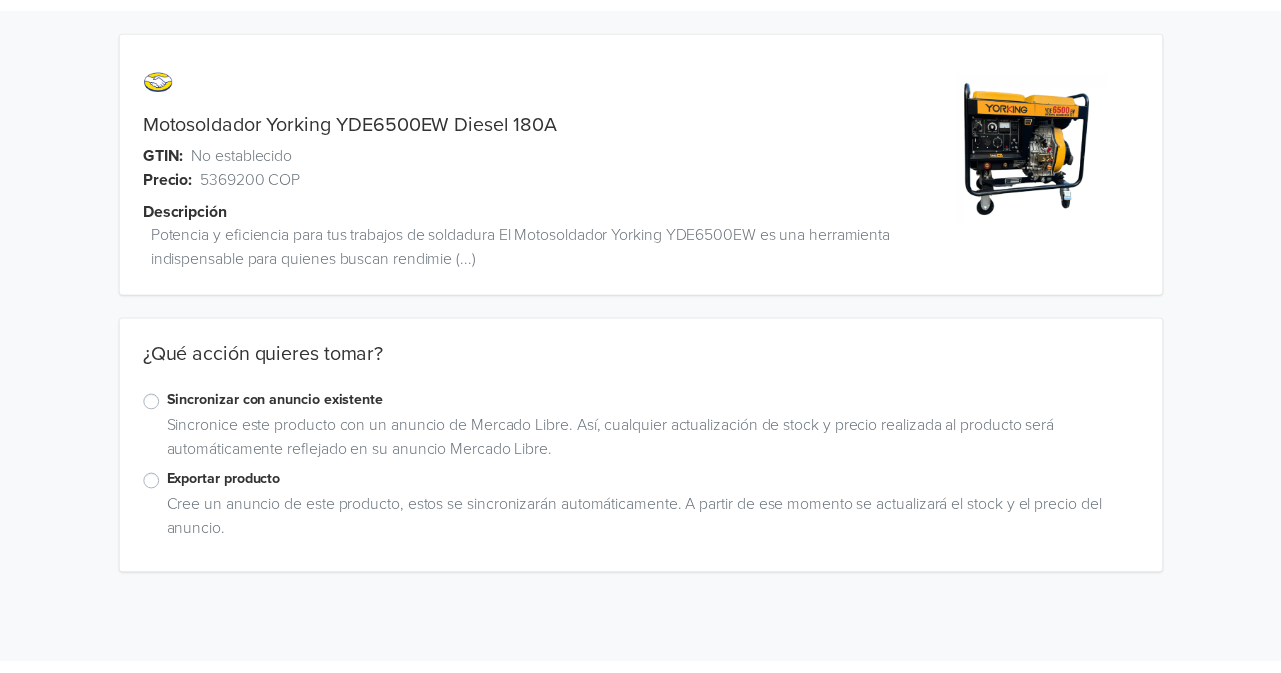 scroll, scrollTop: 0, scrollLeft: 0, axis: both 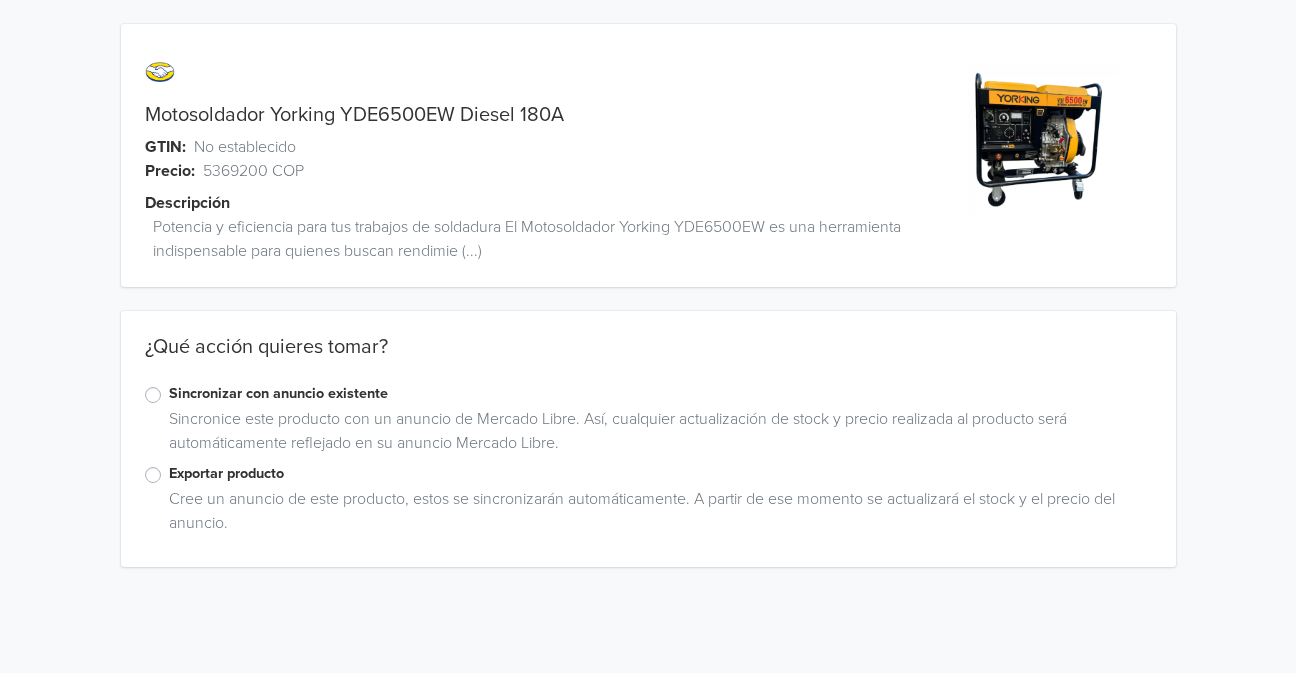 click on "Exportar producto" at bounding box center (660, 474) 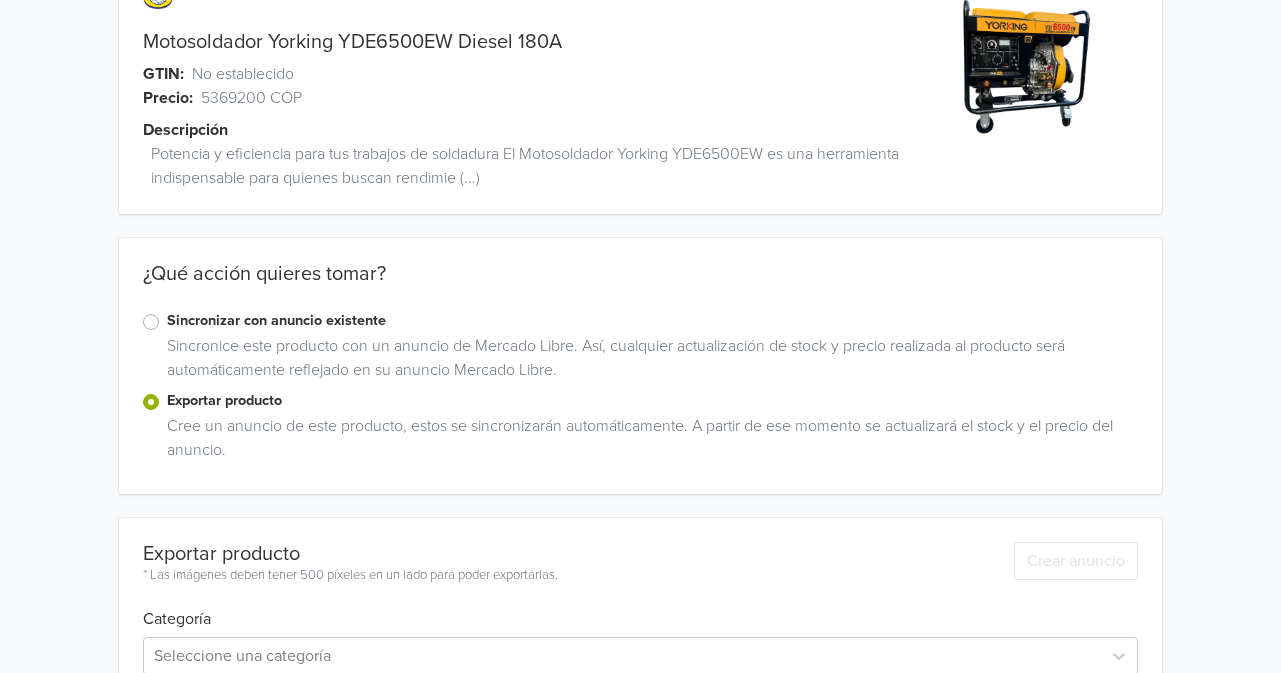 scroll, scrollTop: 184, scrollLeft: 0, axis: vertical 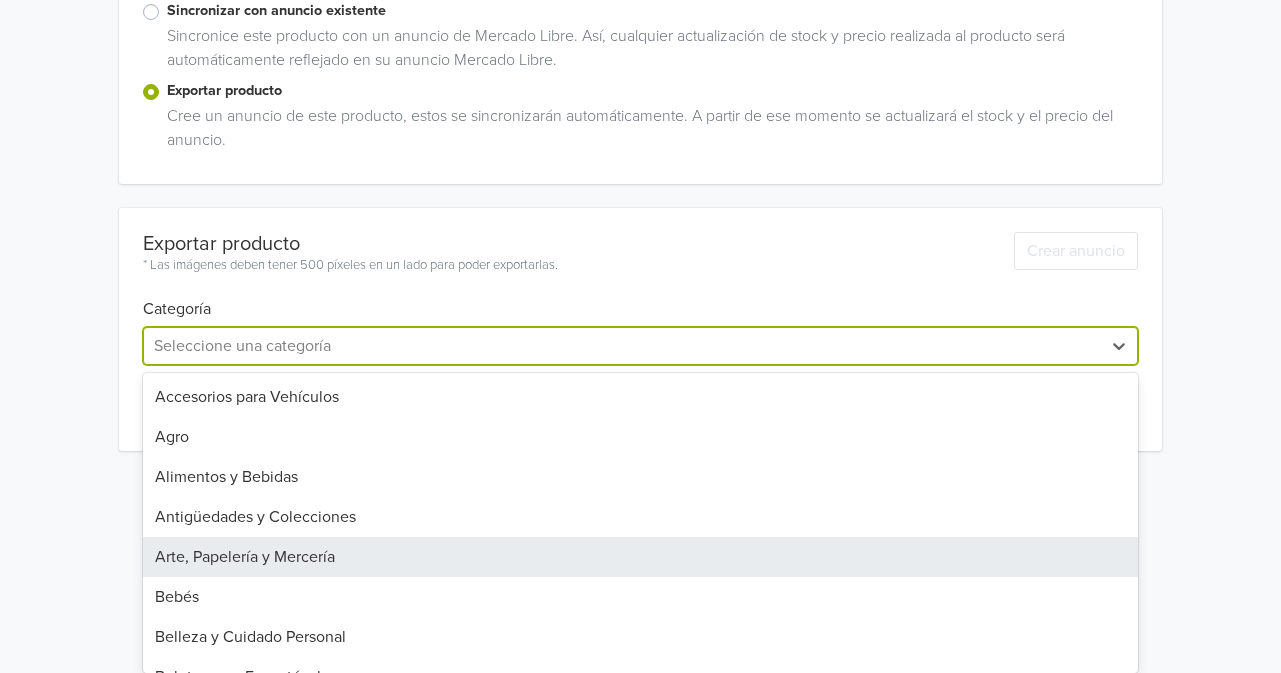 click on "32 results available. Use Up and Down to choose options, press Enter to select the currently focused option, press Escape to exit the menu, press Tab to select the option and exit the menu. Seleccione una categoría Accesorios para Vehículos Agro Alimentos y Bebidas Antigüedades y Colecciones Arte, Papelería y Mercería Bebés Belleza y Cuidado Personal Boletas para Espectáculos Carros, Motos y Otros Celulares y Teléfonos Computación Consolas y Videojuegos  Construcción Cámaras y Accesorios Deportes y Fitness Electrodomésticos Electrónica, Audio y Video Herramientas Hogar y Muebles Industrias y Oficinas Inmuebles Instrumentos Musicales Juegos y Juguetes Libros, Revistas y Comics Mascotas Música, Películas y Series Otras categorías Recuerdos, Piñatería y Fiestas Relojes y Joyas Ropa y Accesorios Salud y Equipamiento Médico Servicios" at bounding box center (640, 346) 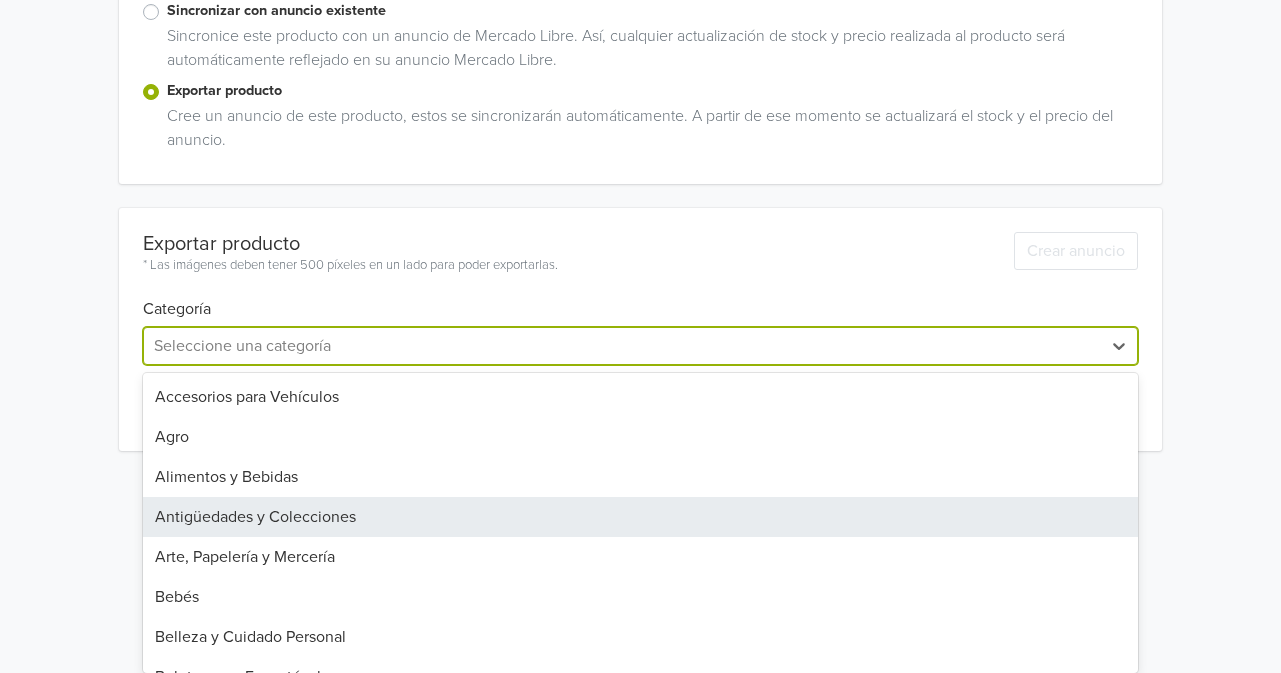 scroll, scrollTop: 100, scrollLeft: 0, axis: vertical 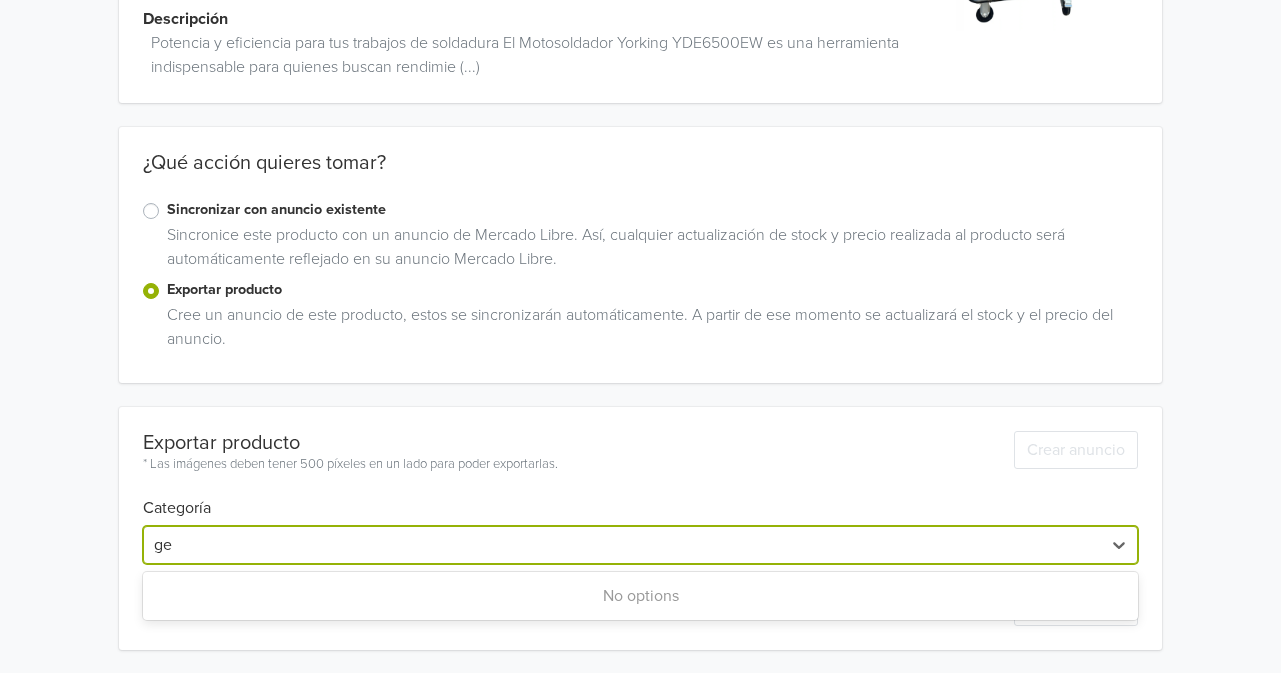 type on "g" 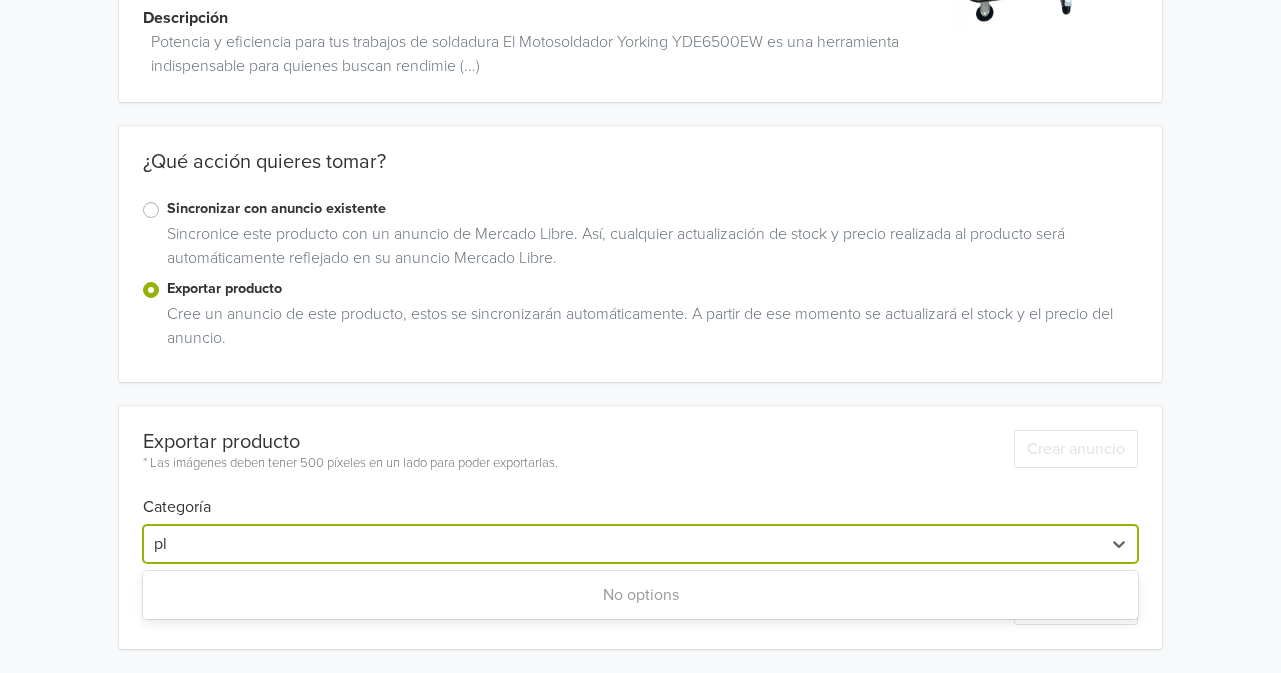 scroll, scrollTop: 184, scrollLeft: 0, axis: vertical 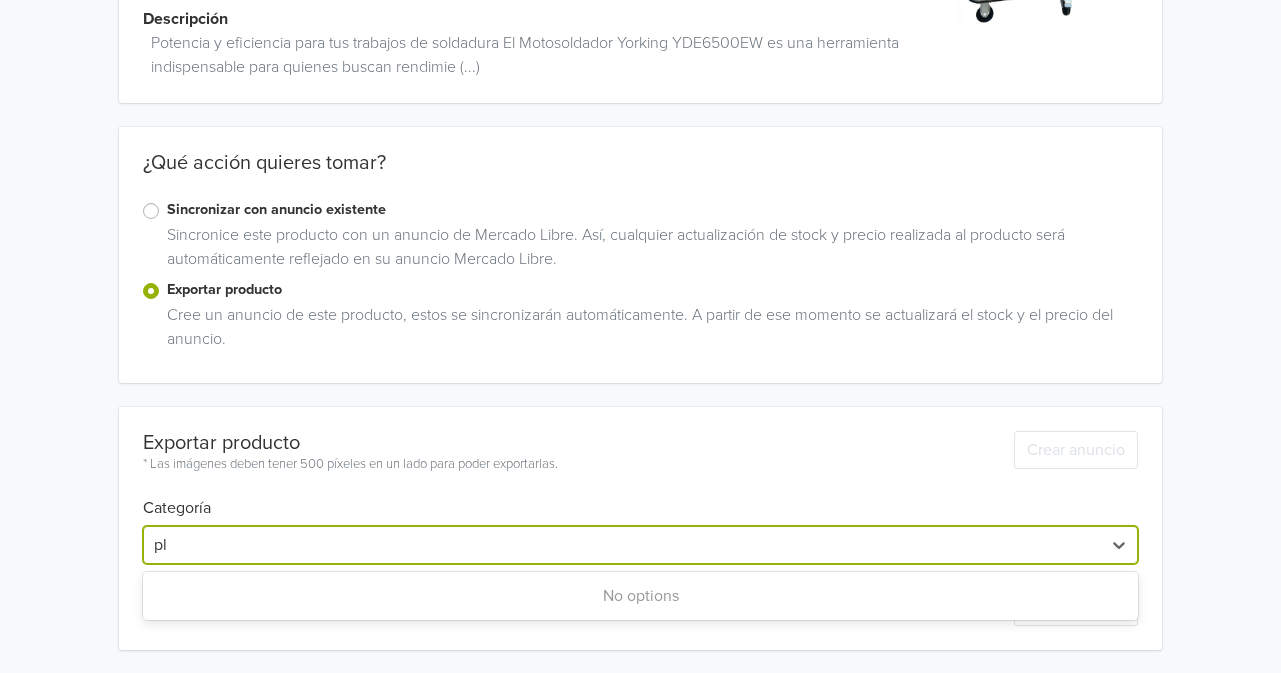 type on "p" 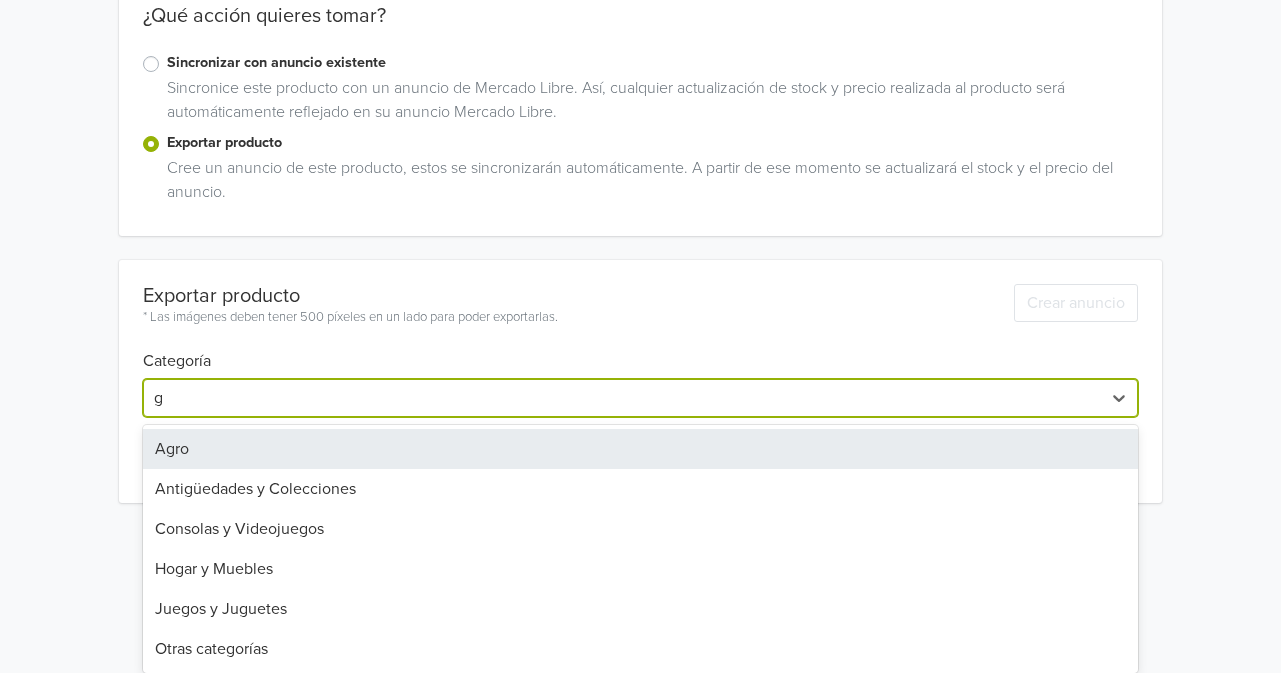 scroll, scrollTop: 184, scrollLeft: 0, axis: vertical 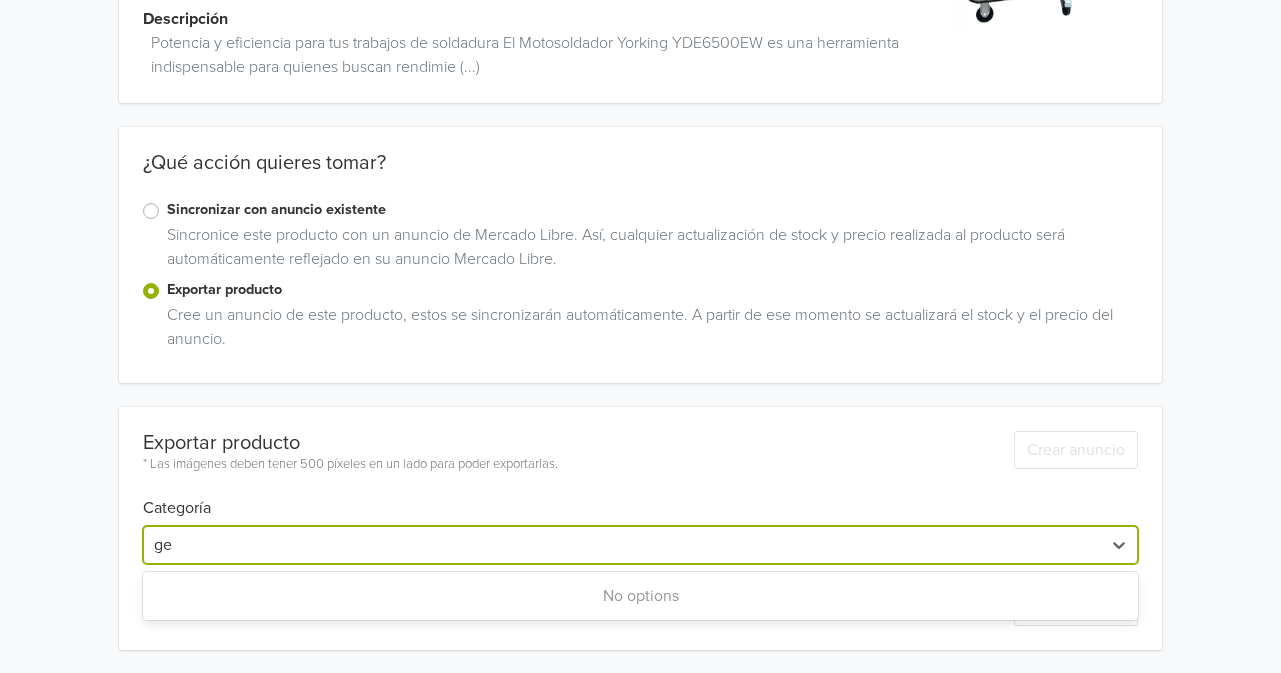 type on "g" 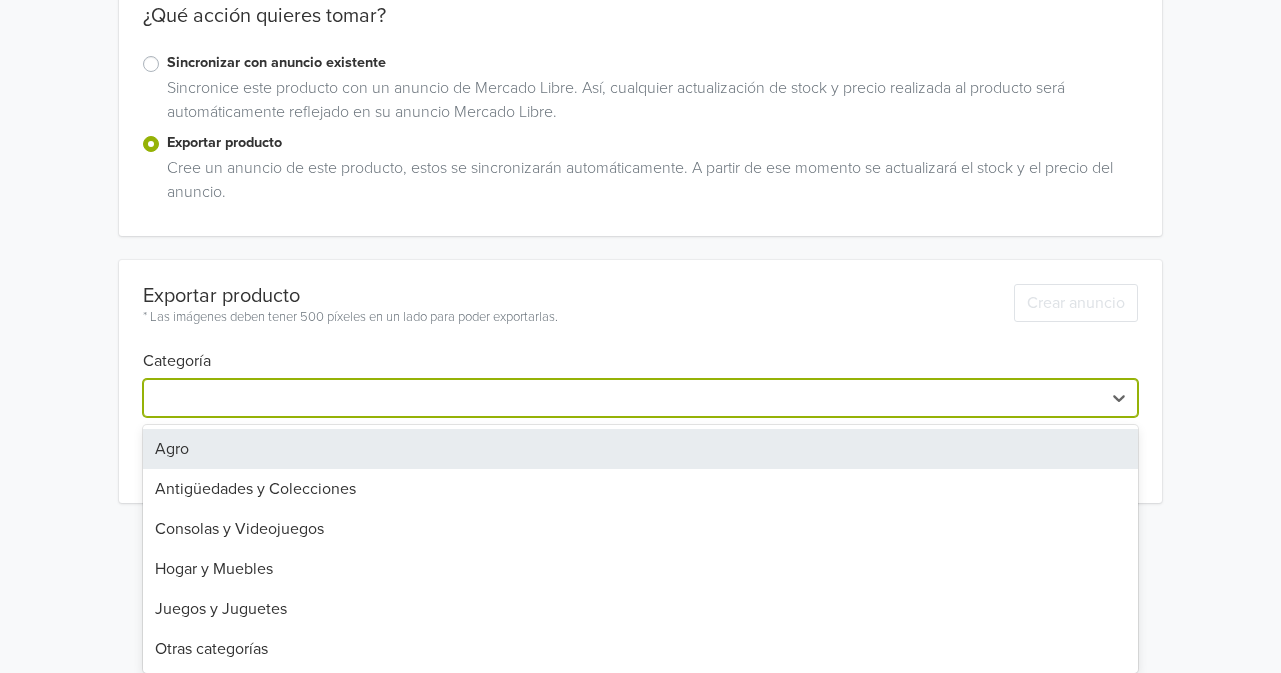 scroll, scrollTop: 383, scrollLeft: 0, axis: vertical 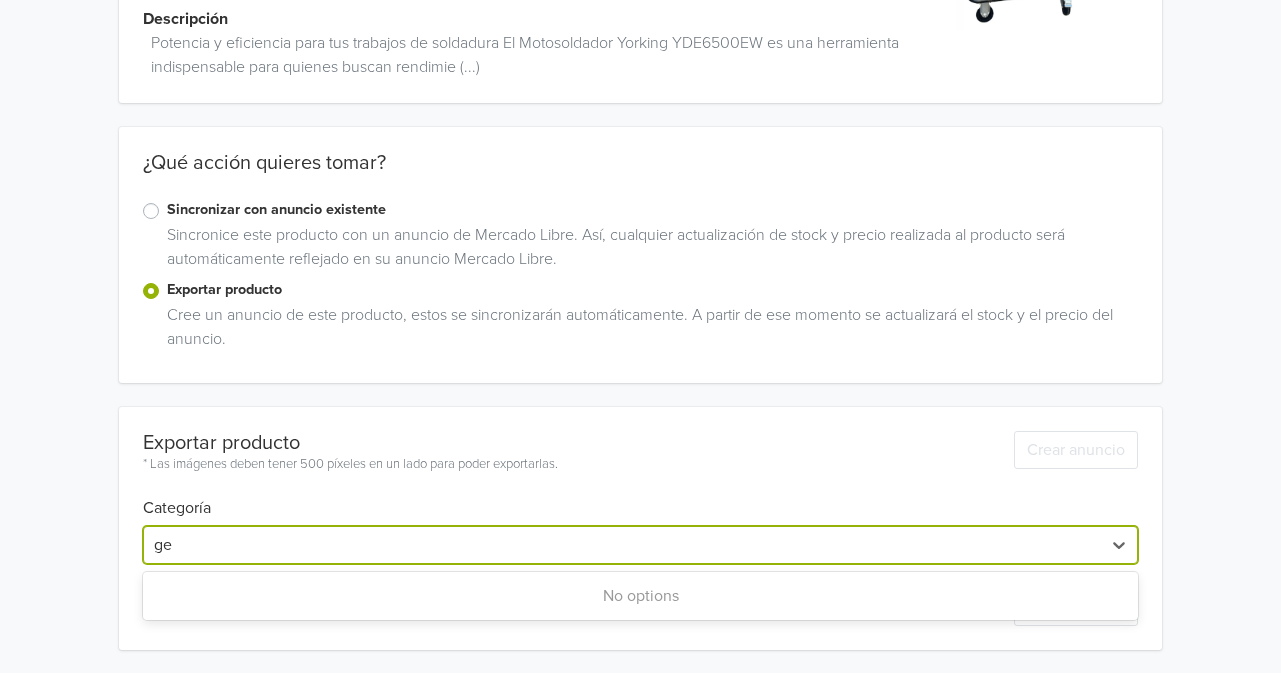 type on "g" 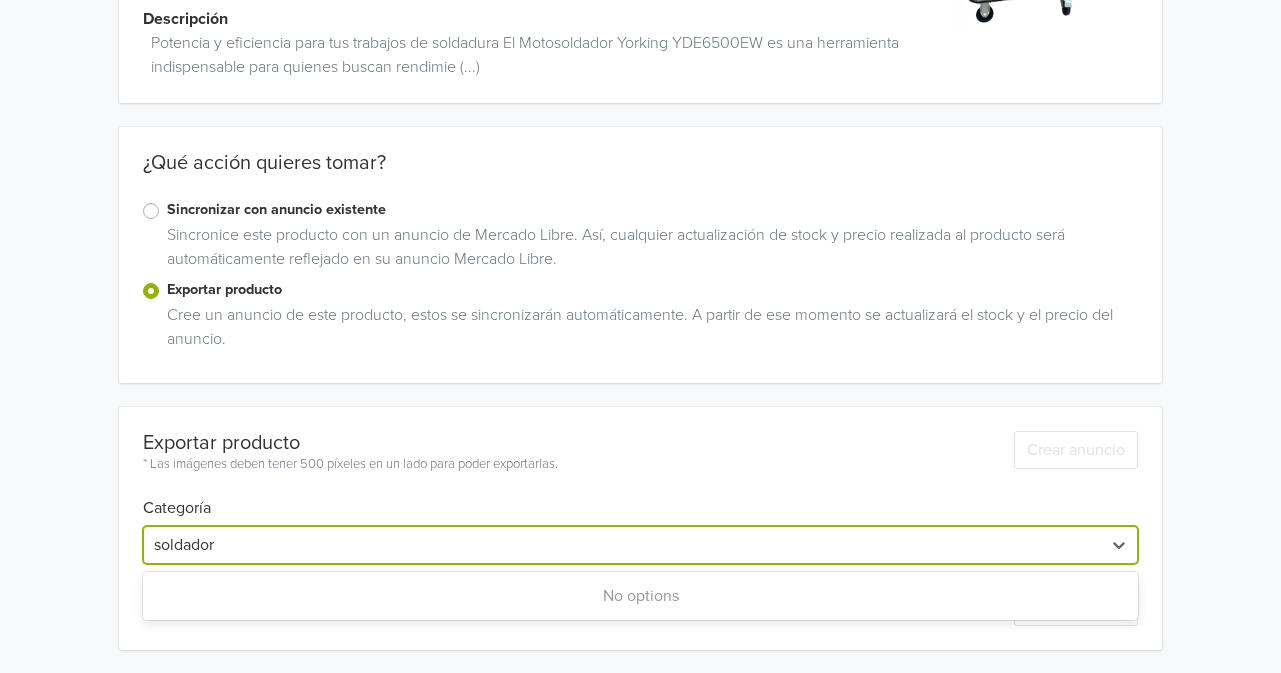 type on "soldador" 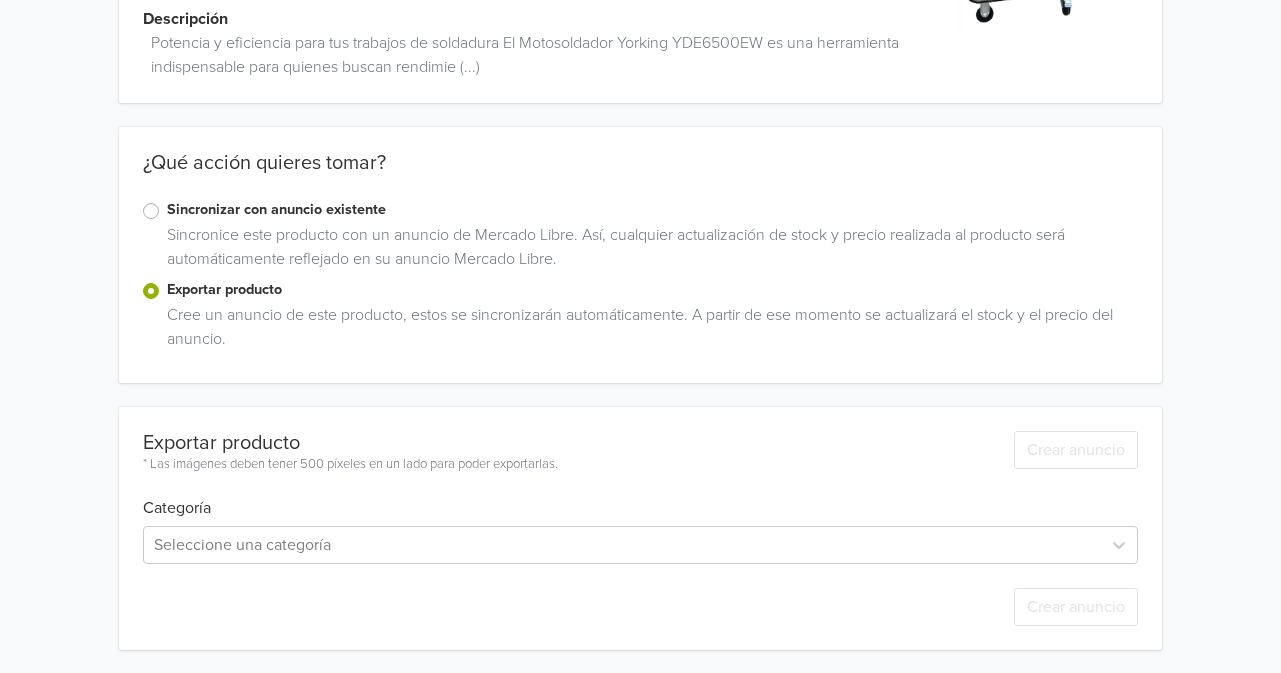 click on "Motosoldador Yorking YDE6500EW Diesel 180A   GTIN: No establecido   Precio: 5369200 COP   Descripción   Potencia y eficiencia para tus trabajos de soldadura
El Motosoldador Yorking YDE6500EW es una herramienta indispensable para quienes buscan rendimie (...) ¿Qué acción quieres tomar? Sincronizar con anuncio existente Sincronice este producto con un anuncio de Mercado Libre. Así, cualquier actualización de stock y precio realizada al producto será automáticamente reflejado en su anuncio Mercado Libre. Exportar producto Cree un anuncio de este producto, estos se sincronizarán automáticamente. A partir de ese momento se actualizará el stock y el precio del anuncio. Exportar producto * Las imágenes deben tener 500 píxeles en un lado para poder exportarlas. Crear anuncio Categoría Seleccione una categoría Crear anuncio" at bounding box center [640, 245] 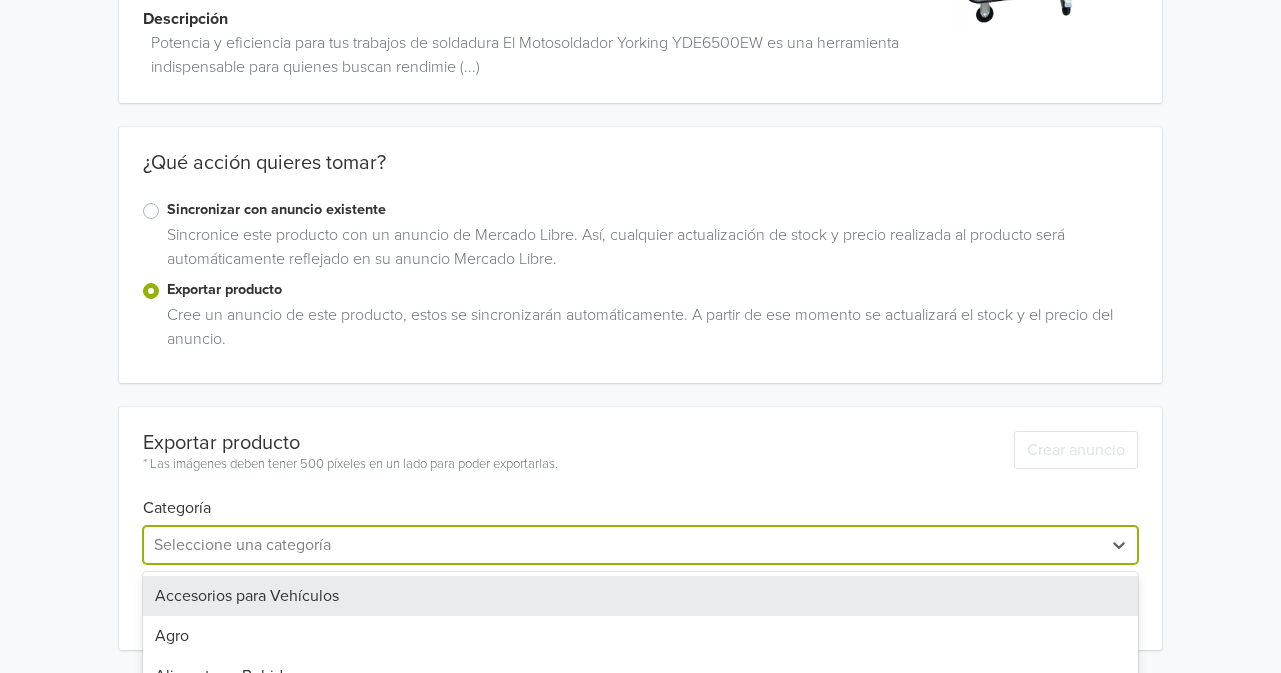 scroll, scrollTop: 383, scrollLeft: 0, axis: vertical 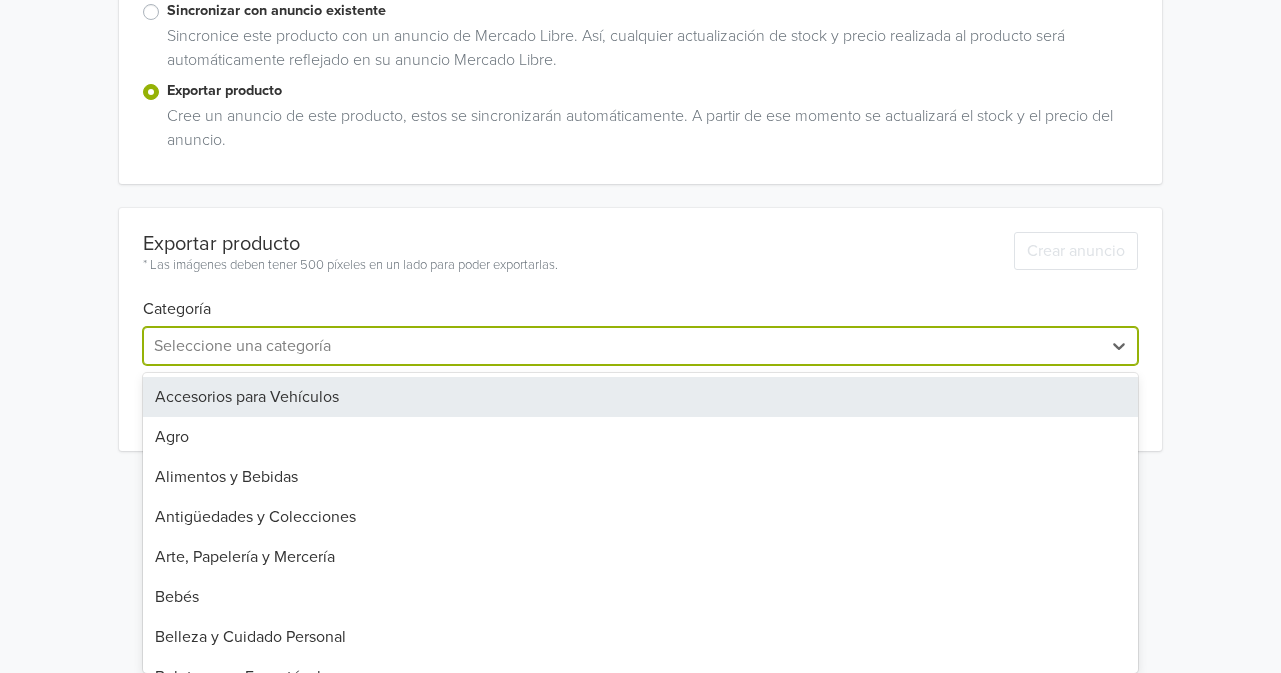 click on "32 results available. Use Up and Down to choose options, press Enter to select the currently focused option, press Escape to exit the menu, press Tab to select the option and exit the menu. Seleccione una categoría Accesorios para Vehículos Agro Alimentos y Bebidas Antigüedades y Colecciones Arte, Papelería y Mercería Bebés Belleza y Cuidado Personal Boletas para Espectáculos Carros, Motos y Otros Celulares y Teléfonos Computación Consolas y Videojuegos  Construcción Cámaras y Accesorios Deportes y Fitness Electrodomésticos Electrónica, Audio y Video Herramientas Hogar y Muebles Industrias y Oficinas Inmuebles Instrumentos Musicales Juegos y Juguetes Libros, Revistas y Comics Mascotas Música, Películas y Series Otras categorías Recuerdos, Piñatería y Fiestas Relojes y Joyas Ropa y Accesorios Salud y Equipamiento Médico Servicios" at bounding box center (640, 346) 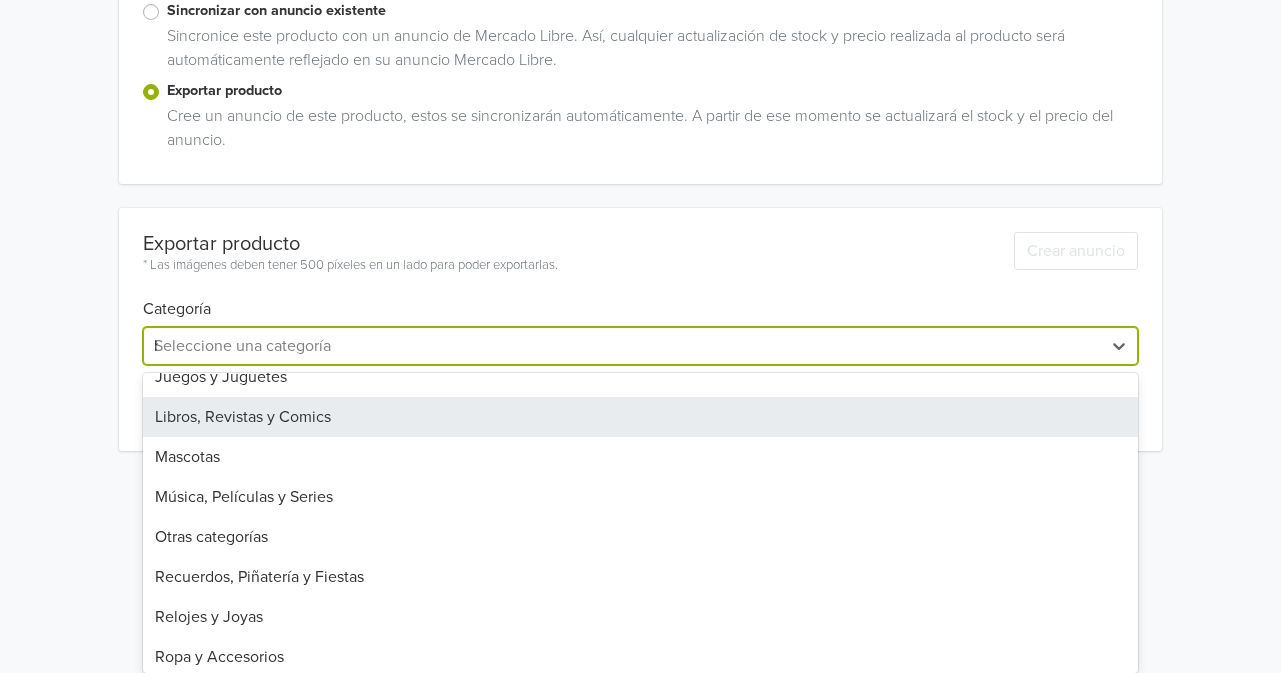 scroll, scrollTop: 0, scrollLeft: 0, axis: both 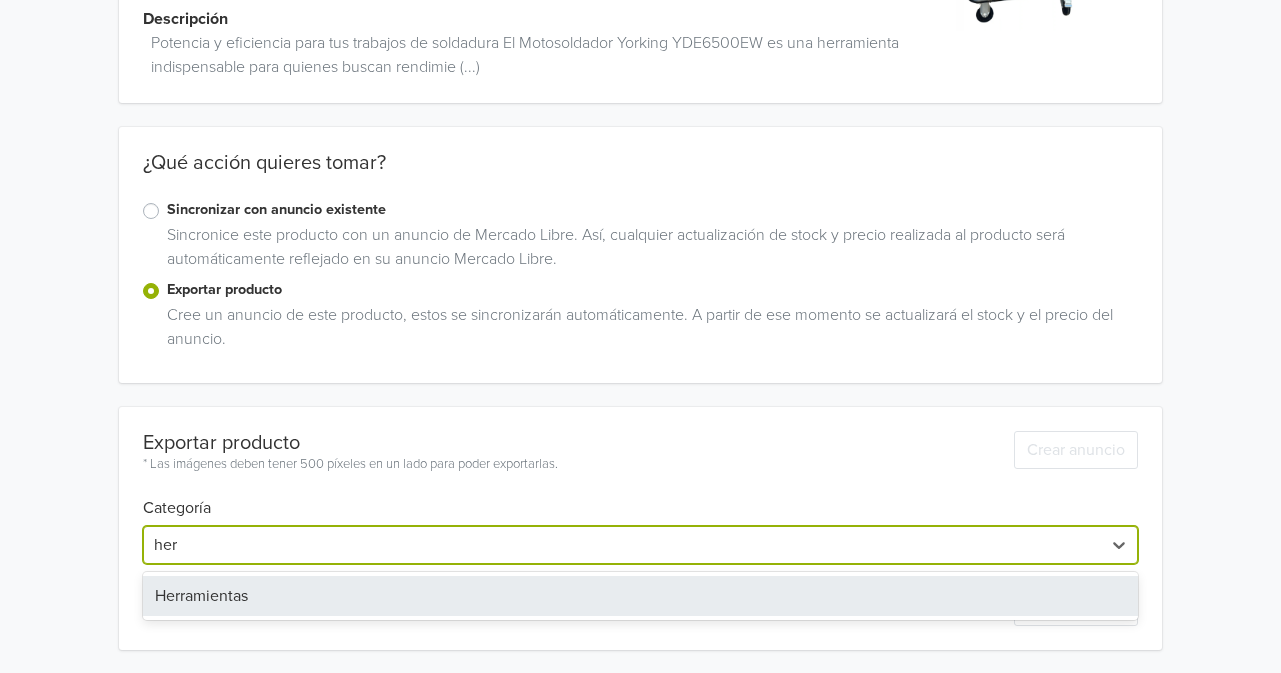type on "herr" 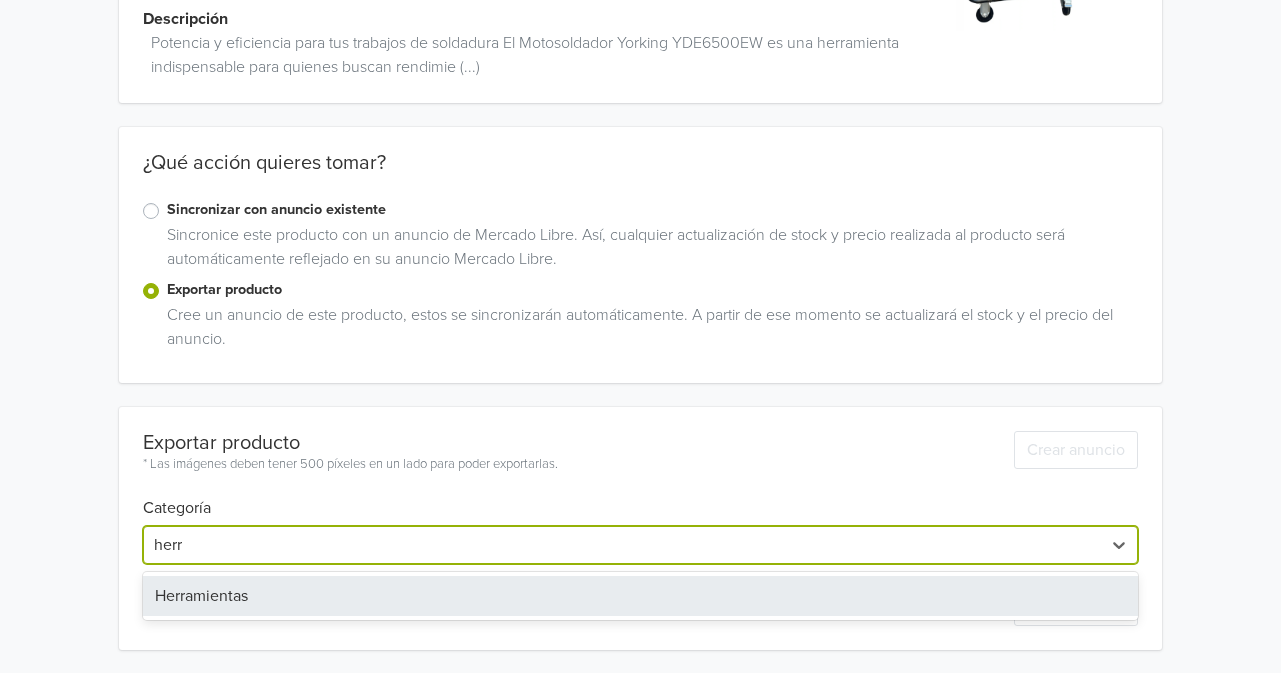 click on "Herramientas" at bounding box center [640, 596] 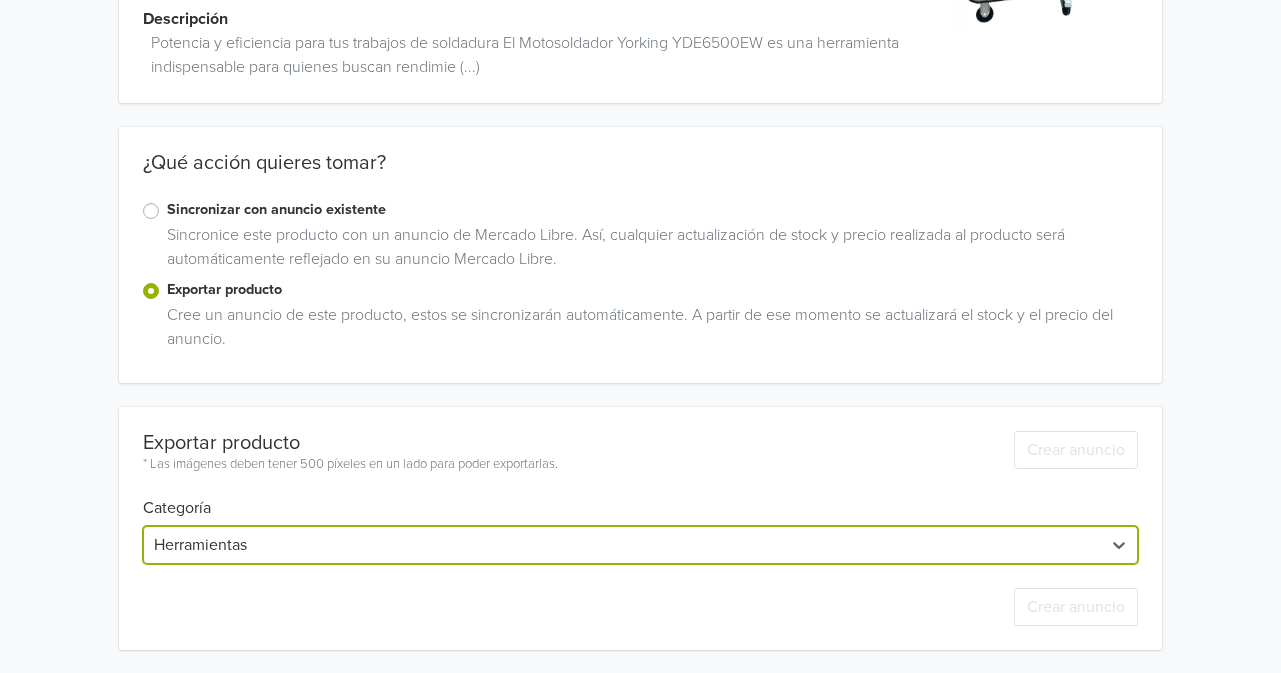 scroll, scrollTop: 230, scrollLeft: 0, axis: vertical 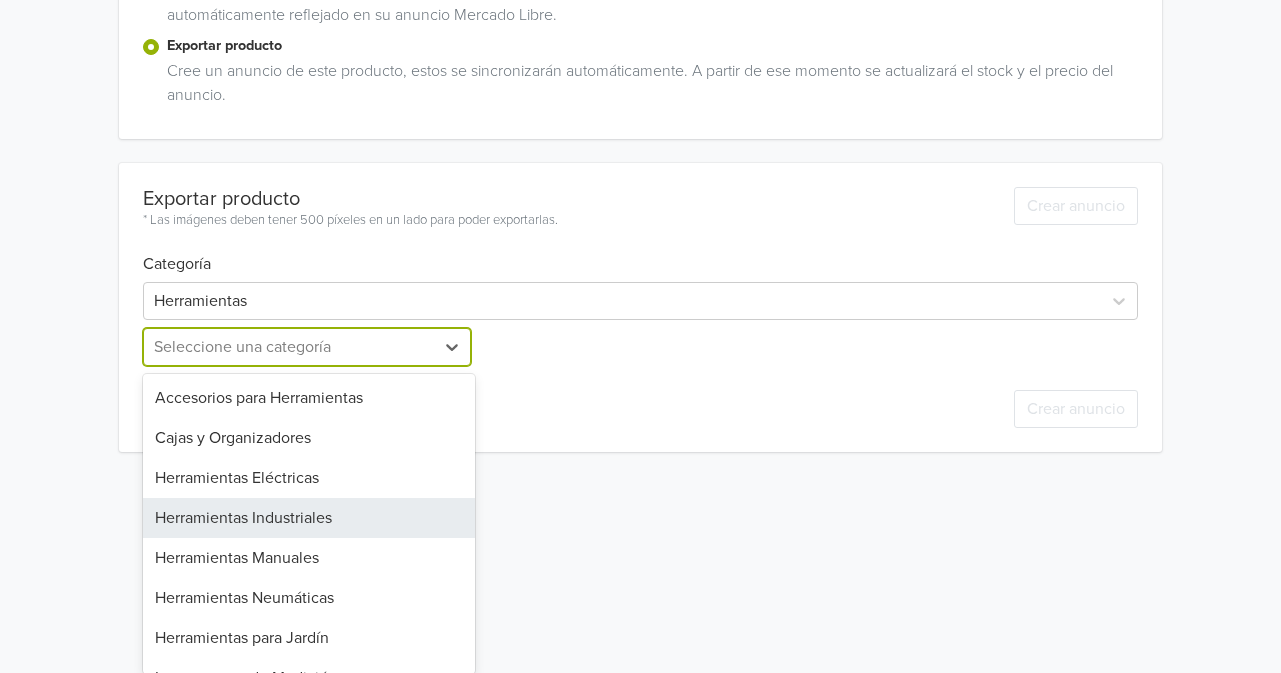 click on "9 results available. Use Up and Down to choose options, press Enter to select the currently focused option, press Escape to exit the menu, press Tab to select the option and exit the menu. Seleccione una categoría Accesorios para Herramientas Cajas y Organizadores Herramientas Eléctricas Herramientas Industriales Herramientas Manuales Herramientas Neumáticas Herramientas para Jardín Instrumentos de Medición Otros" at bounding box center (309, 347) 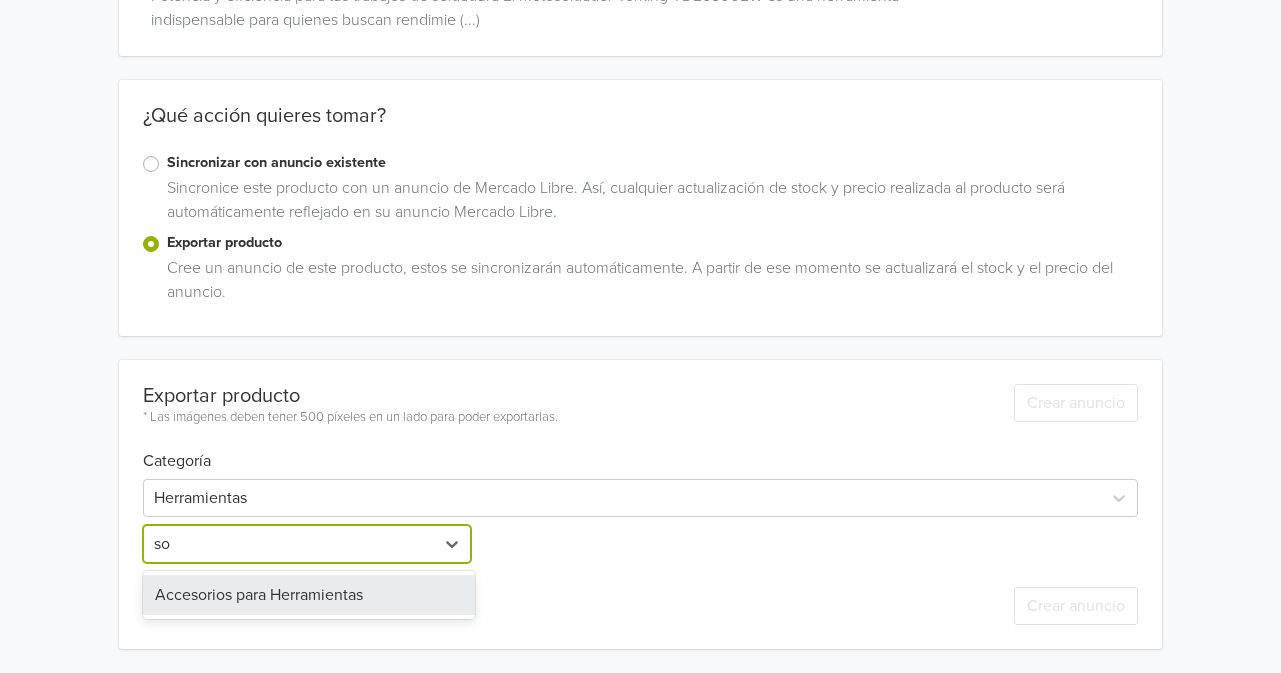 scroll, scrollTop: 230, scrollLeft: 0, axis: vertical 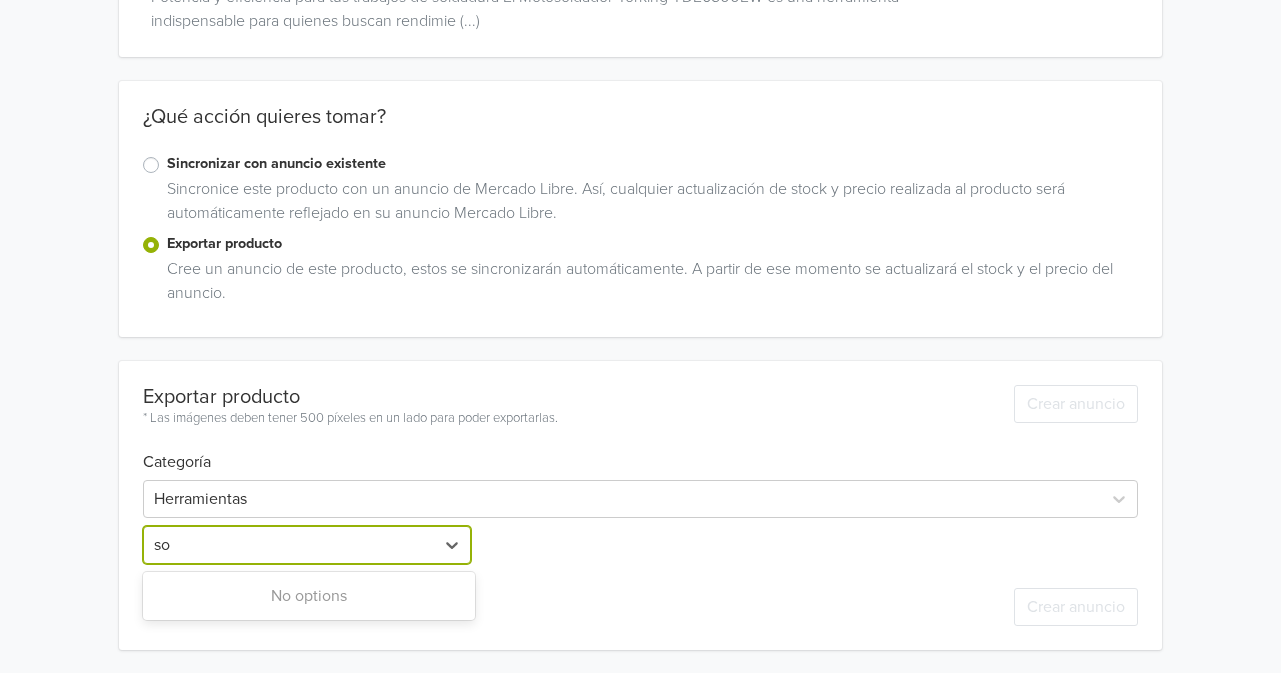 type on "s" 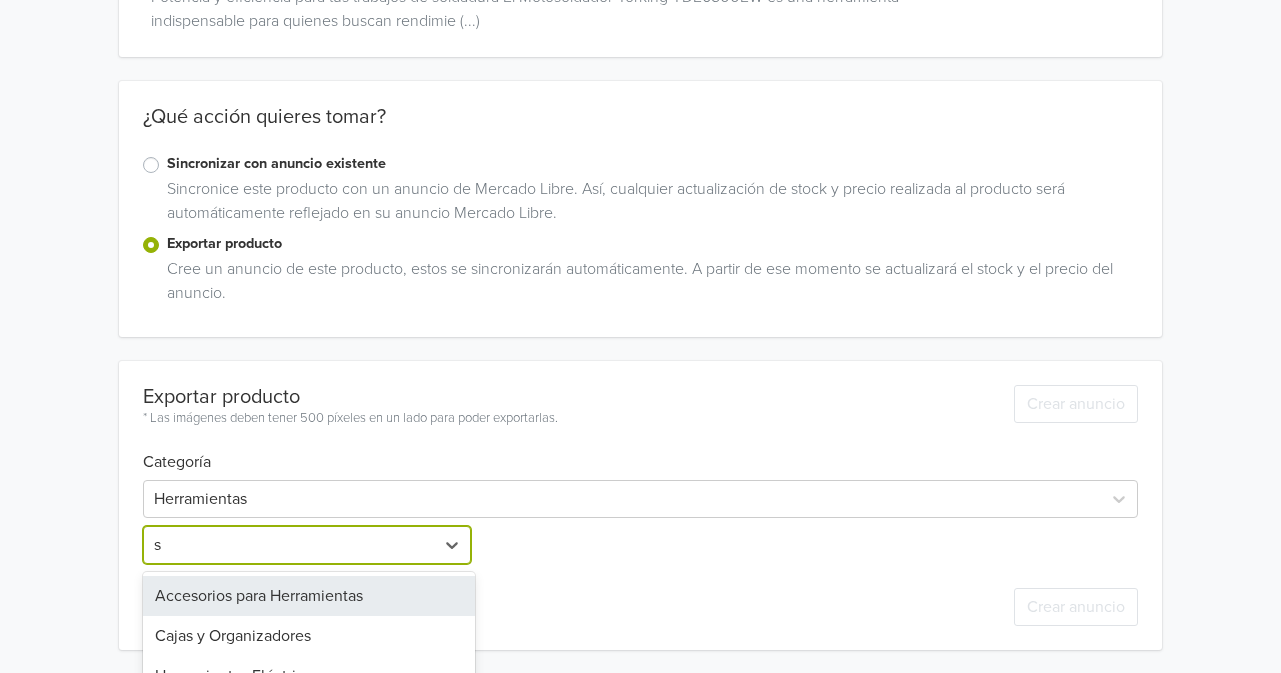 scroll, scrollTop: 428, scrollLeft: 0, axis: vertical 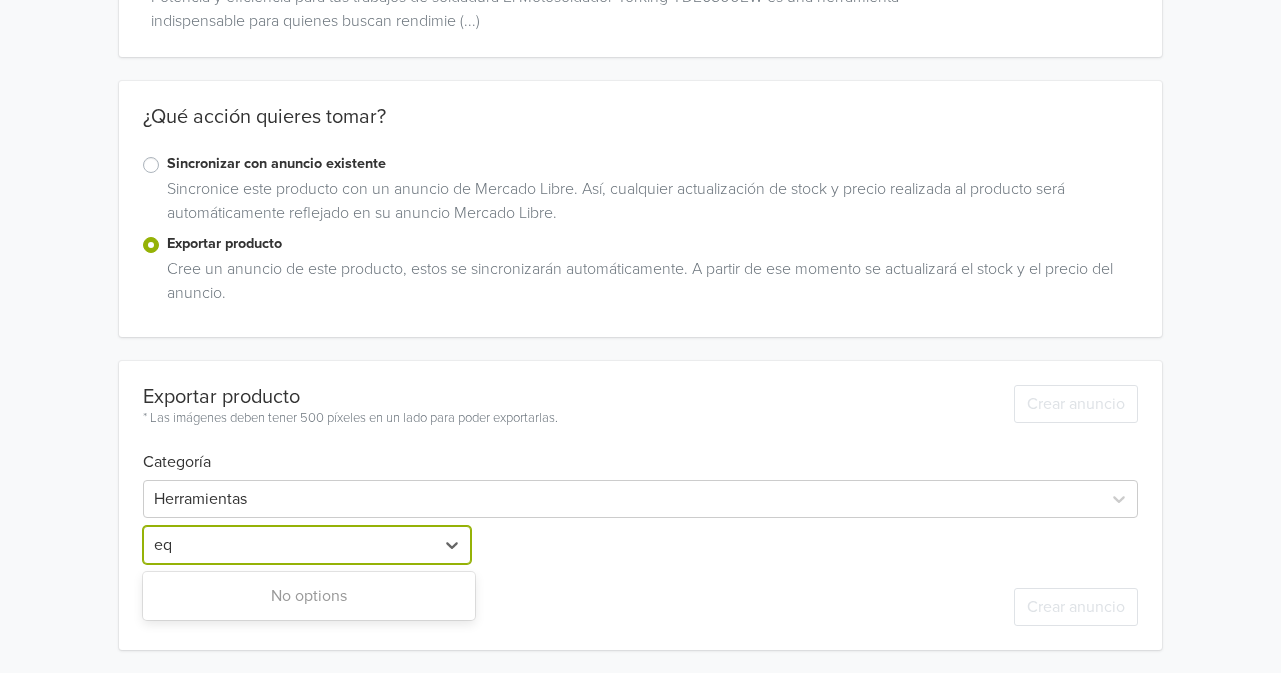 type on "e" 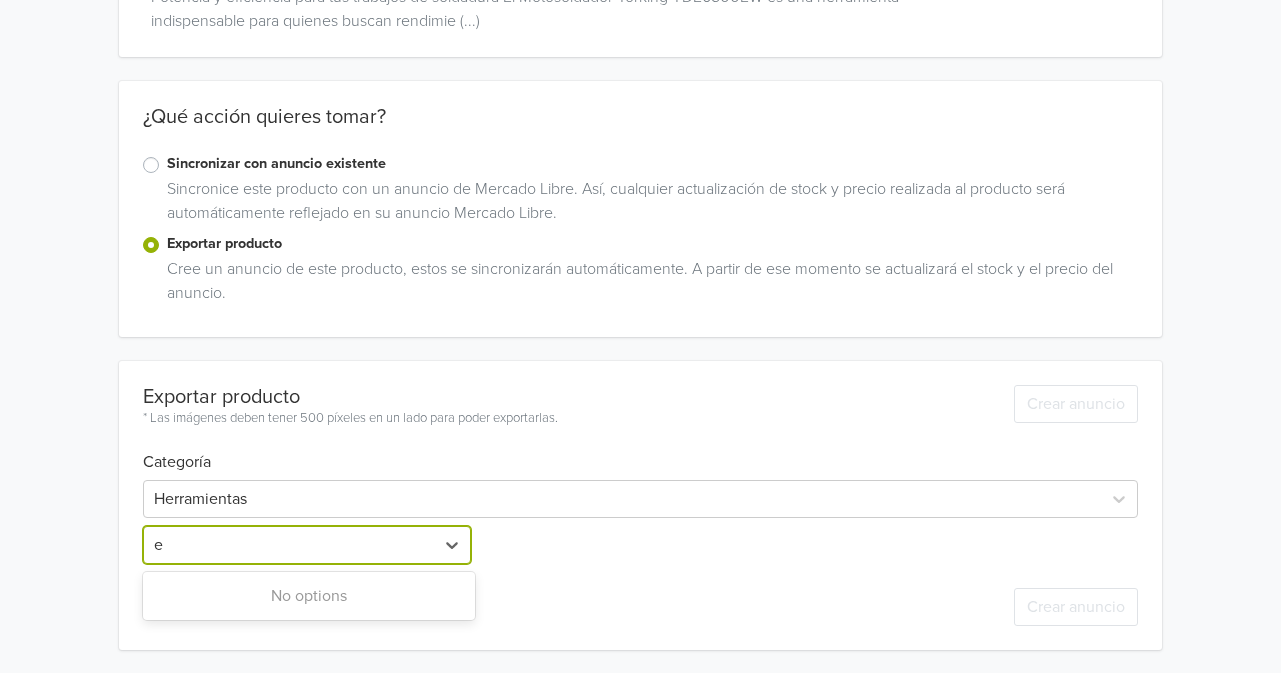 type 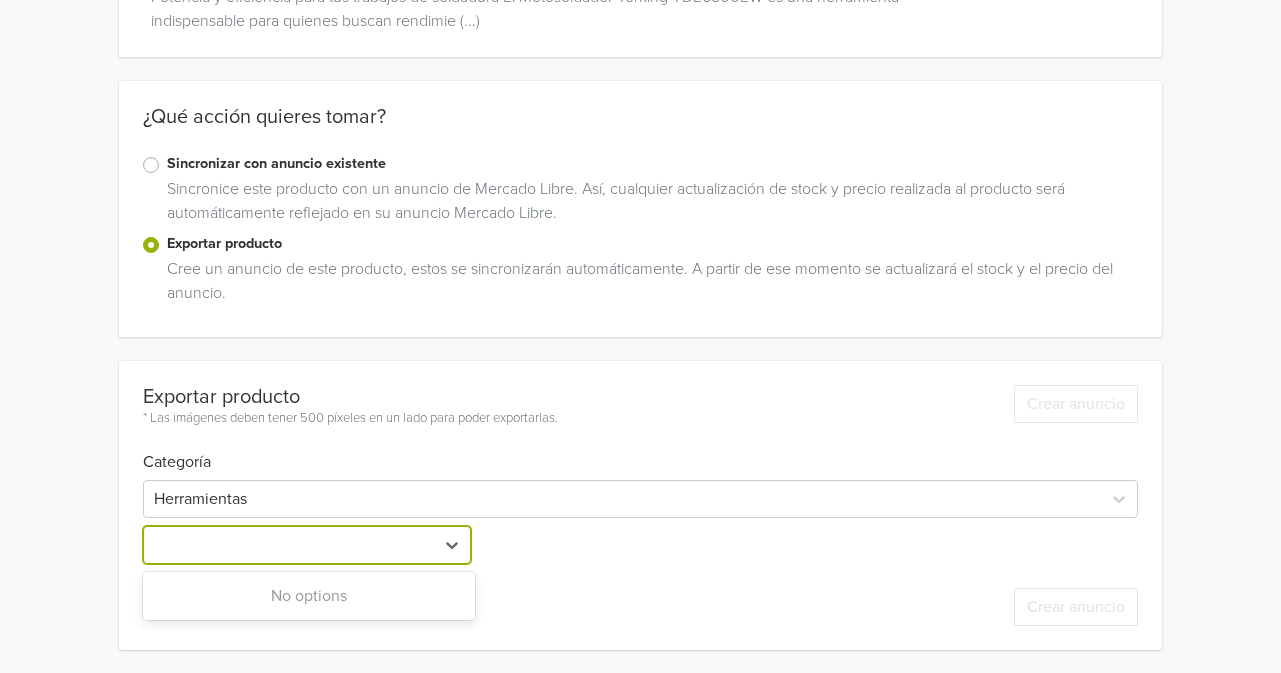scroll, scrollTop: 428, scrollLeft: 0, axis: vertical 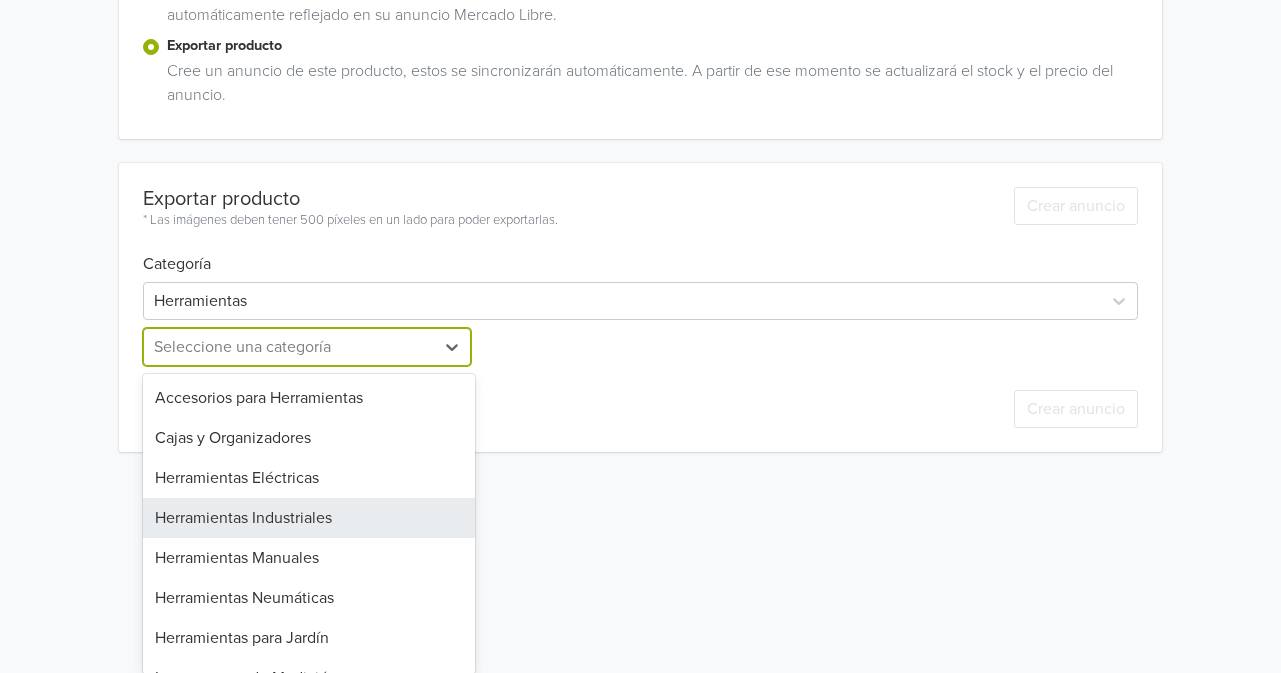 click on "Herramientas Industriales" at bounding box center [309, 518] 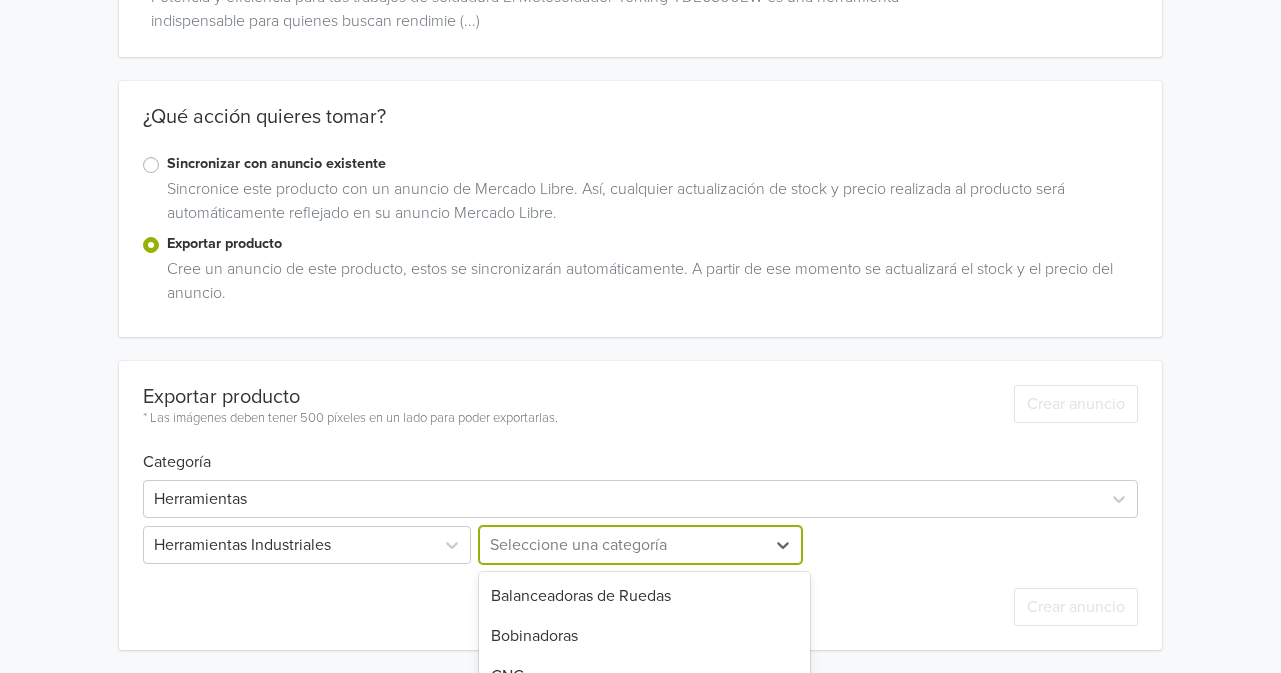 scroll, scrollTop: 428, scrollLeft: 0, axis: vertical 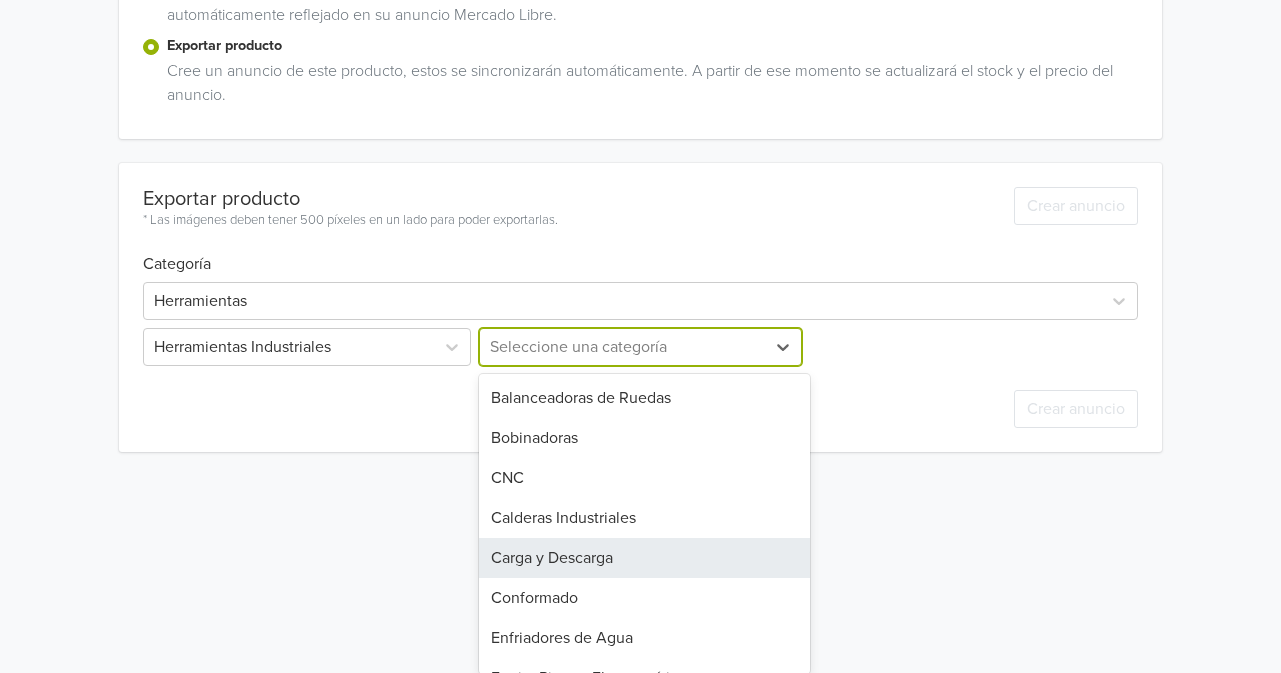 click on "22 results available. Use Up and Down to choose options, press Enter to select the currently focused option, press Escape to exit the menu, press Tab to select the option and exit the menu. Seleccione una categoría Balanceadoras de Ruedas Bobinadoras CNC Calderas Industriales Carga y Descarga Conformado Enfriadores de Agua Equip. Pintura Electrostática Escopleadoras Extractores de Polvo Hornos y Tratamiento Térmico Mecanizado y Acabado Motores Estacionarios Máquinas Duplicadoras de Llave Máquinas Pelacables Otras Pegadoras de Cantos Plasturgia Rebobinadoras para Papel Repuestos Sierras Taladros a Combustión" at bounding box center (641, 347) 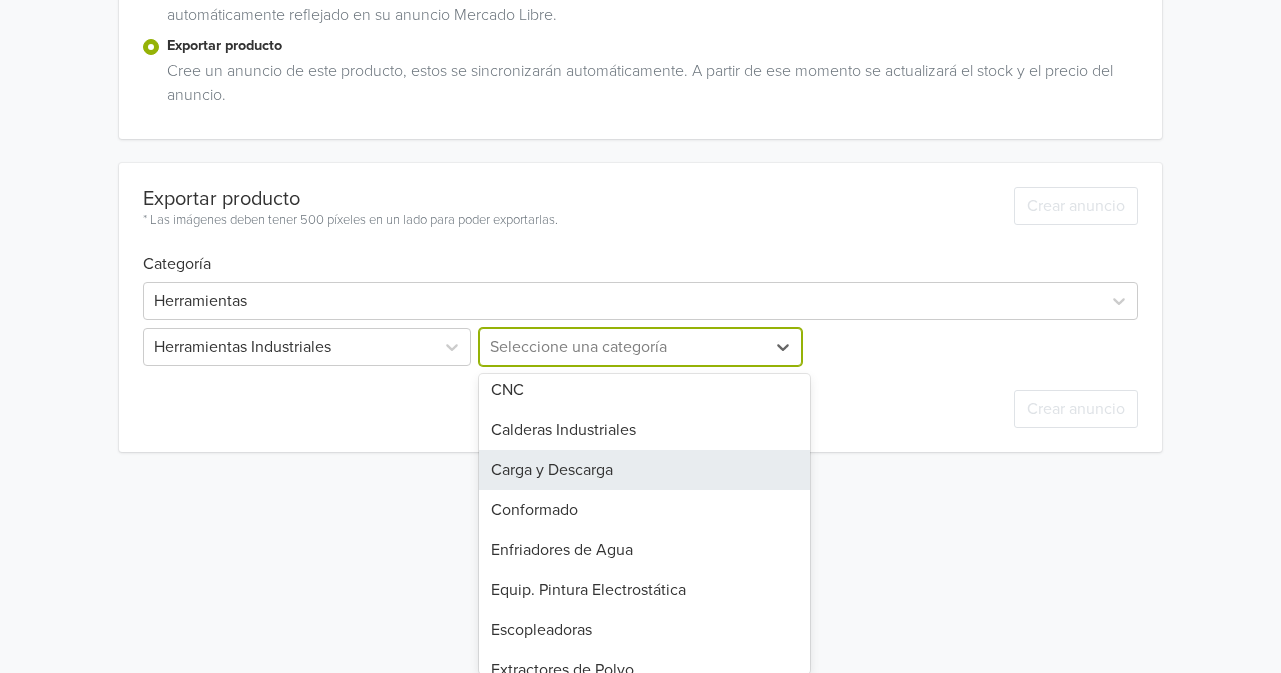 scroll, scrollTop: 0, scrollLeft: 0, axis: both 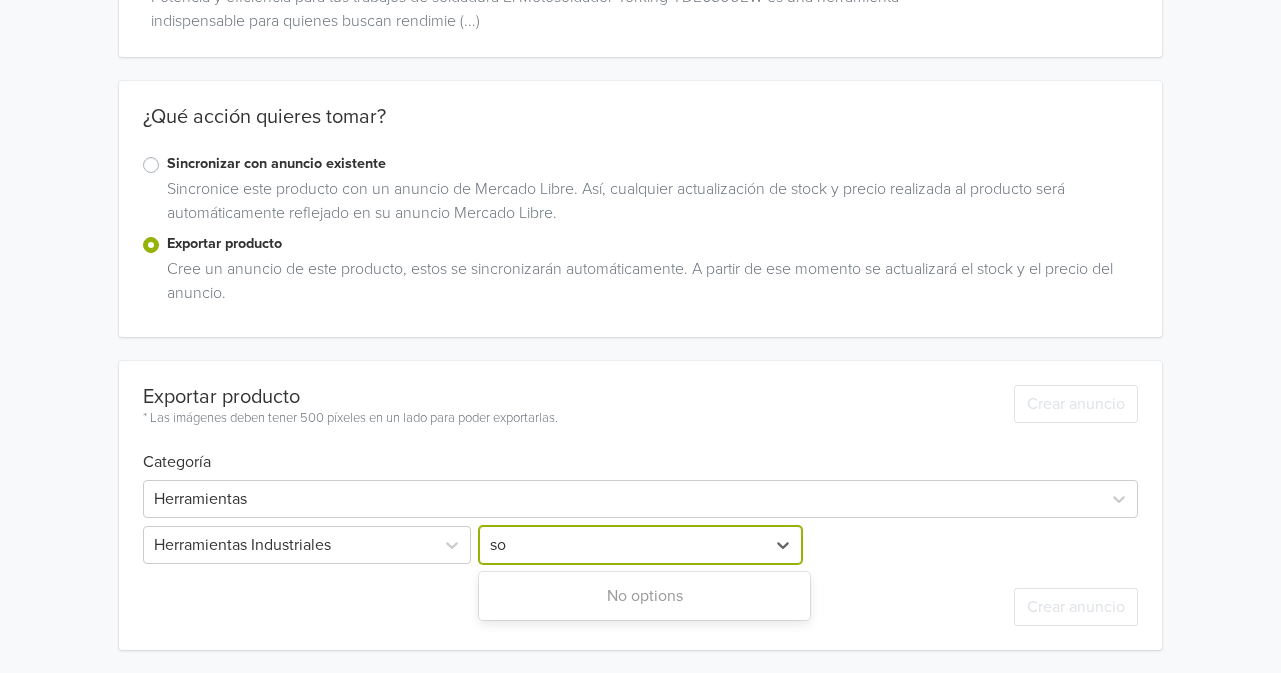type on "s" 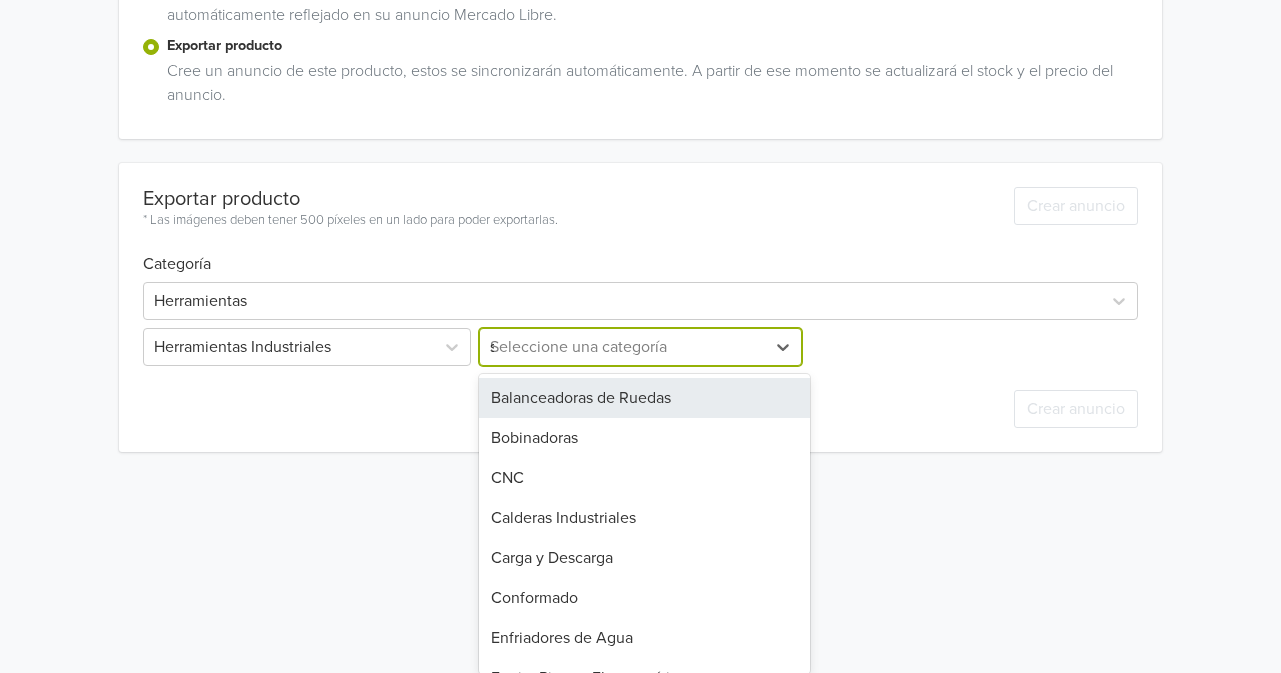 scroll, scrollTop: 230, scrollLeft: 0, axis: vertical 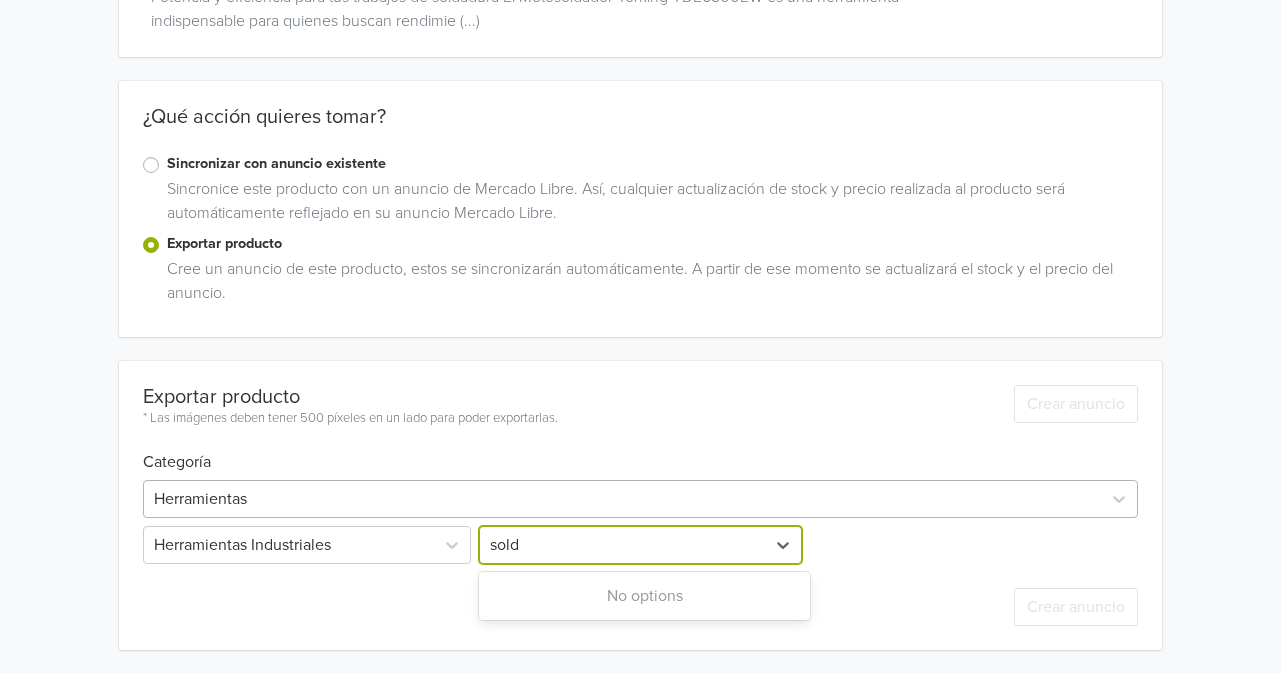 type on "sold" 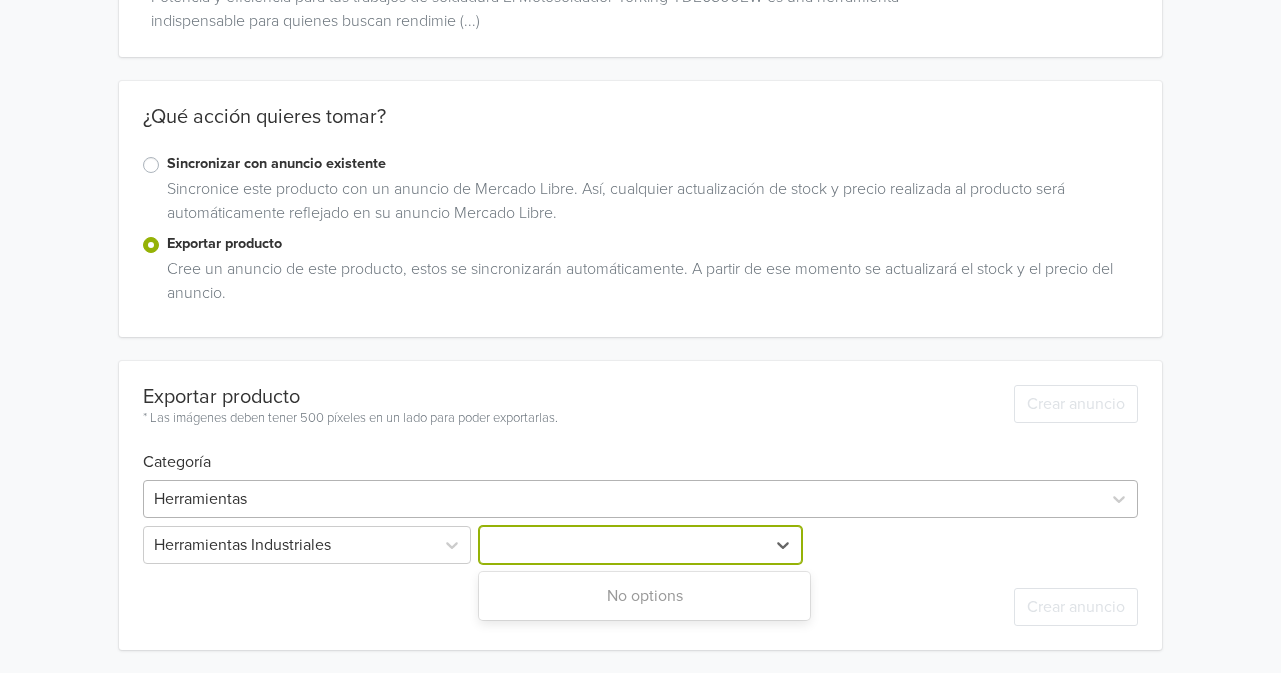 click at bounding box center (622, 499) 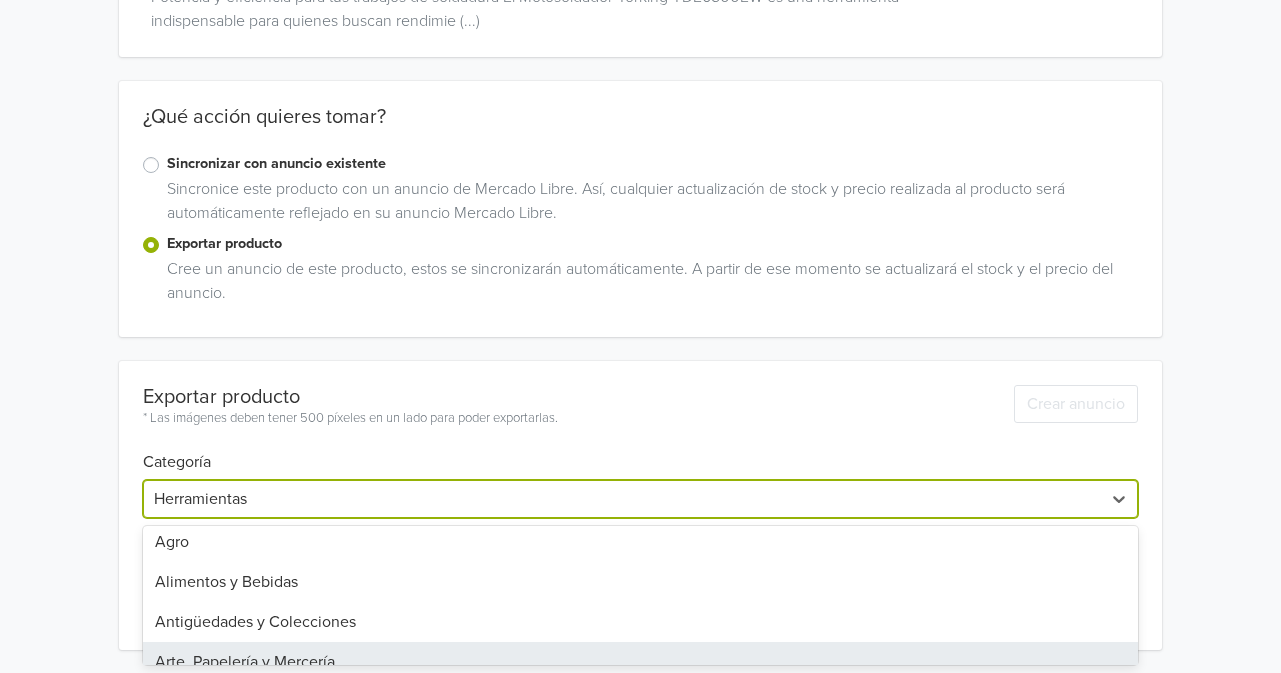 scroll, scrollTop: 0, scrollLeft: 0, axis: both 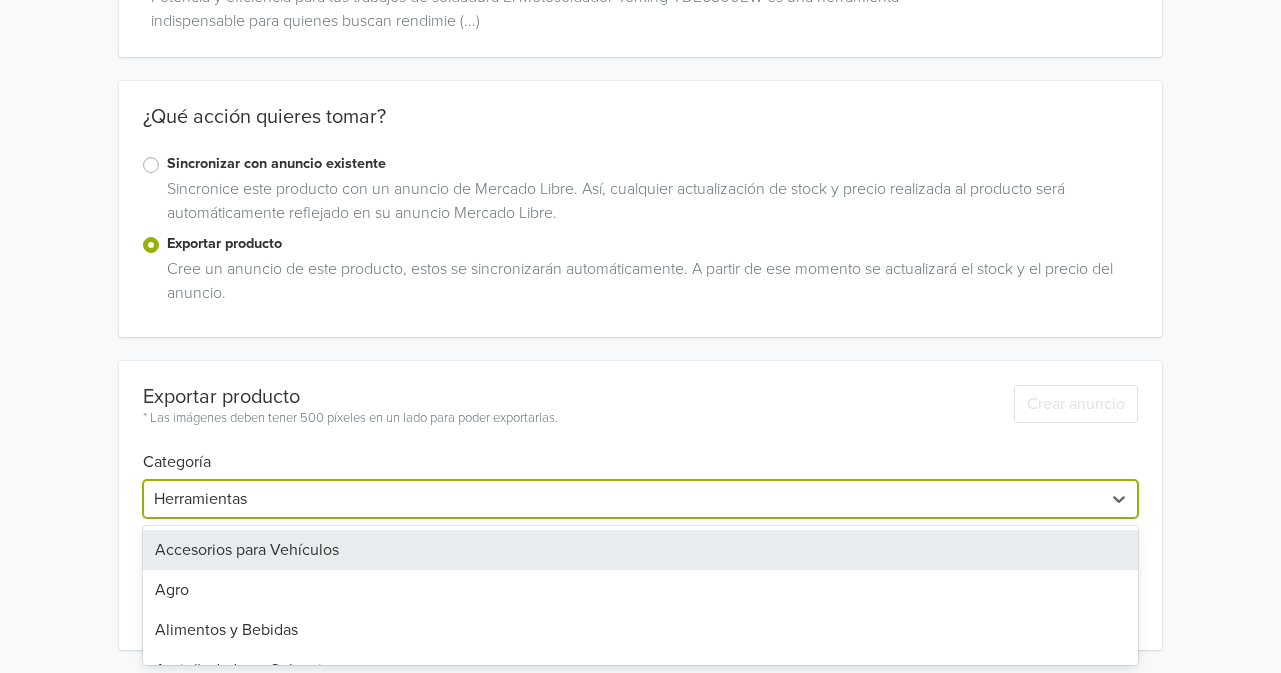 click on "Motosoldador Yorking YDE6500EW Diesel 180A   GTIN: No establecido   Precio: 5369200 COP   Descripción   Potencia y eficiencia para tus trabajos de soldadura
El Motosoldador Yorking YDE6500EW es una herramienta indispensable para quienes buscan rendimie (...) ¿Qué acción quieres tomar? Sincronizar con anuncio existente Sincronice este producto con un anuncio de Mercado Libre. Así, cualquier actualización de stock y precio realizada al producto será automáticamente reflejado en su anuncio Mercado Libre. Exportar producto Cree un anuncio de este producto, estos se sincronizarán automáticamente. A partir de ese momento se actualizará el stock y el precio del anuncio. Exportar producto * Las imágenes deben tener 500 píxeles en un lado para poder exportarlas. Crear anuncio Categoría 32 results available. Use Up and Down to choose options, press Enter to select the currently focused option, press Escape to exit the menu, press Tab to select the option and exit the menu. Herramientas Agro Bebés" at bounding box center (640, 222) 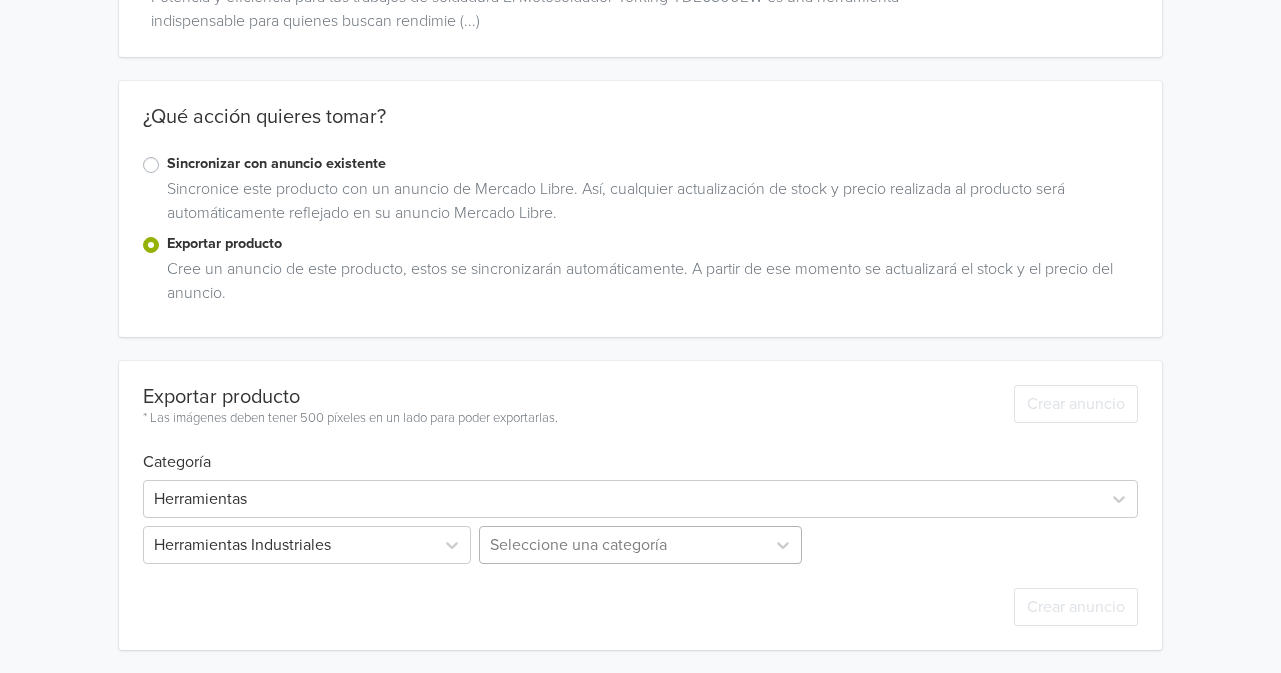 scroll, scrollTop: 428, scrollLeft: 0, axis: vertical 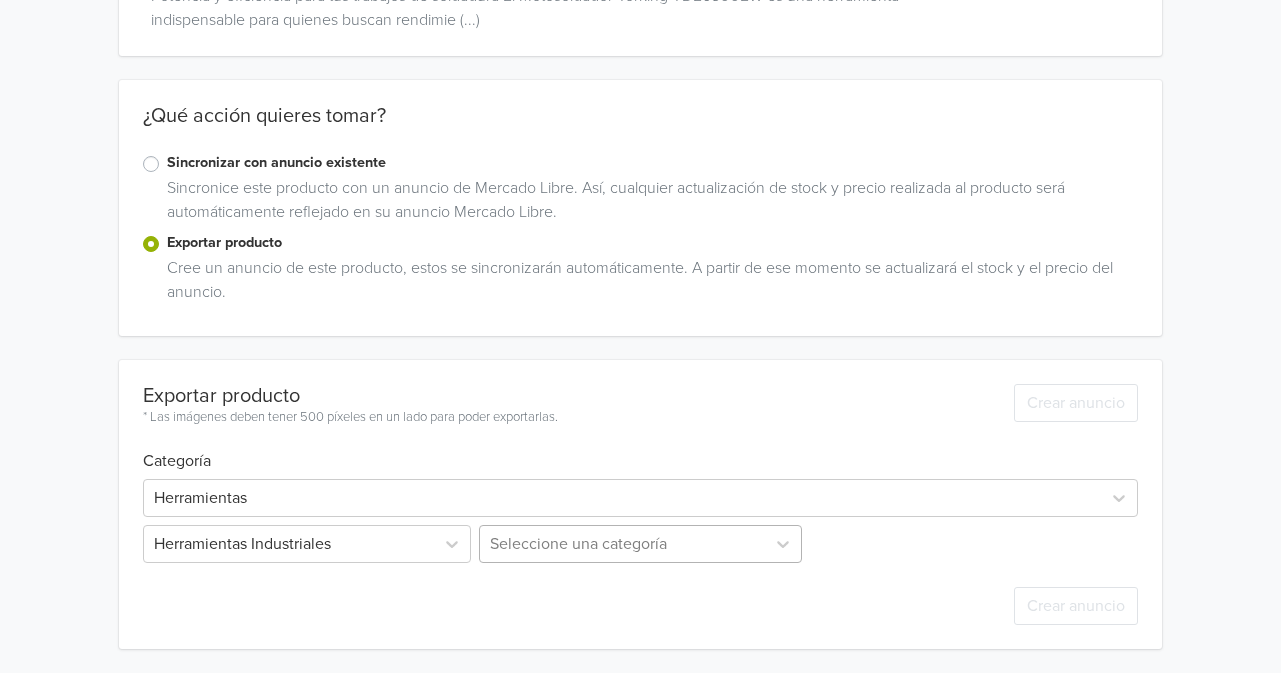 click on "Seleccione una categoría" at bounding box center [641, 544] 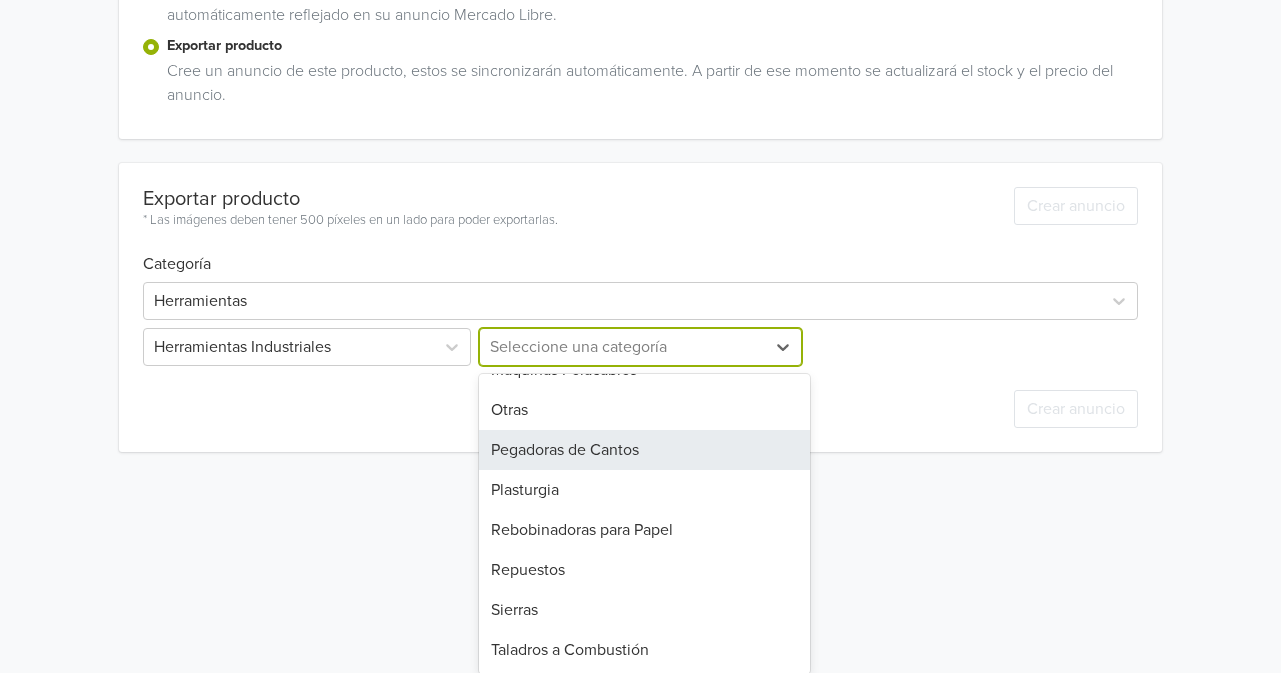 scroll, scrollTop: 488, scrollLeft: 0, axis: vertical 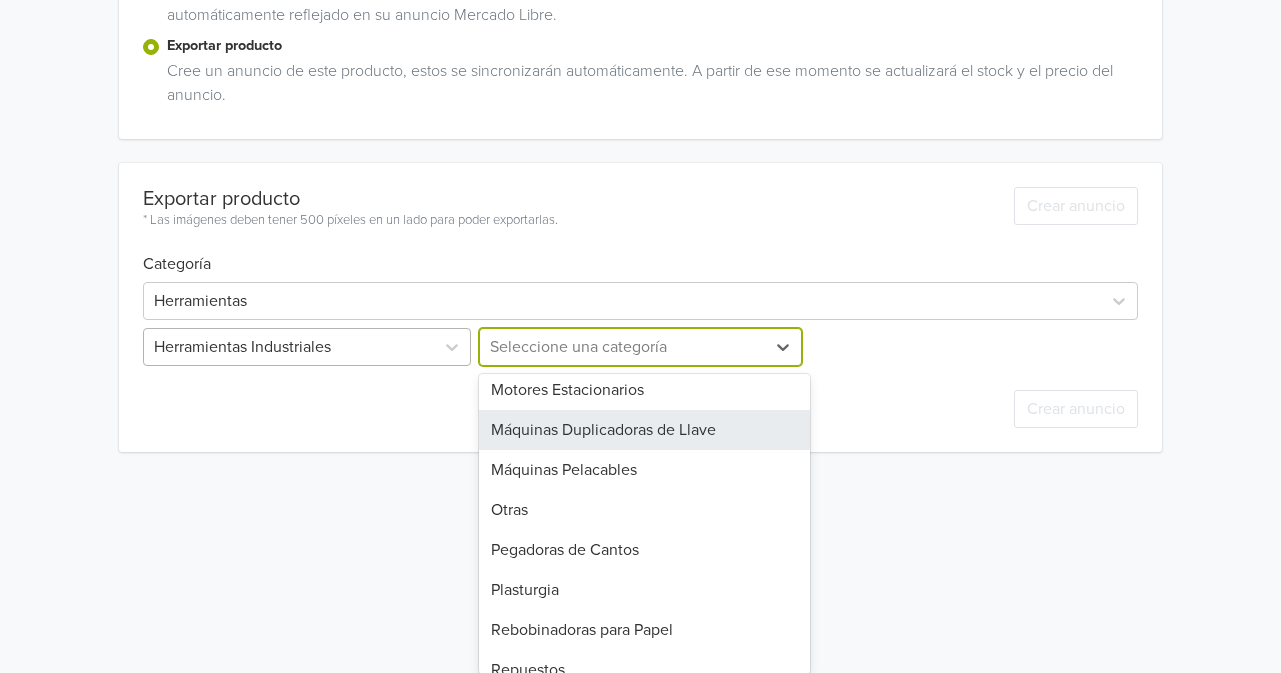 click on "Herramientas Industriales" at bounding box center (289, 347) 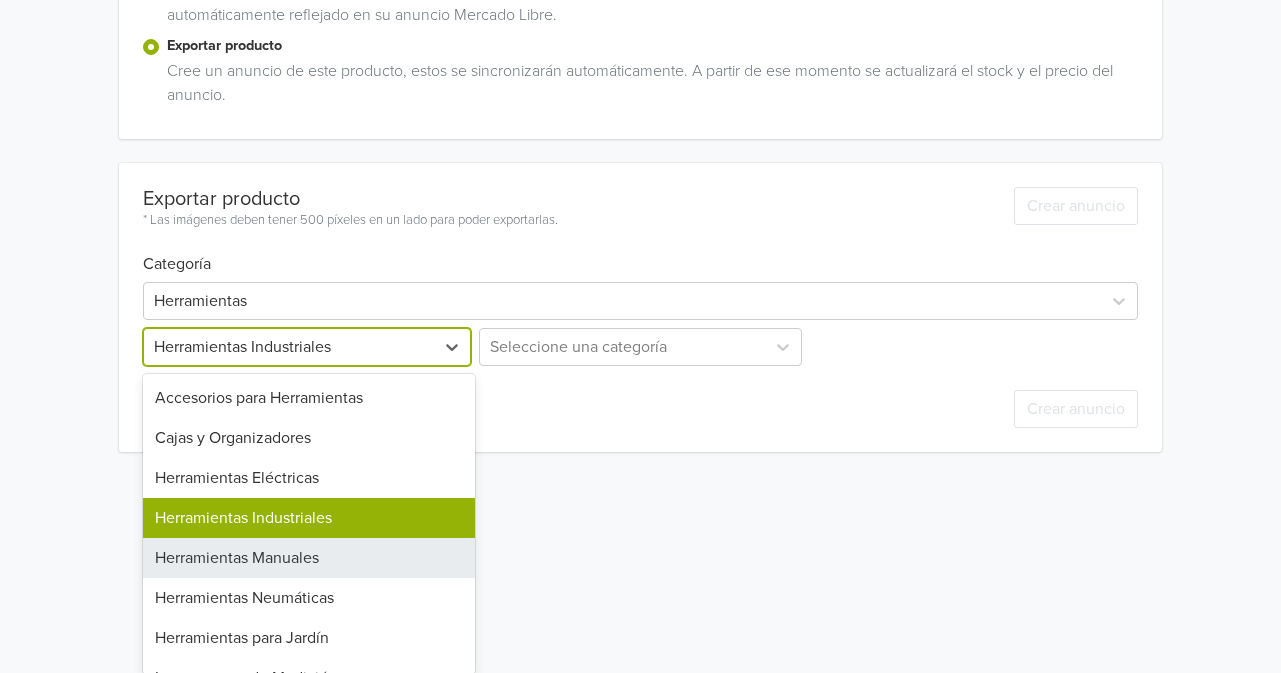 scroll, scrollTop: 68, scrollLeft: 0, axis: vertical 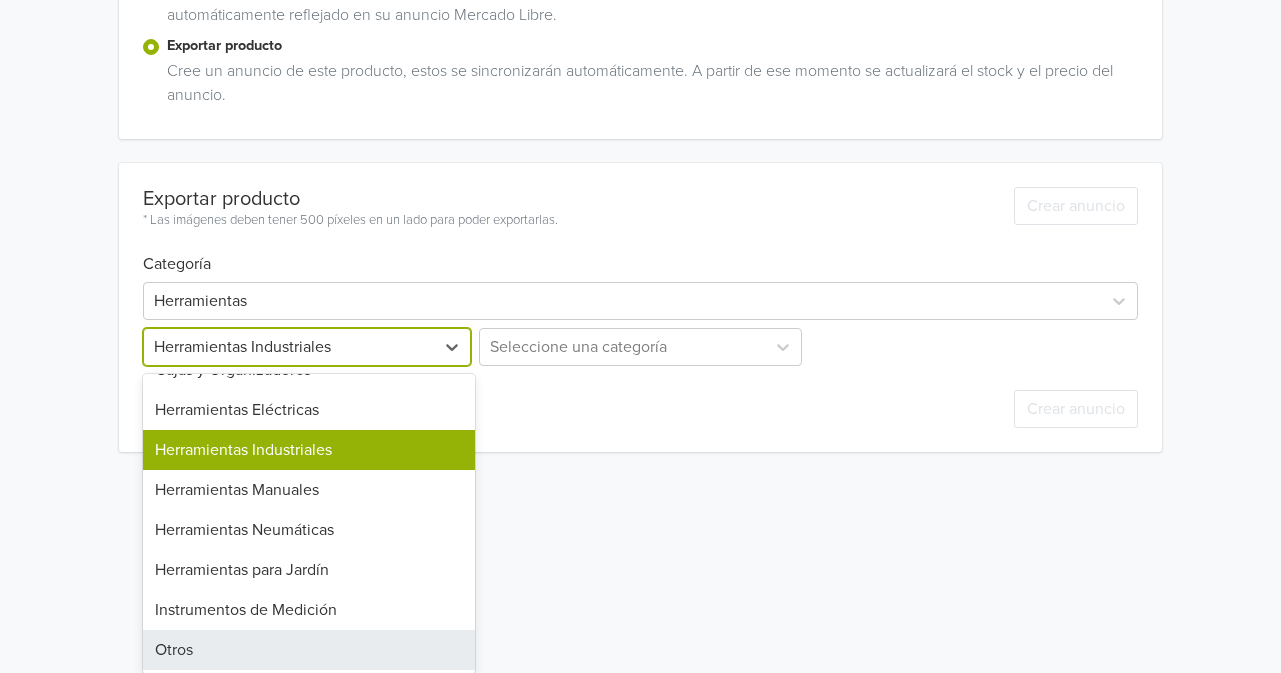 click on "Otros" at bounding box center (309, 650) 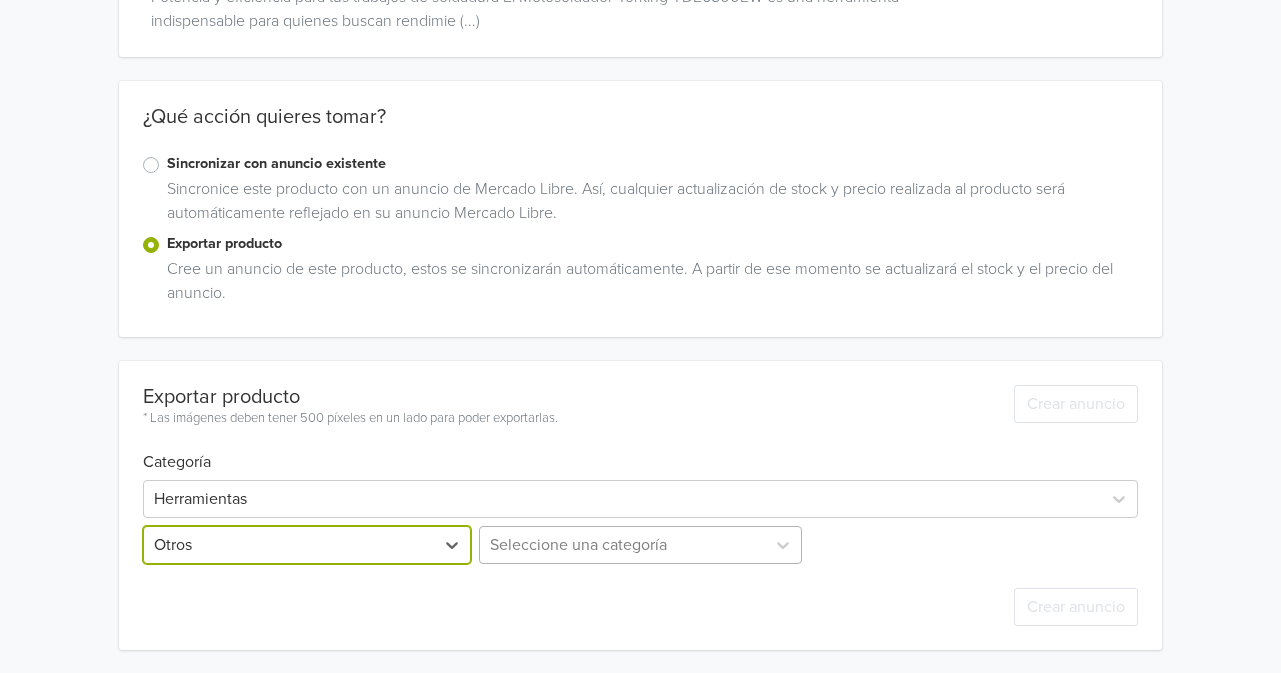 scroll, scrollTop: 428, scrollLeft: 0, axis: vertical 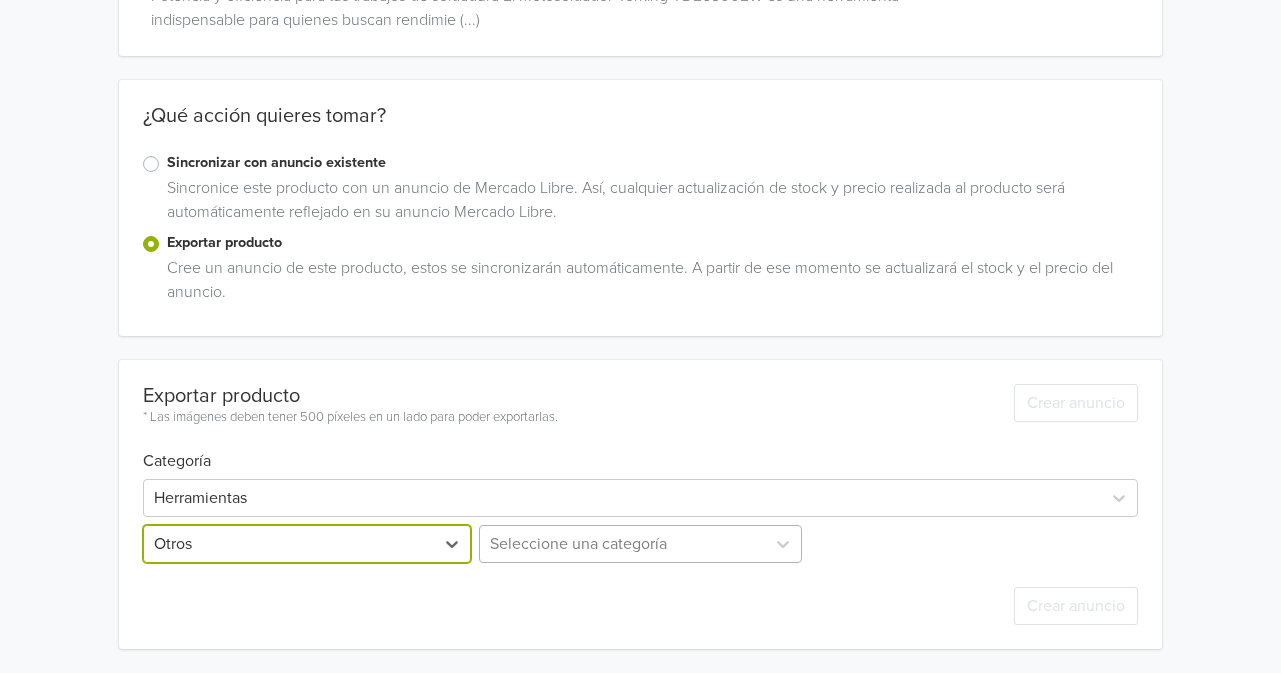 click on "Seleccione una categoría" at bounding box center [641, 544] 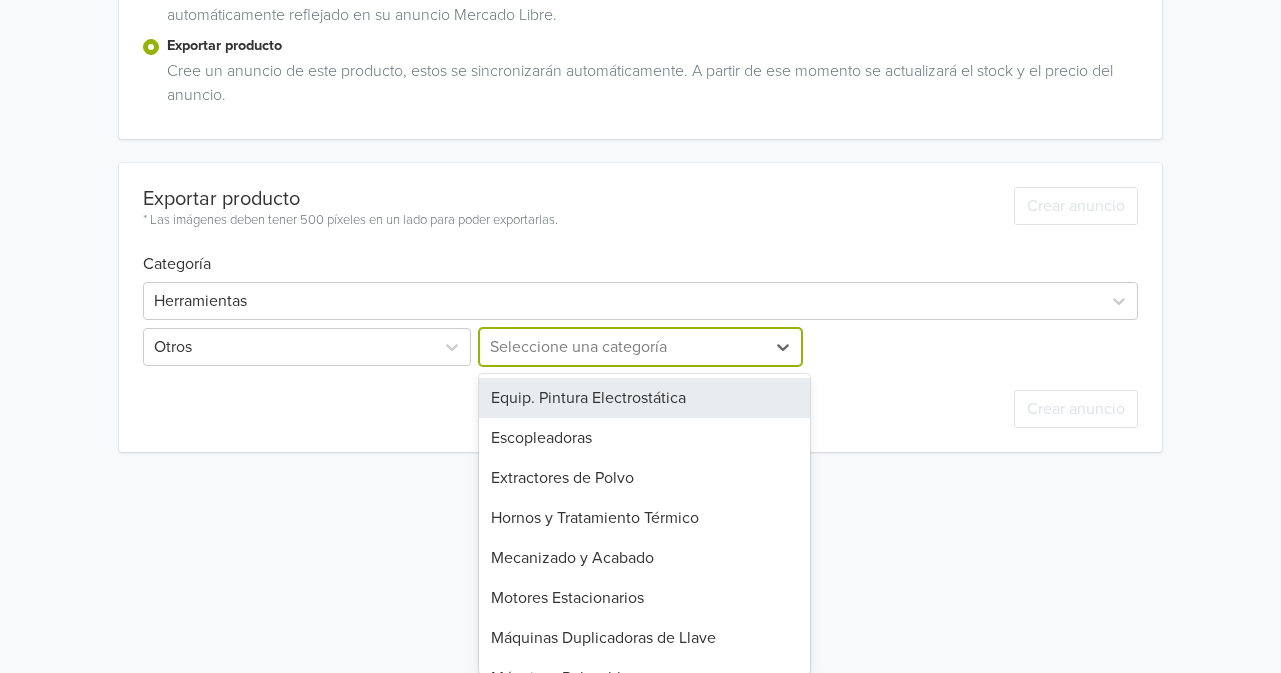 scroll, scrollTop: 400, scrollLeft: 0, axis: vertical 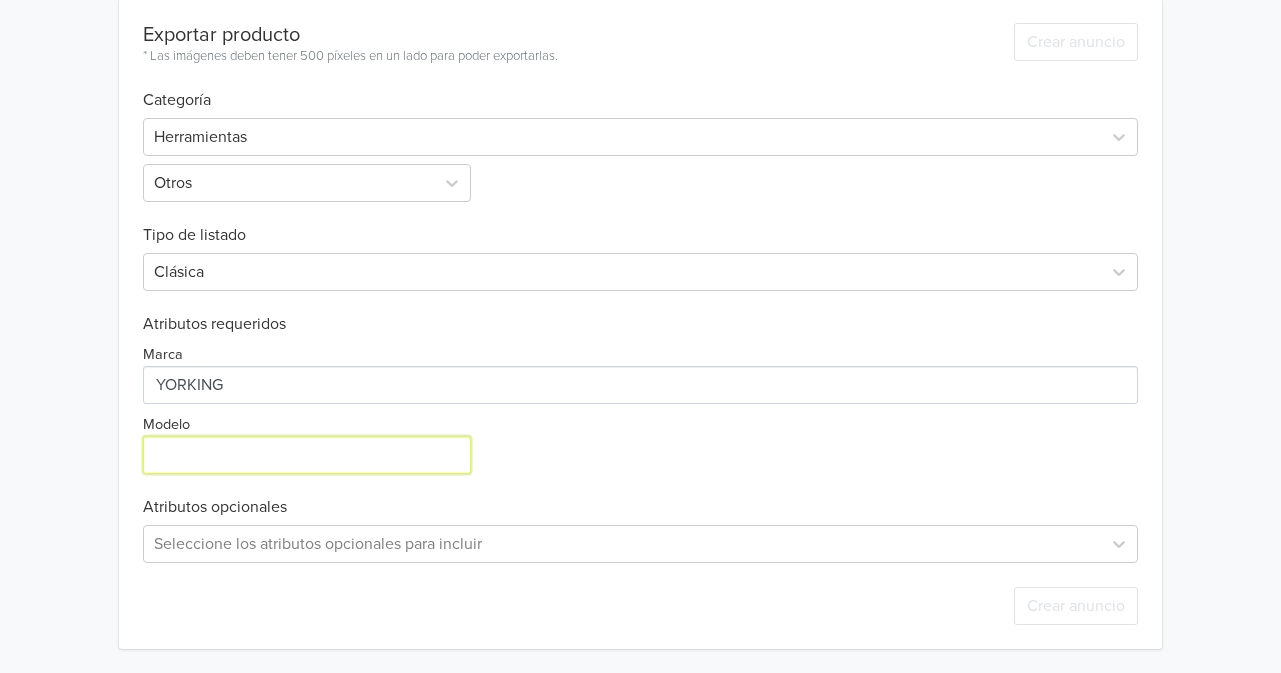 click on "Modelo" at bounding box center [307, 455] 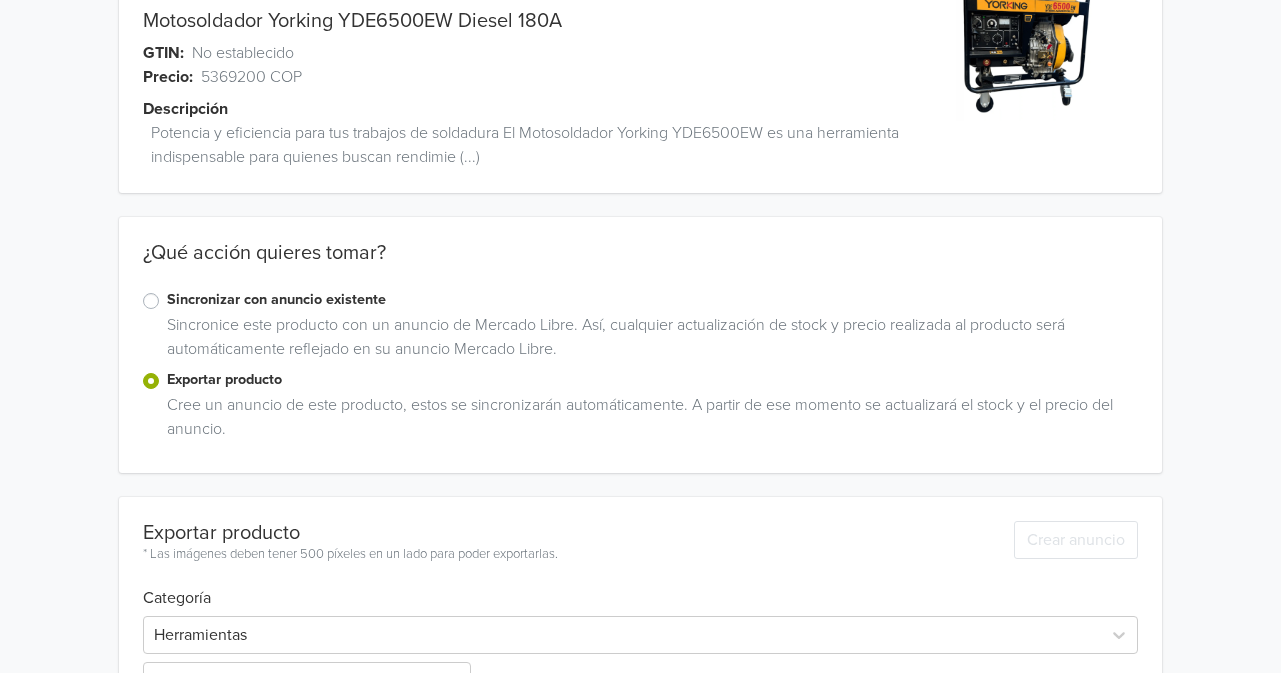scroll, scrollTop: 0, scrollLeft: 0, axis: both 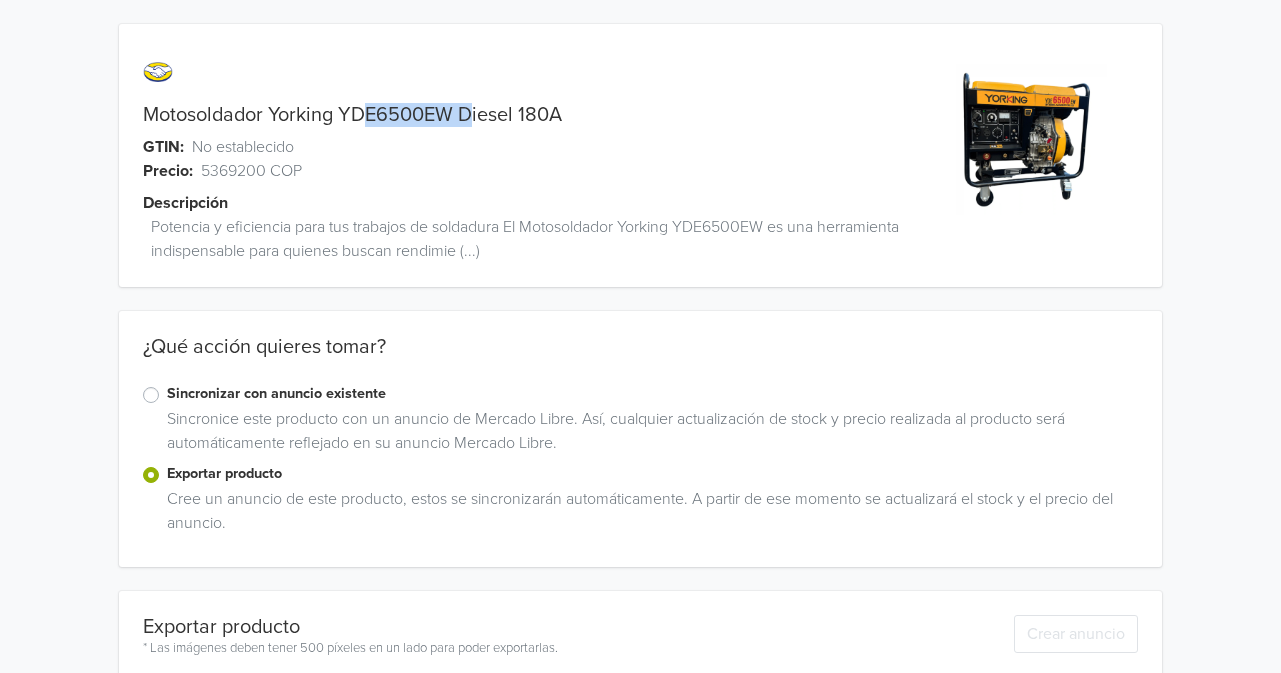 drag, startPoint x: 339, startPoint y: 109, endPoint x: 453, endPoint y: 118, distance: 114.35471 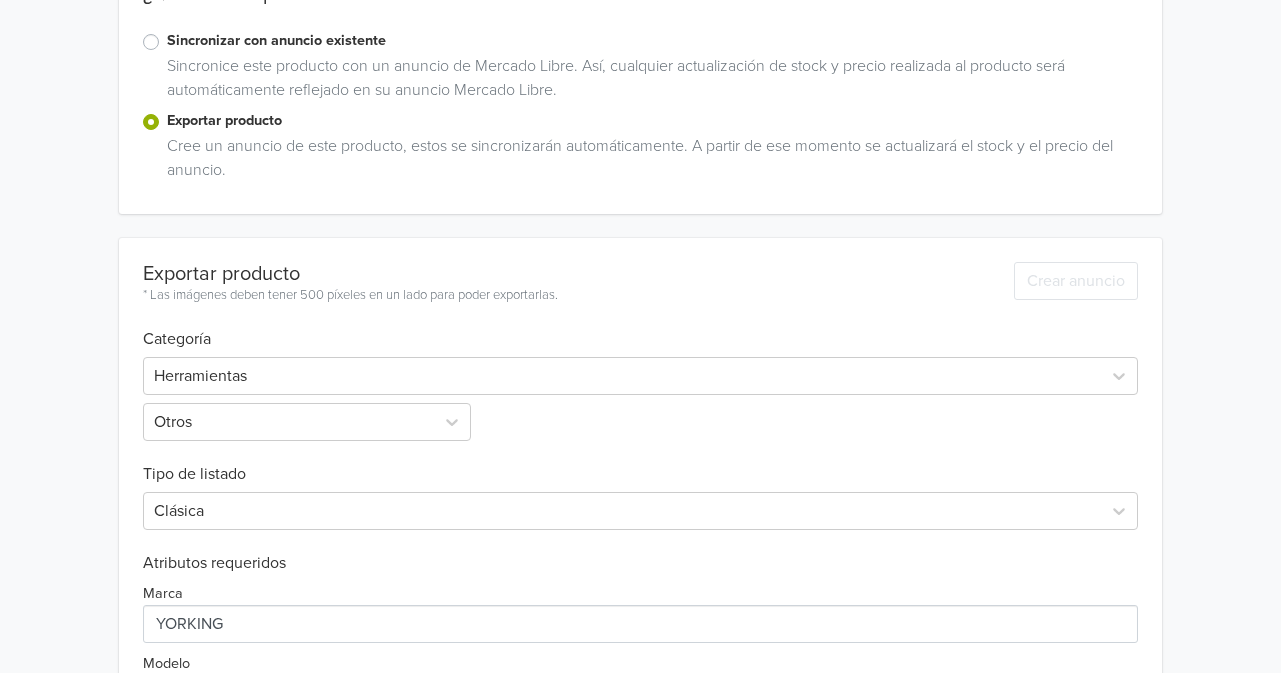 scroll, scrollTop: 592, scrollLeft: 0, axis: vertical 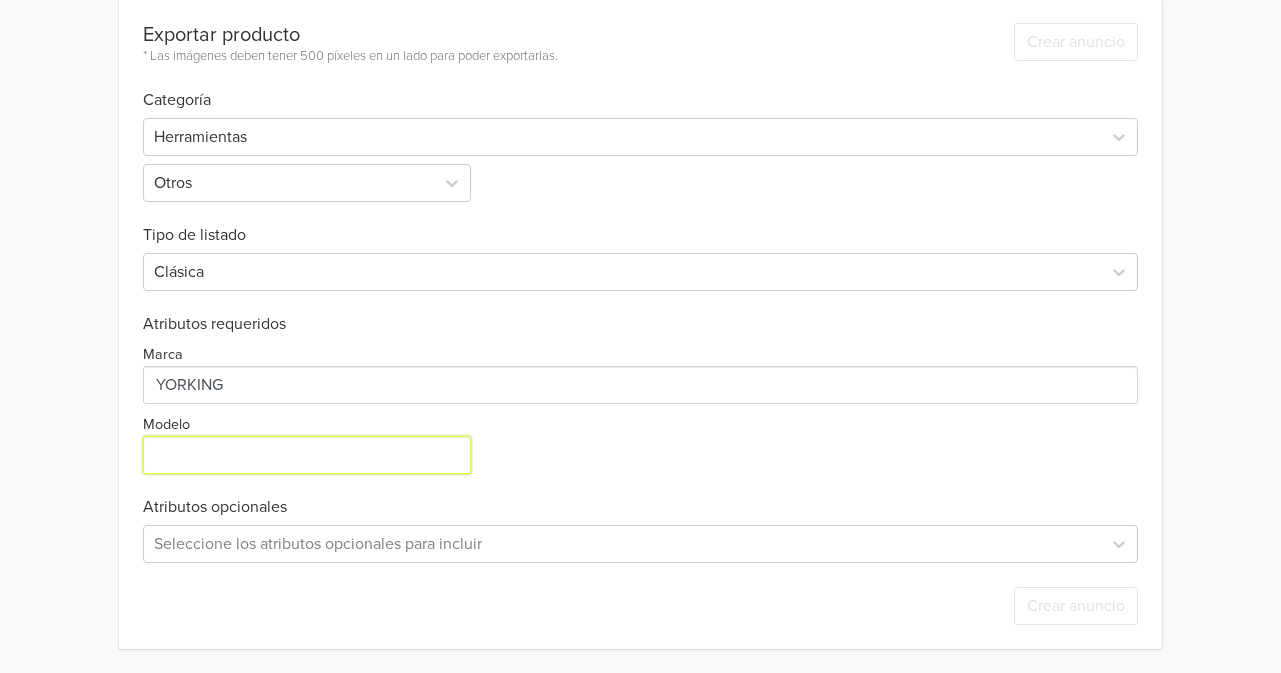 click on "Modelo" at bounding box center [307, 455] 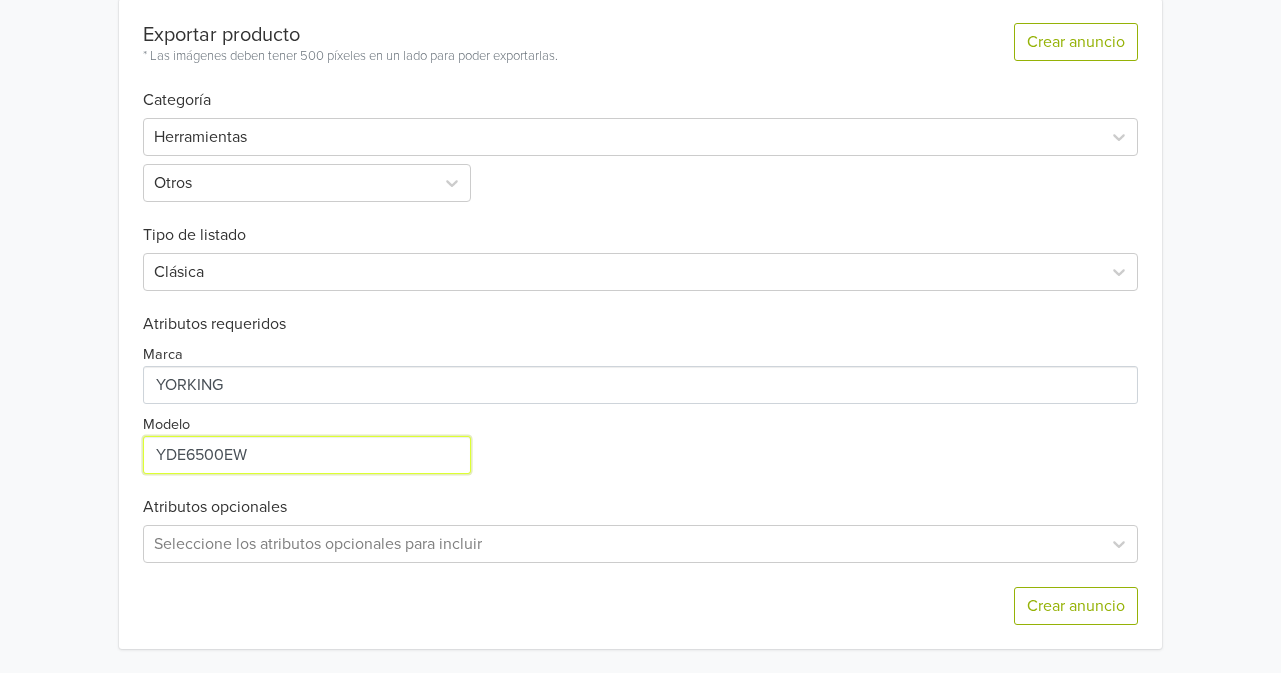 type on "YDE6500EW" 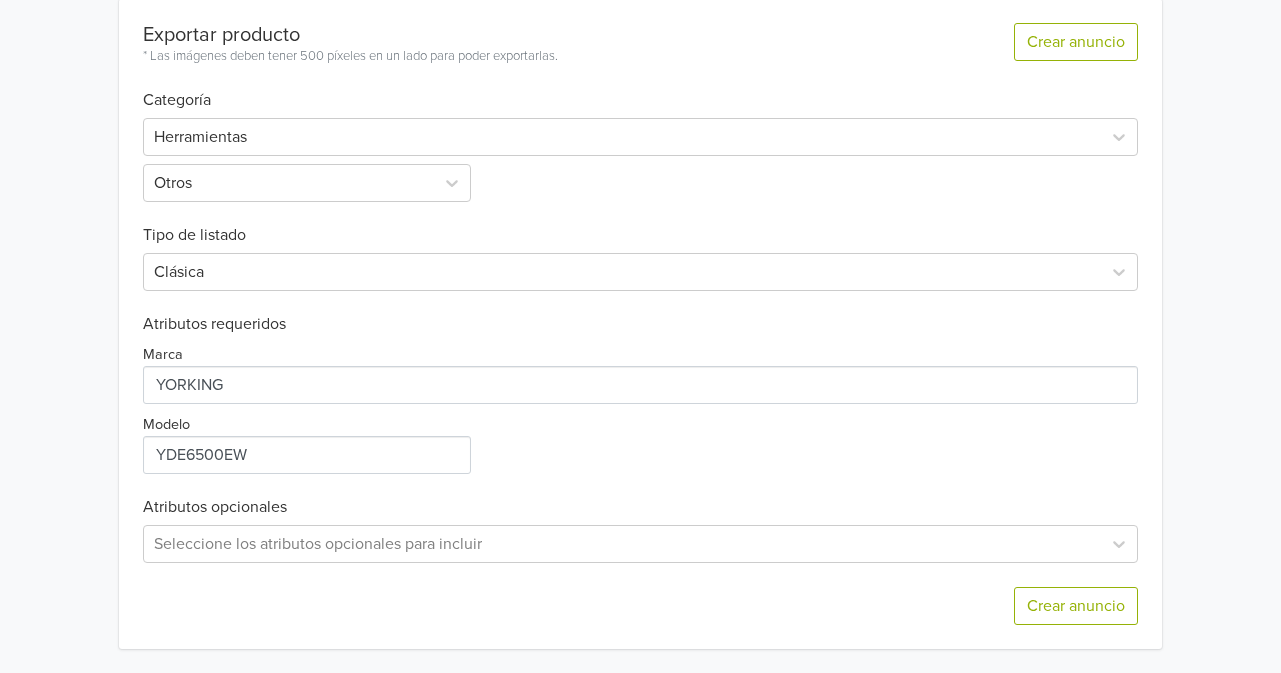 click on "Motosoldador Yorking YDE6500EW Diesel 180A   GTIN: No establecido   Precio: 5369200 COP   Descripción   Potencia y eficiencia para tus trabajos de soldadura
El Motosoldador Yorking YDE6500EW es una herramienta indispensable para quienes buscan rendimie (...) ¿Qué acción quieres tomar? Sincronizar con anuncio existente Sincronice este producto con un anuncio de Mercado Libre. Así, cualquier actualización de stock y precio realizada al producto será automáticamente reflejado en su anuncio Mercado Libre. Exportar producto Cree un anuncio de este producto, estos se sincronizarán automáticamente. A partir de ese momento se actualizará el stock y el precio del anuncio. Exportar producto * Las imágenes deben tener 500 píxeles en un lado para poder exportarlas. Crear anuncio Categoría Herramientas Otros Tipo de listado Clásica Atributos requeridos Marca Modelo Atributos opcionales Seleccione los atributos opcionales para incluir Crear anuncio" at bounding box center [640, 40] 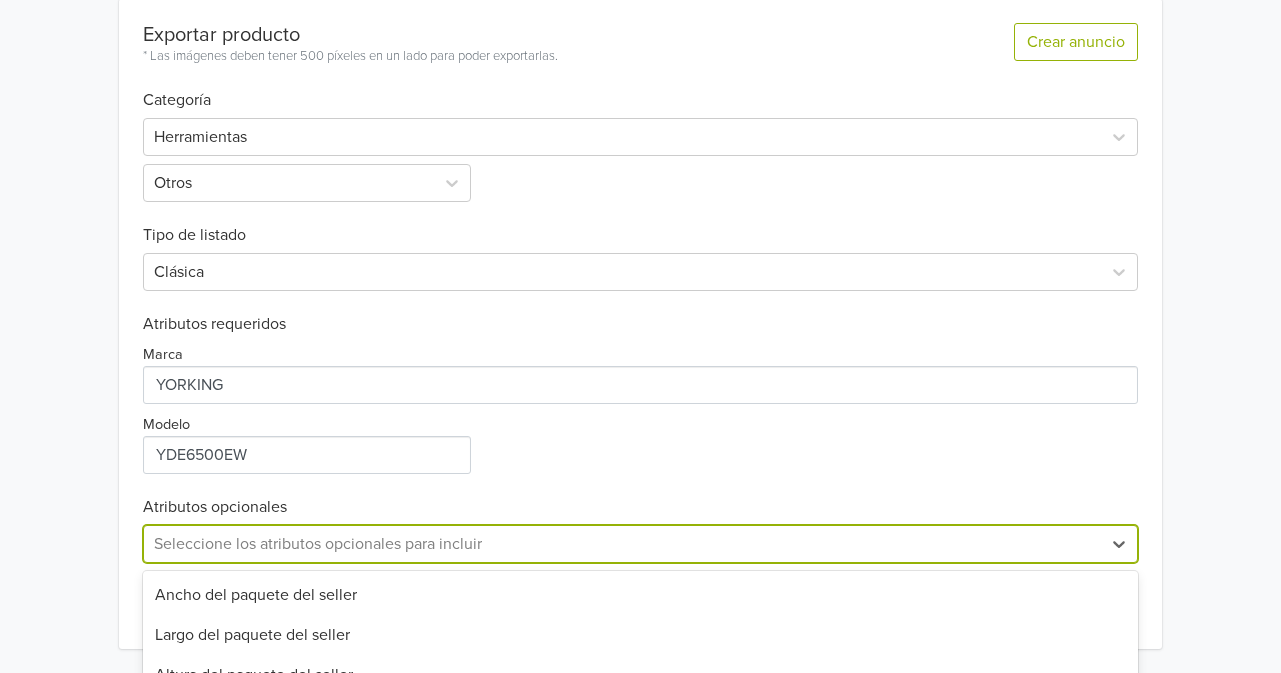 scroll, scrollTop: 790, scrollLeft: 0, axis: vertical 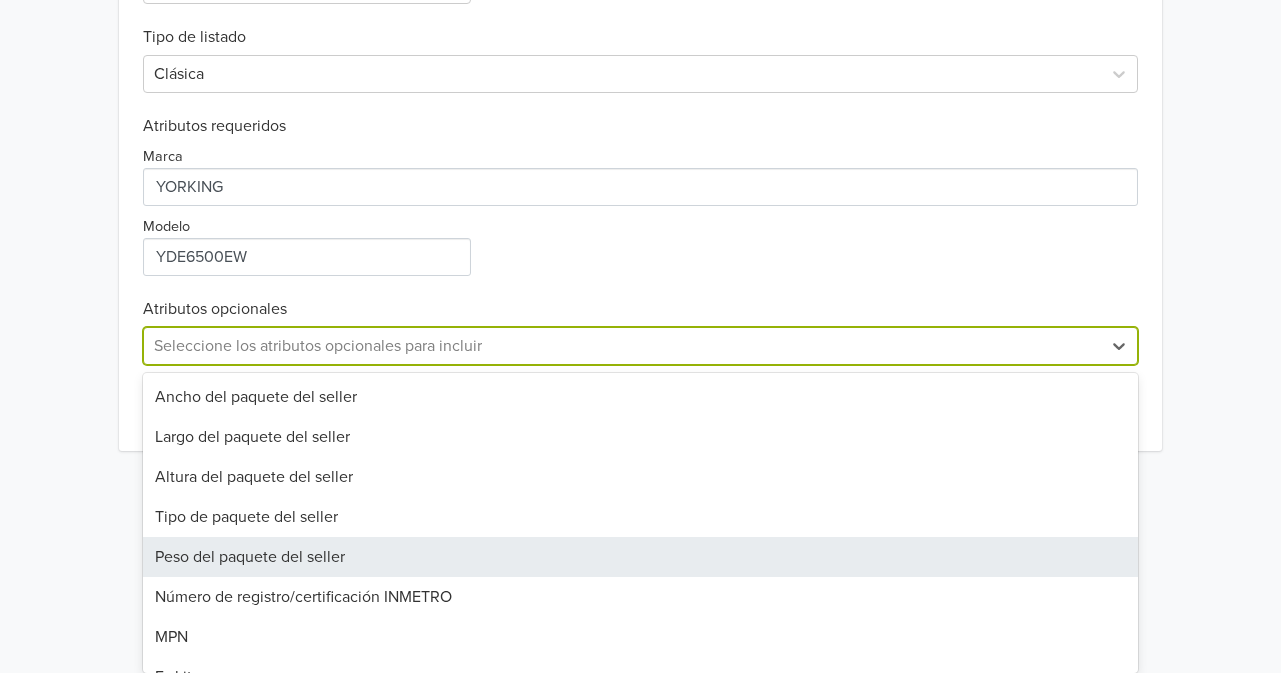 click on "10 results available. Use Up and Down to choose options, press Enter to select the currently focused option, press Escape to exit the menu, press Tab to select the option and exit the menu. Seleccione los atributos opcionales para incluir Ancho del paquete del seller Largo del paquete del seller Altura del paquete del seller Tipo de paquete del seller Peso del paquete del seller Número de registro/certificación INMETRO MPN Es kit Fuente del producto Voltaje" at bounding box center (640, 346) 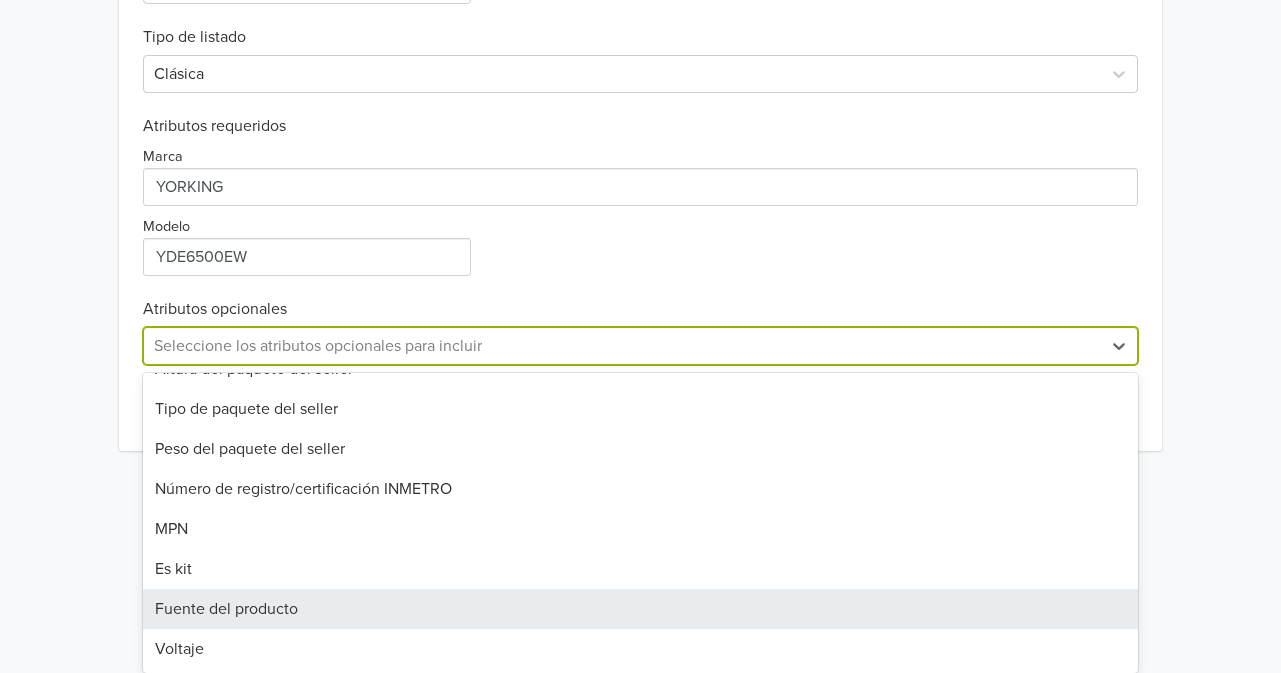 scroll, scrollTop: 0, scrollLeft: 0, axis: both 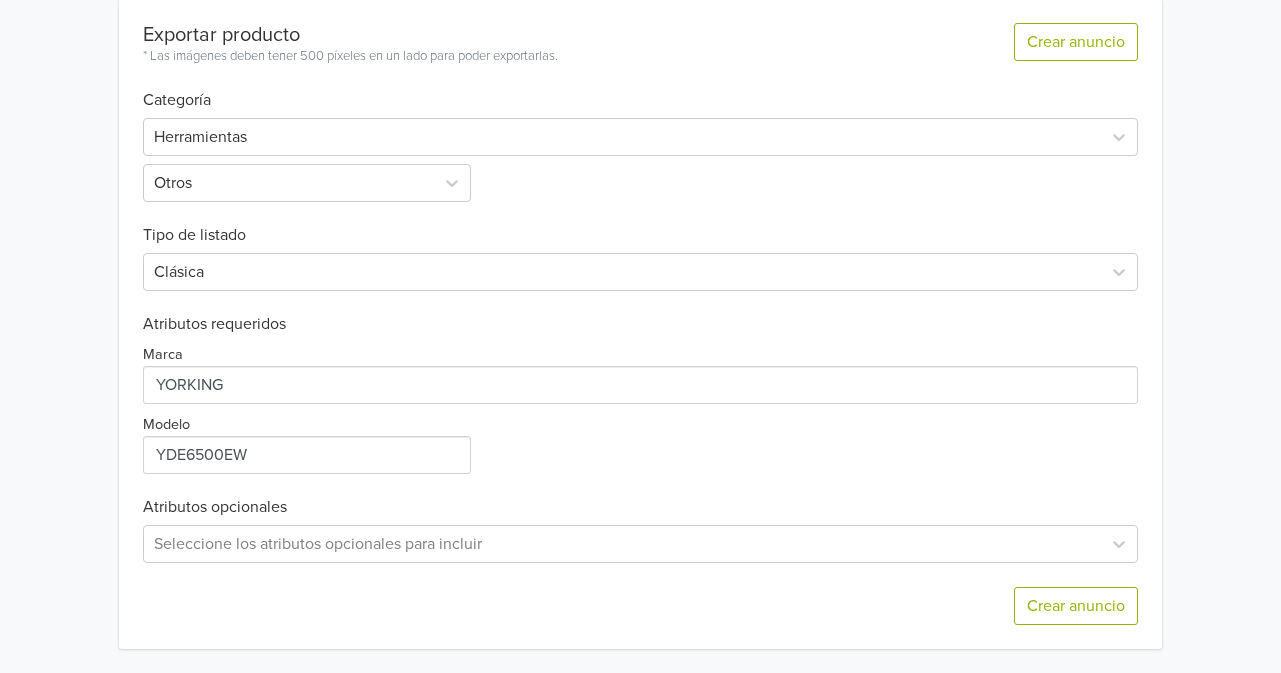 click on "Motosoldador Yorking YDE6500EW Diesel 180A   GTIN: No establecido   Precio: 5369200 COP   Descripción   Potencia y eficiencia para tus trabajos de soldadura
El Motosoldador Yorking YDE6500EW es una herramienta indispensable para quienes buscan rendimie (...) ¿Qué acción quieres tomar? Sincronizar con anuncio existente Sincronice este producto con un anuncio de Mercado Libre. Así, cualquier actualización de stock y precio realizada al producto será automáticamente reflejado en su anuncio Mercado Libre. Exportar producto Cree un anuncio de este producto, estos se sincronizarán automáticamente. A partir de ese momento se actualizará el stock y el precio del anuncio. Exportar producto * Las imágenes deben tener 500 píxeles en un lado para poder exportarlas. Crear anuncio Categoría Herramientas Otros Tipo de listado Clásica Atributos requeridos Marca Modelo Atributos opcionales Seleccione los atributos opcionales para incluir Crear anuncio" at bounding box center [640, 40] 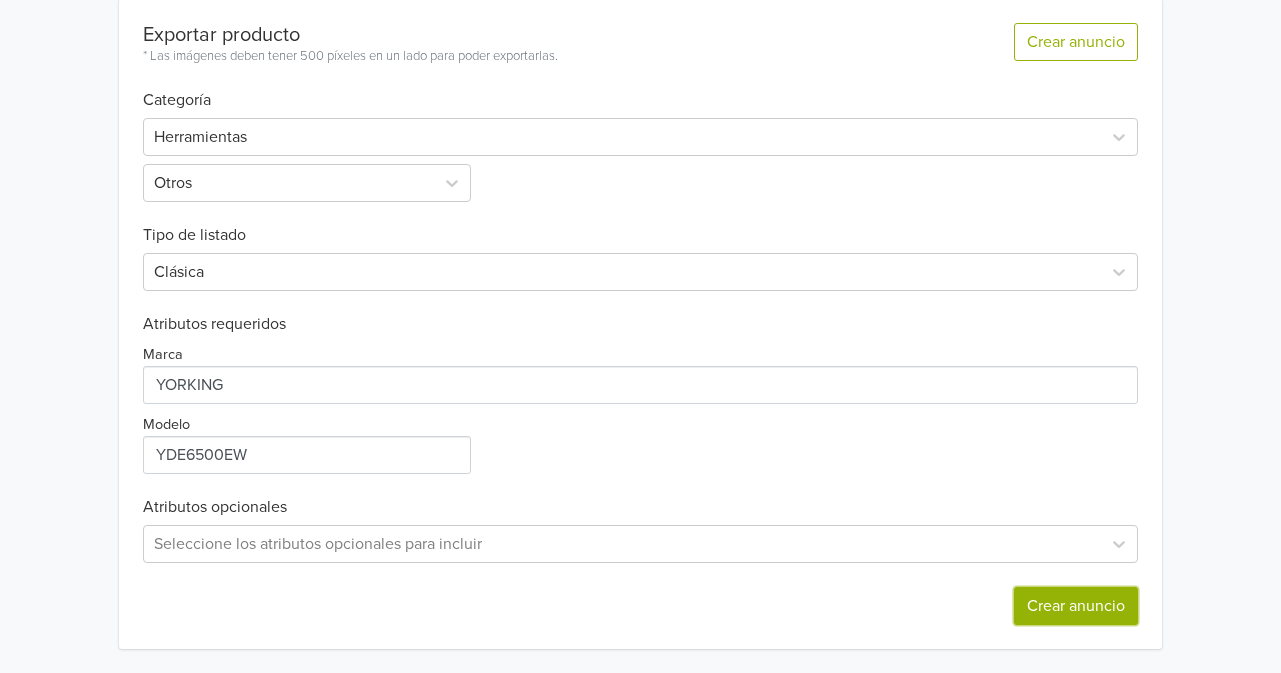click on "Crear anuncio" at bounding box center [1076, 606] 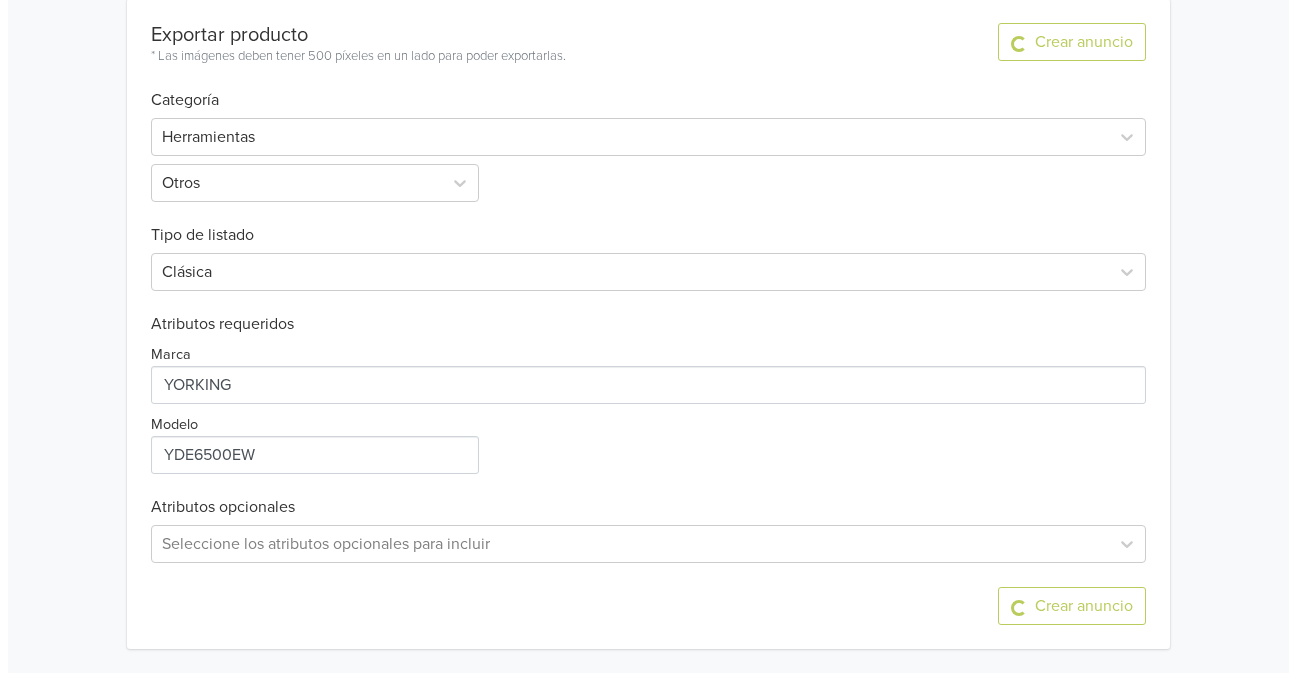 scroll, scrollTop: 0, scrollLeft: 0, axis: both 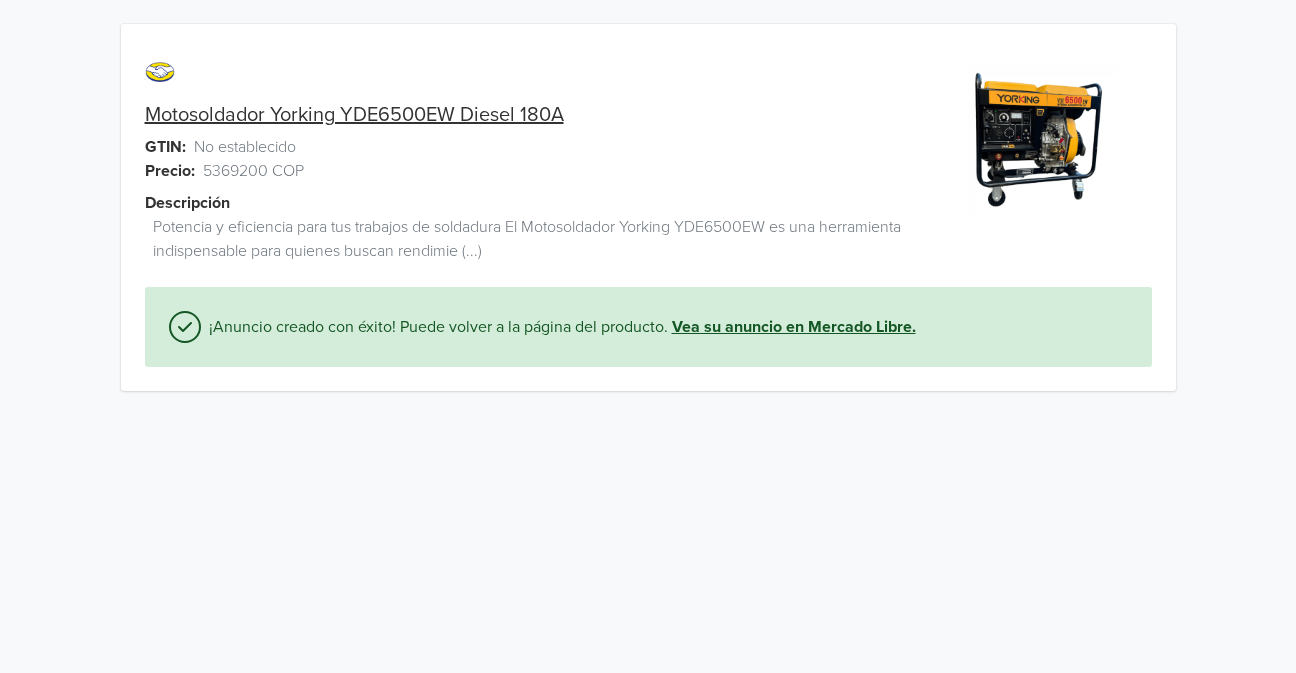 click on "Vea su anuncio en Mercado Libre." at bounding box center (794, 327) 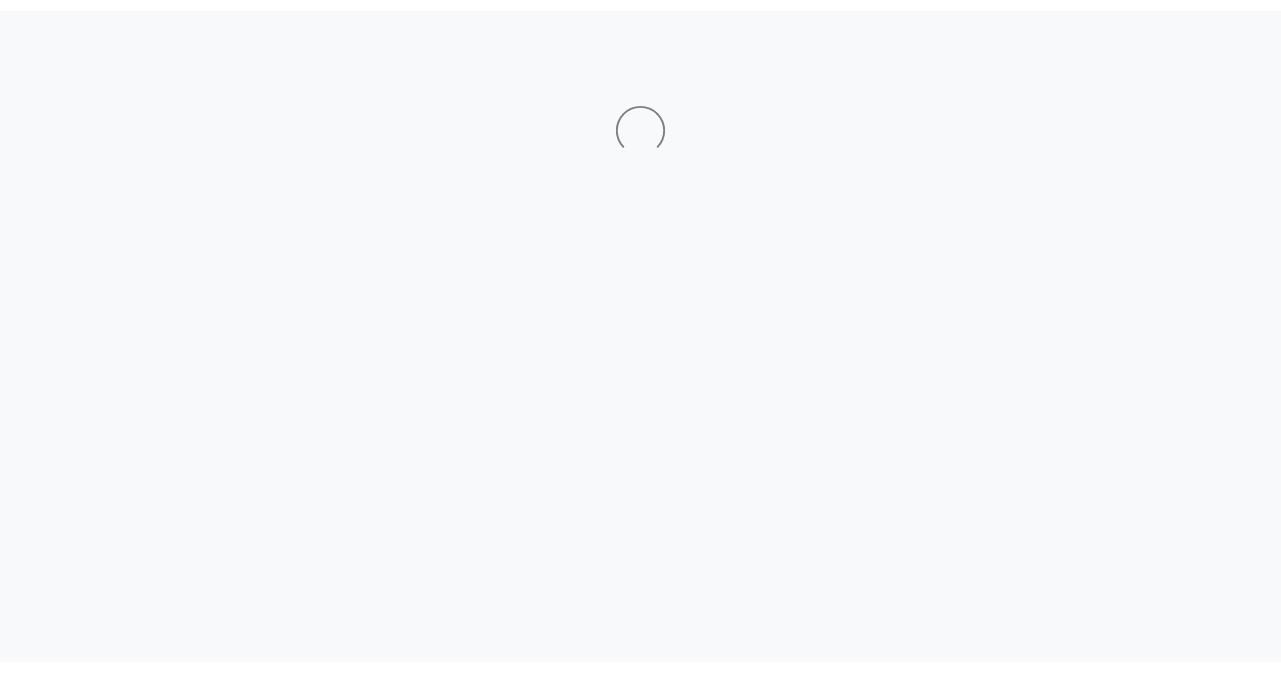 scroll, scrollTop: 0, scrollLeft: 0, axis: both 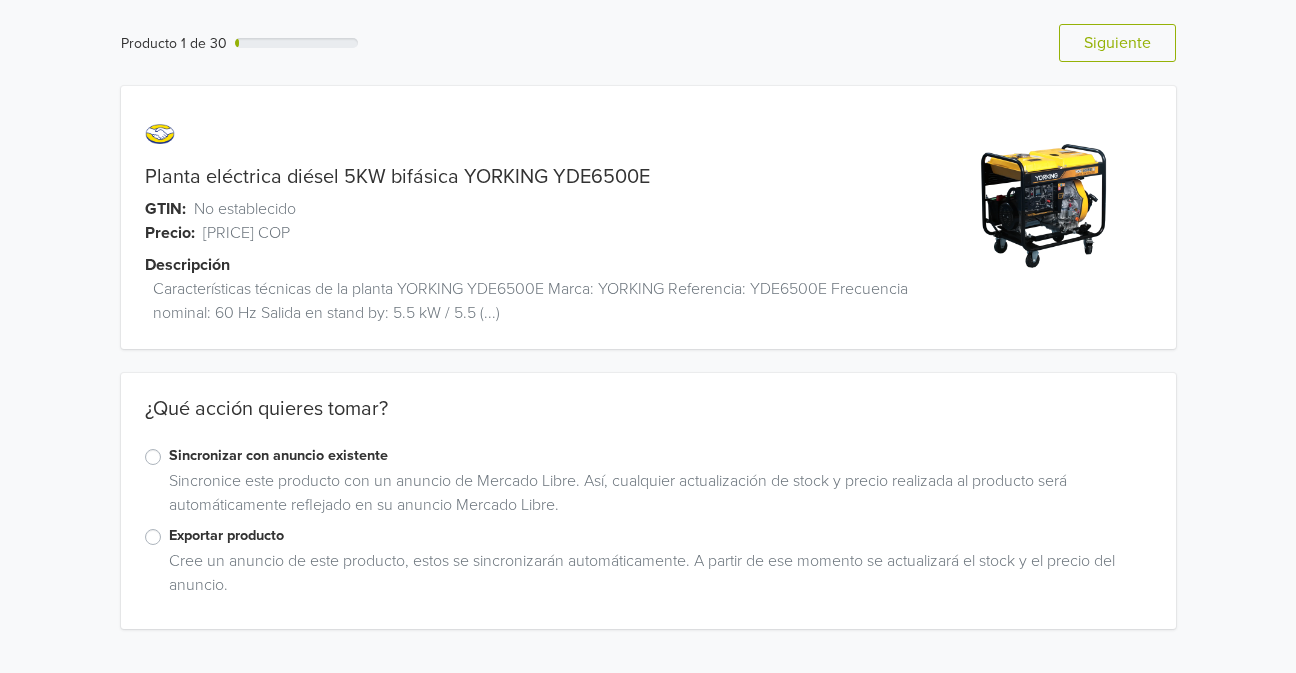 click on "Exportar producto" at bounding box center [660, 536] 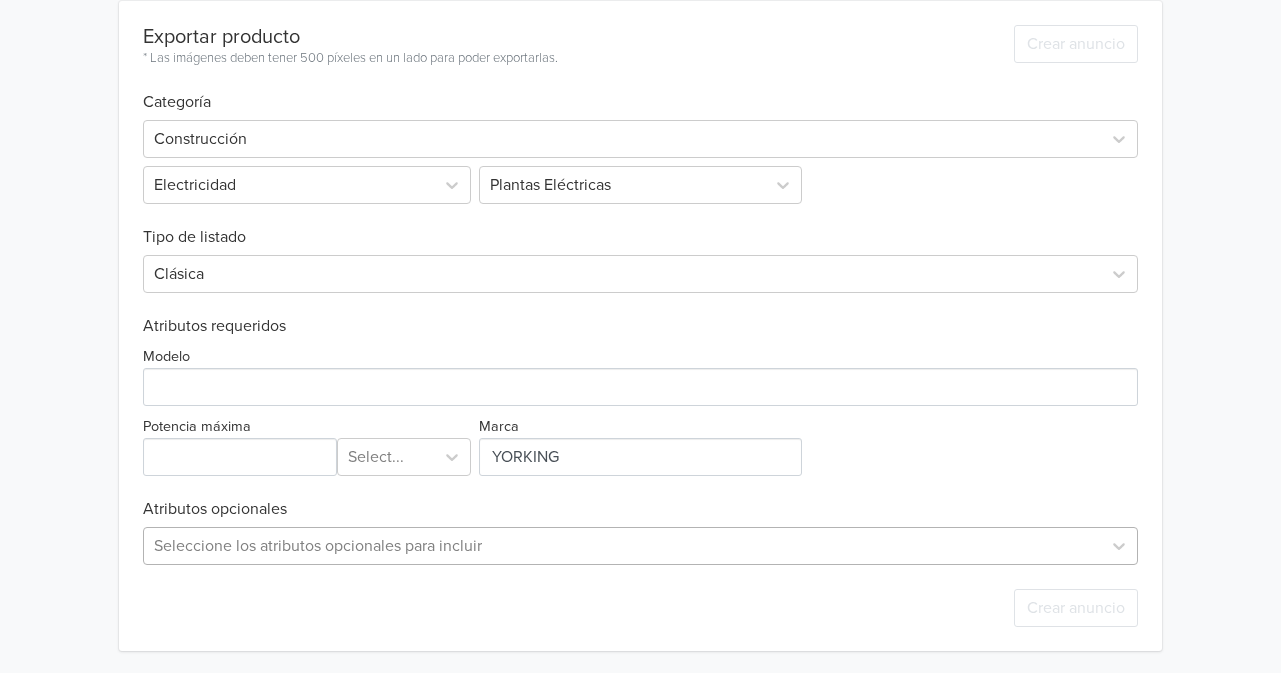 scroll, scrollTop: 653, scrollLeft: 0, axis: vertical 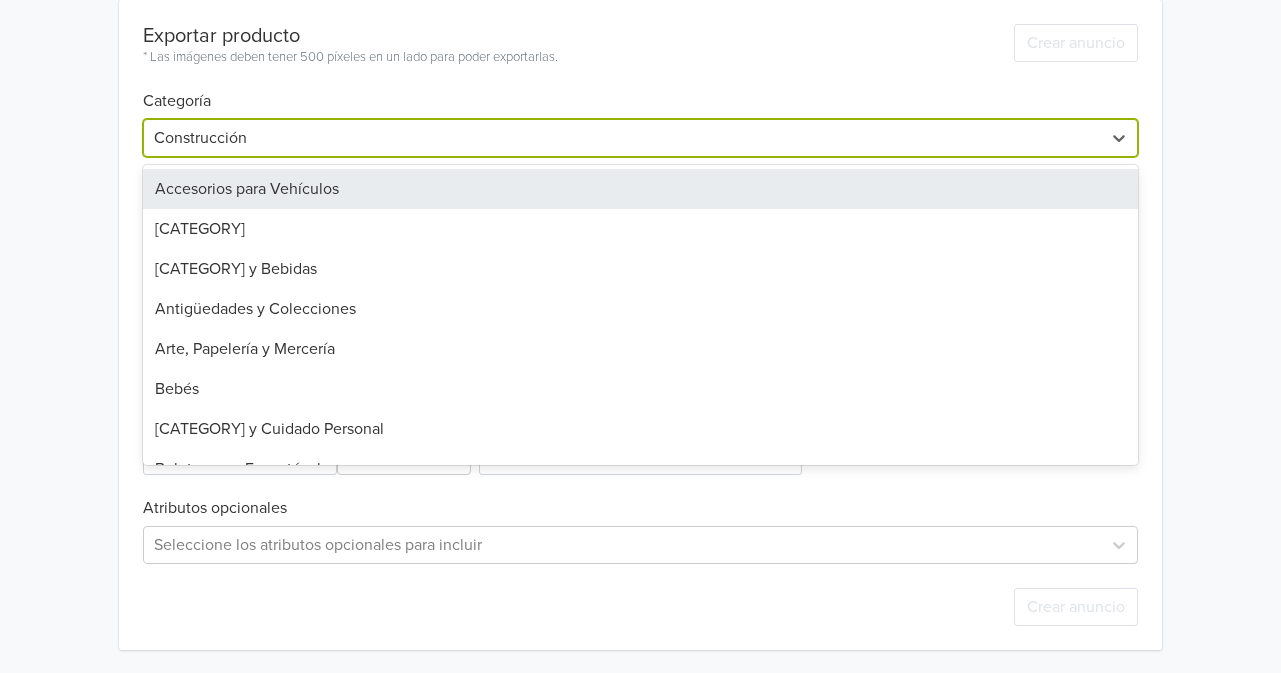 click at bounding box center [622, 138] 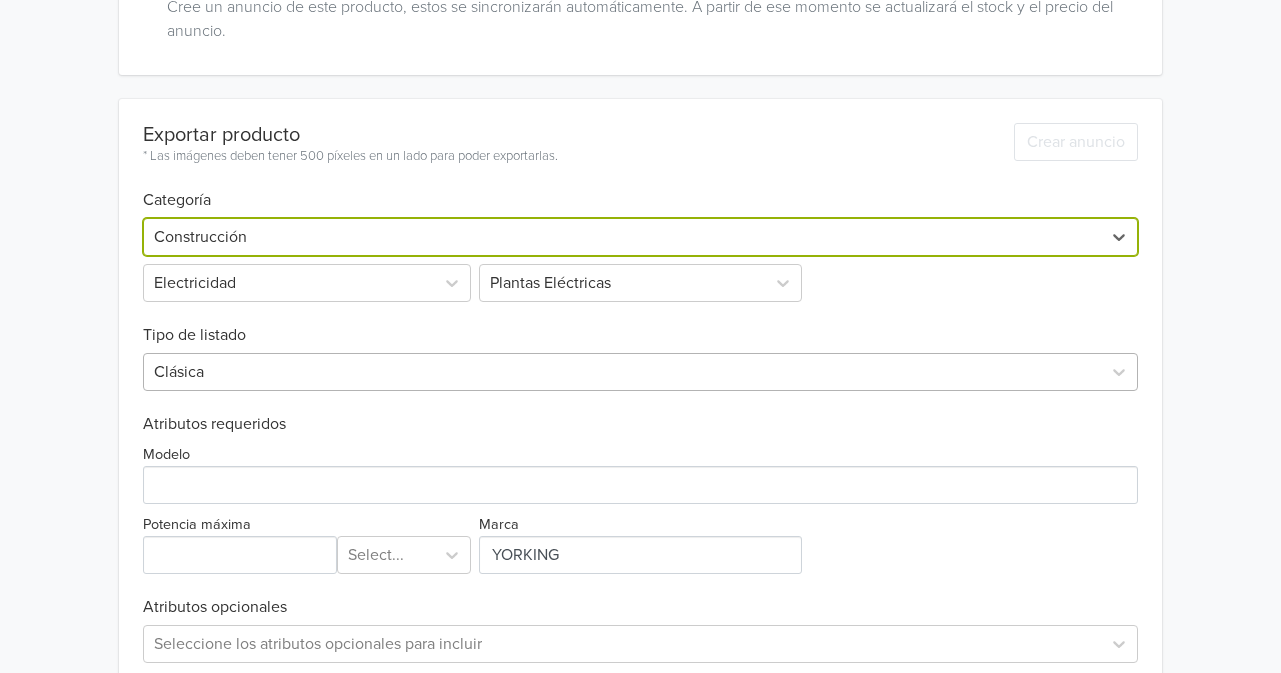 scroll, scrollTop: 653, scrollLeft: 0, axis: vertical 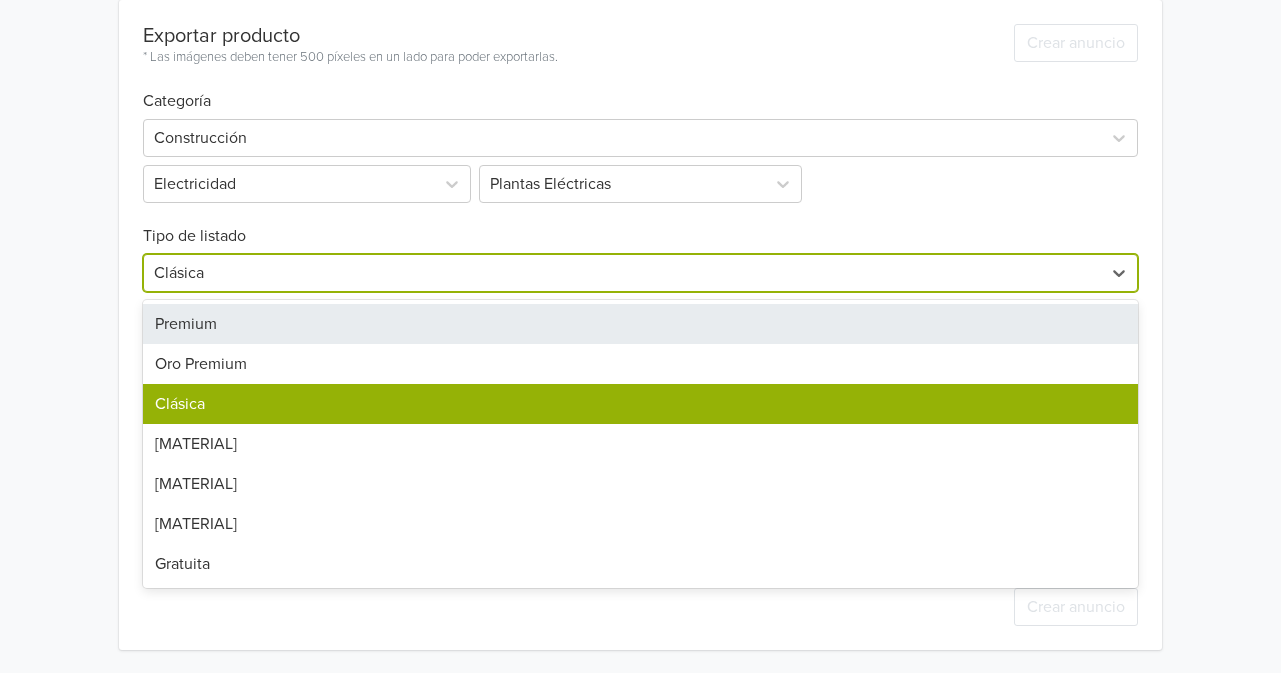 click at bounding box center (622, 273) 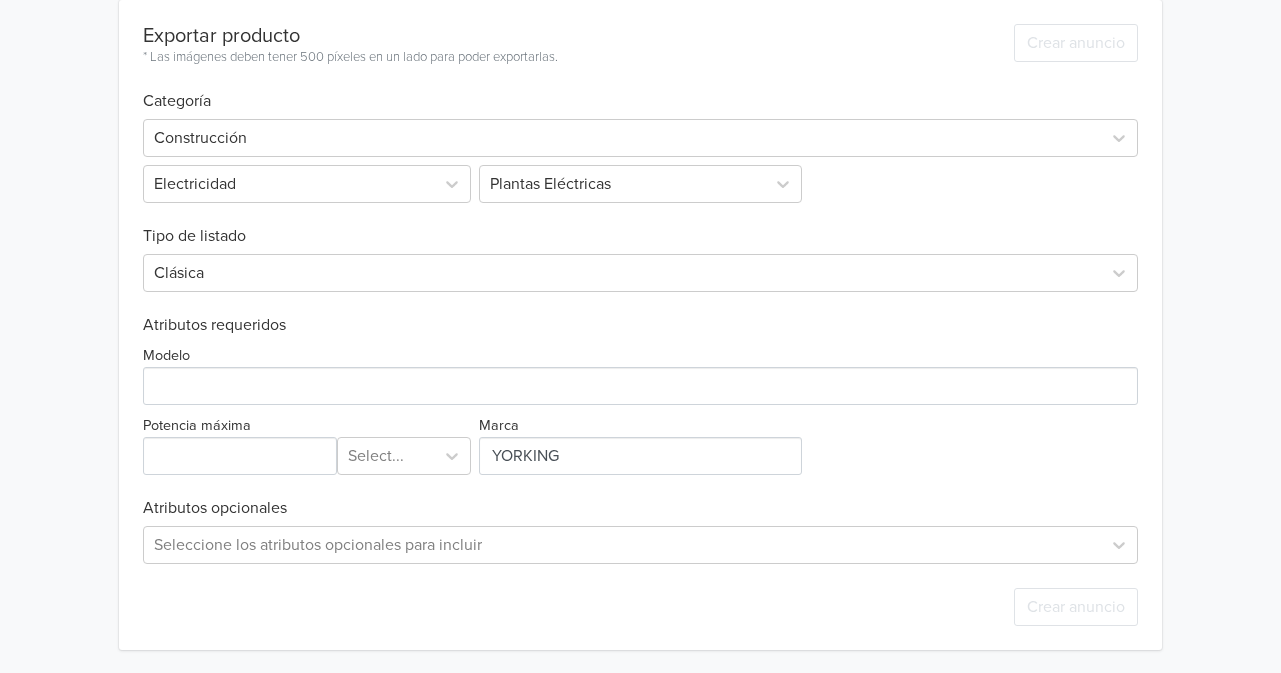 click on "Producto 1 de 30 Anterior Siguiente Planta eléctrica diésel 5KW bifásica YORKING YDE6500E   GTIN: No establecido   Precio: [PRICE] COP   Descripción   Características técnicas de la planta YORKING YDE6500E
Marca: YORKING
Referencia: YDE6500E
Frecuencia nominal: 60 Hz
Salida en stand by: 5.5 kW / 5.5 (...) ¿Qué acción quieres tomar? Sincronizar con anuncio existente Sincronice este producto con un anuncio de Mercado Libre. Así, cualquier actualización de stock y precio realizada al producto será automáticamente reflejado en su anuncio Mercado Libre. Exportar producto Cree un anuncio de este producto, estos se sincronizarán automáticamente. A partir de ese momento se actualizará el stock y el precio del anuncio. Exportar producto * Las imágenes deben tener 500 píxeles en un lado para poder exportarlas. Crear anuncio Categoría Construcción Electricidad Plantas Eléctricas Tipo de listado Clásica Atributos requeridos Modelo Potencia máxima Select... Marca Atributos opcionales Crear anuncio" at bounding box center (640, 10) 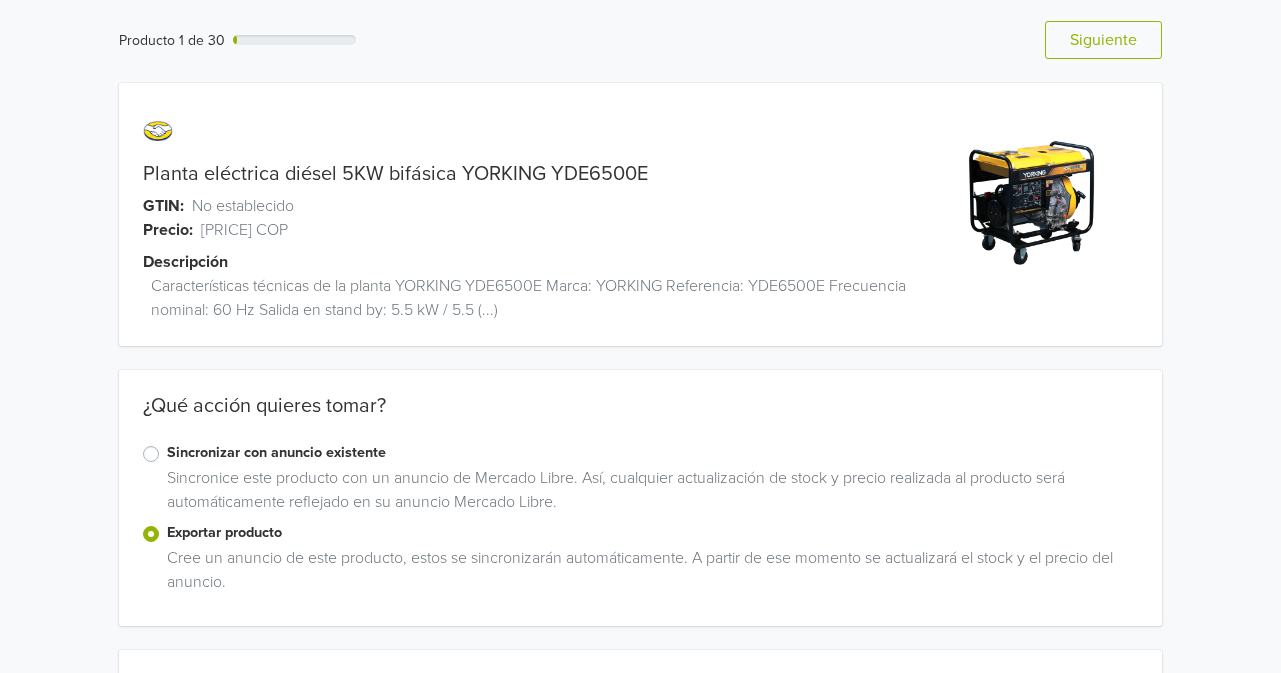 scroll, scrollTop: 0, scrollLeft: 0, axis: both 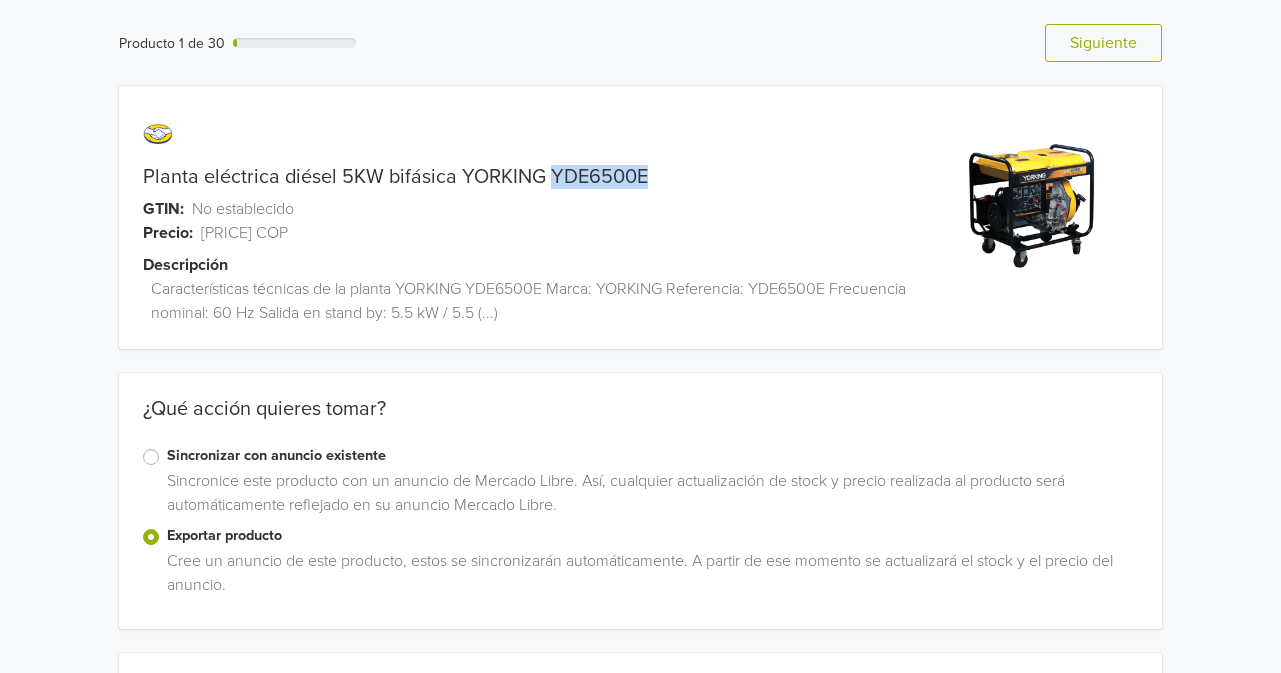 drag, startPoint x: 545, startPoint y: 179, endPoint x: 654, endPoint y: 168, distance: 109.55364 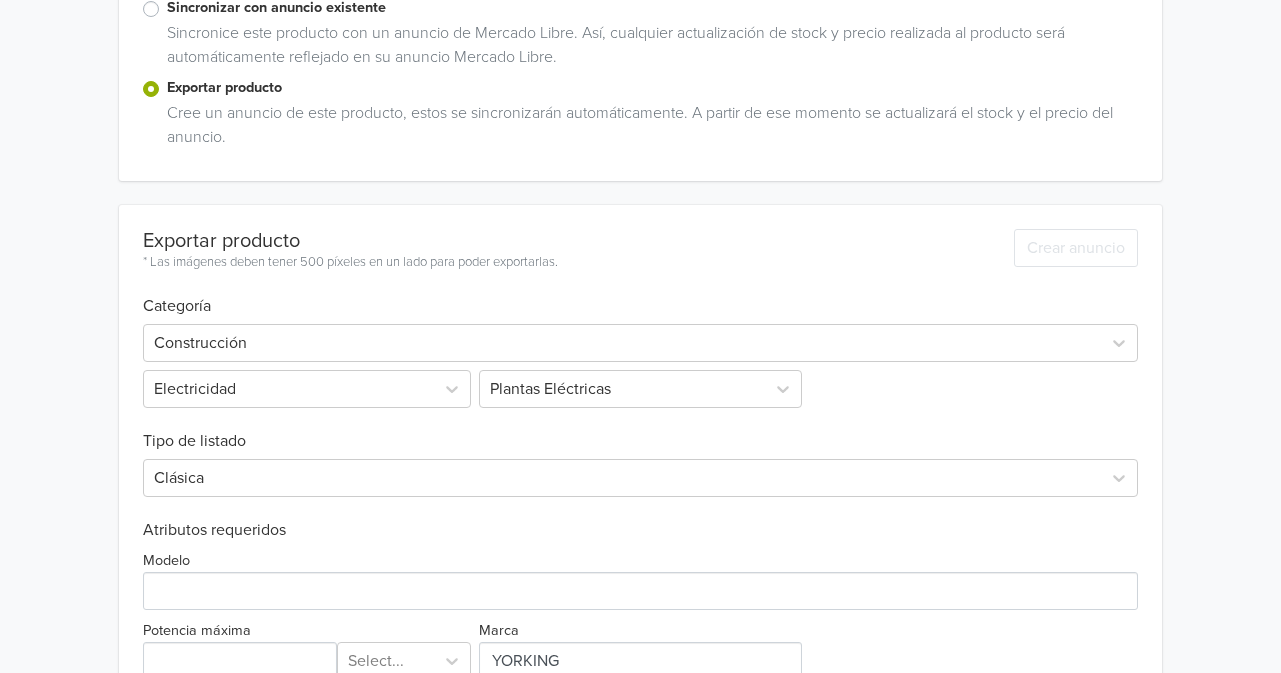 scroll, scrollTop: 653, scrollLeft: 0, axis: vertical 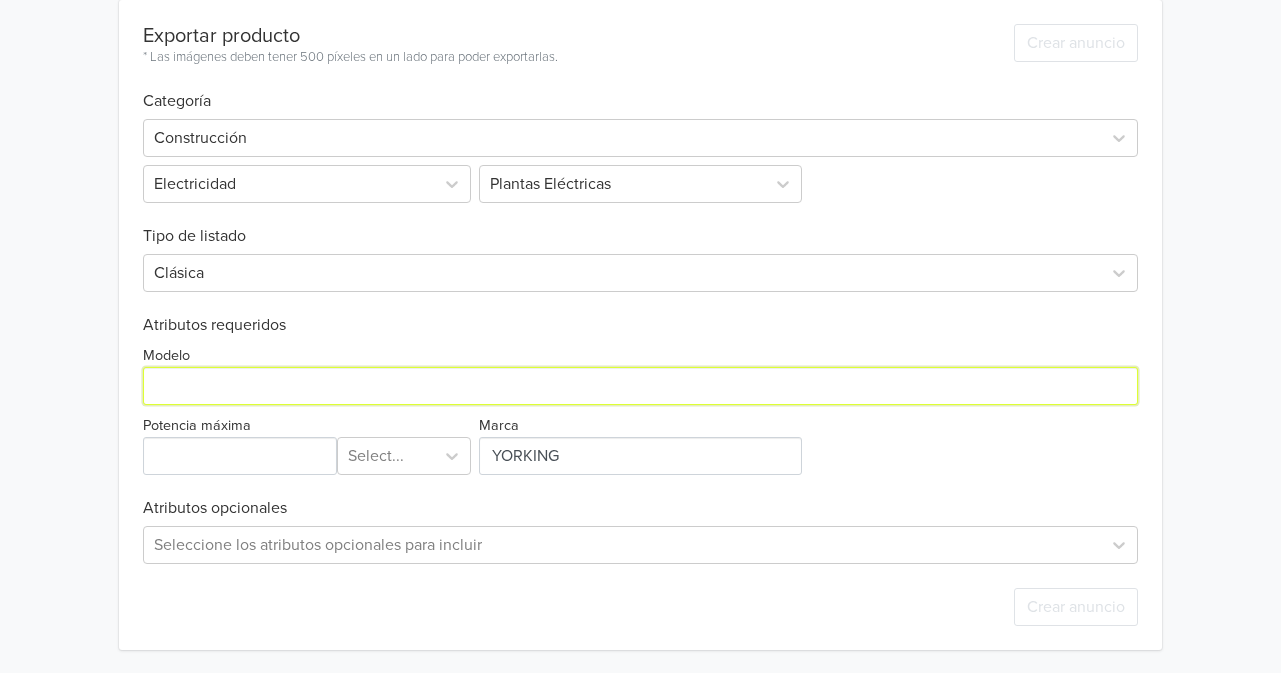 click on "Modelo" at bounding box center (640, 386) 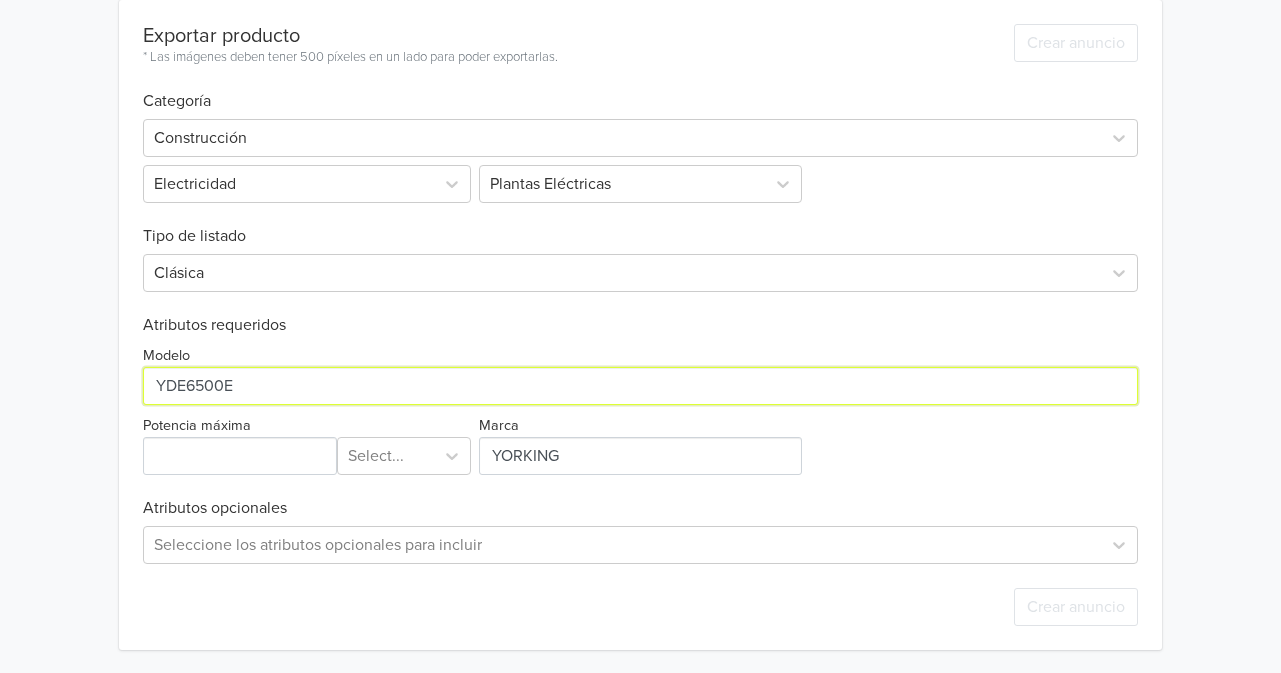 type on "YDE6500E" 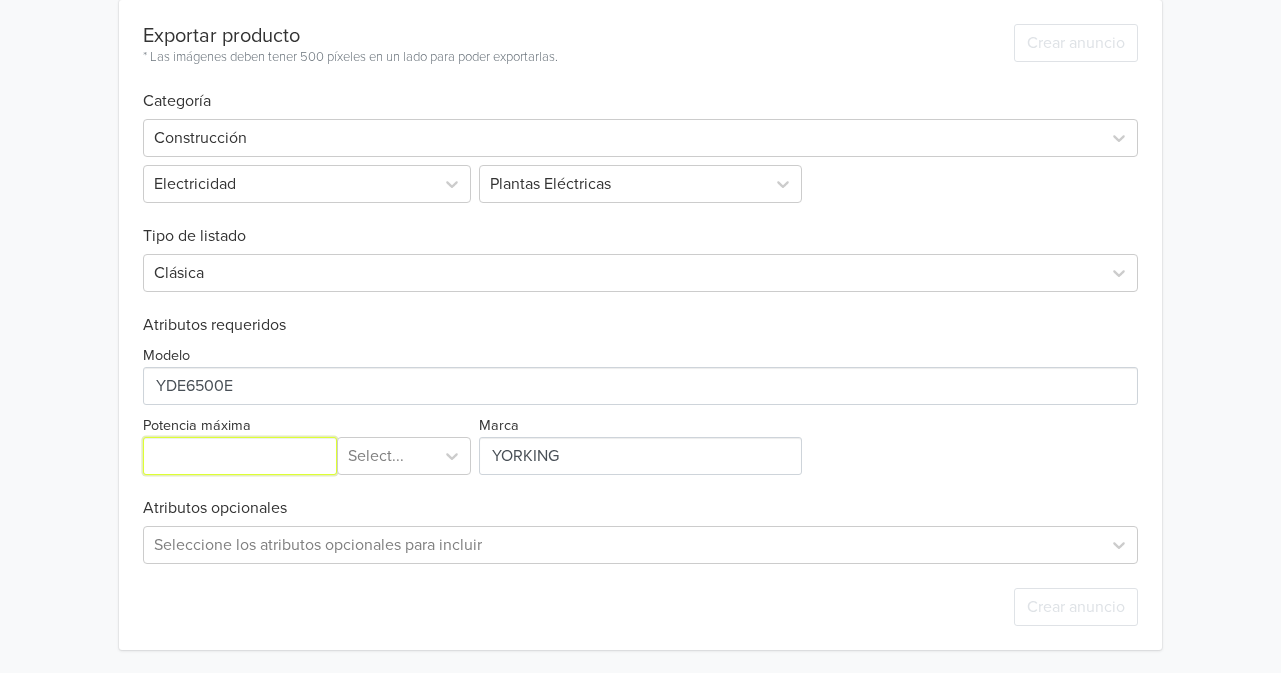 click on "Potencia máxima" at bounding box center [240, 456] 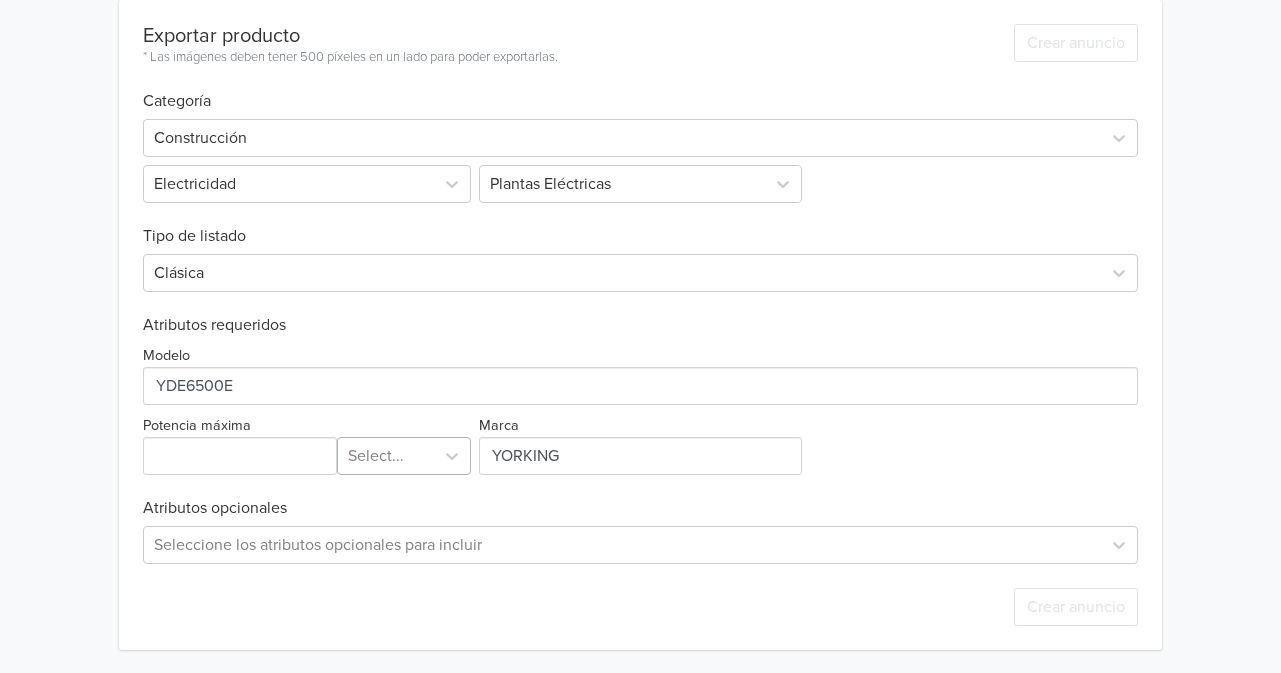 click at bounding box center (386, 456) 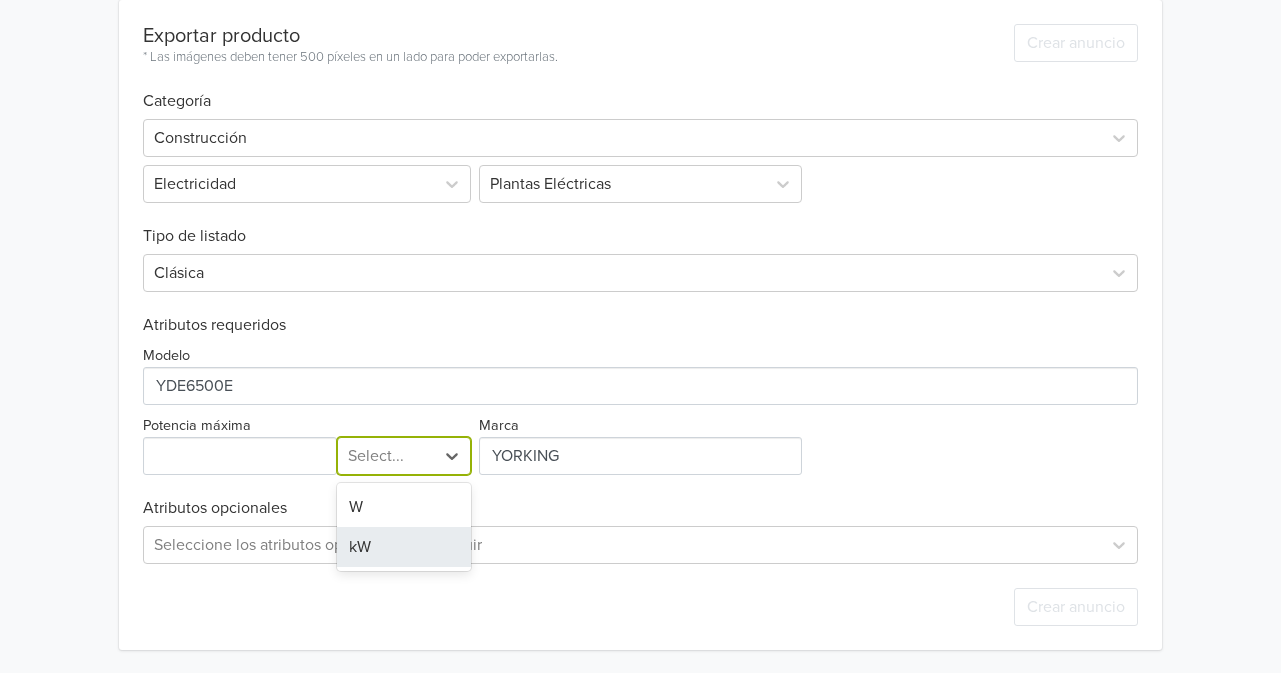 click on "kW" at bounding box center (404, 547) 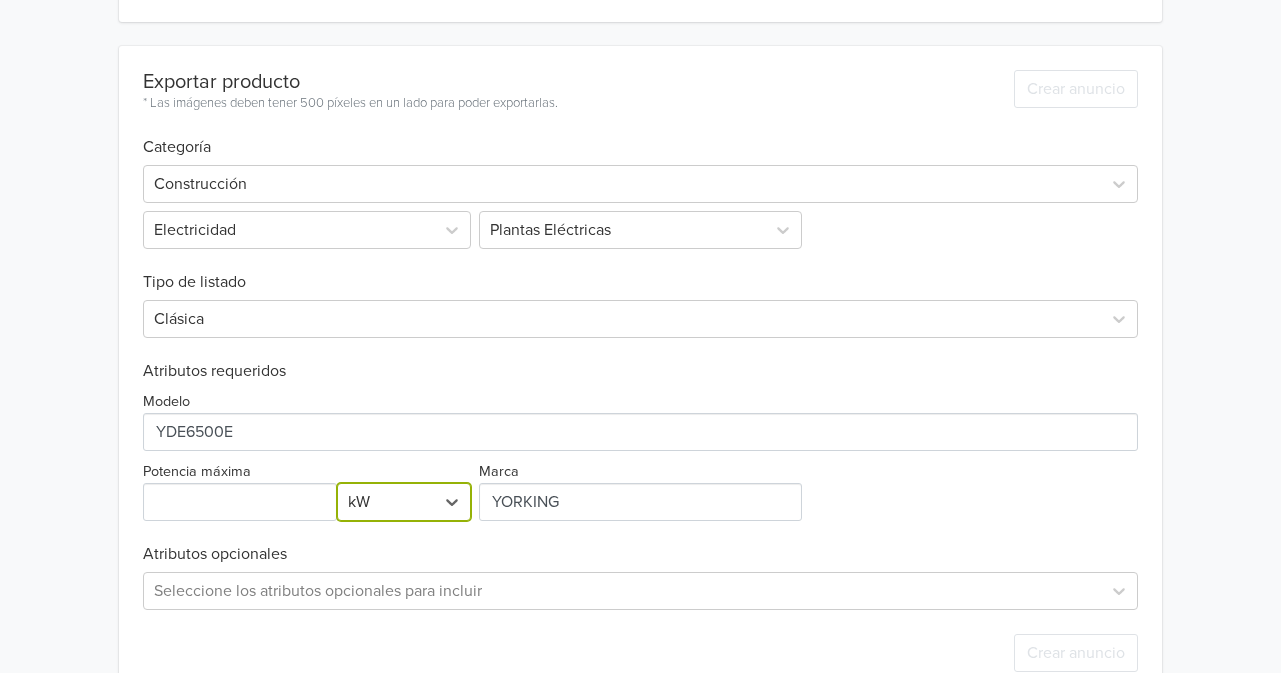 scroll, scrollTop: 653, scrollLeft: 0, axis: vertical 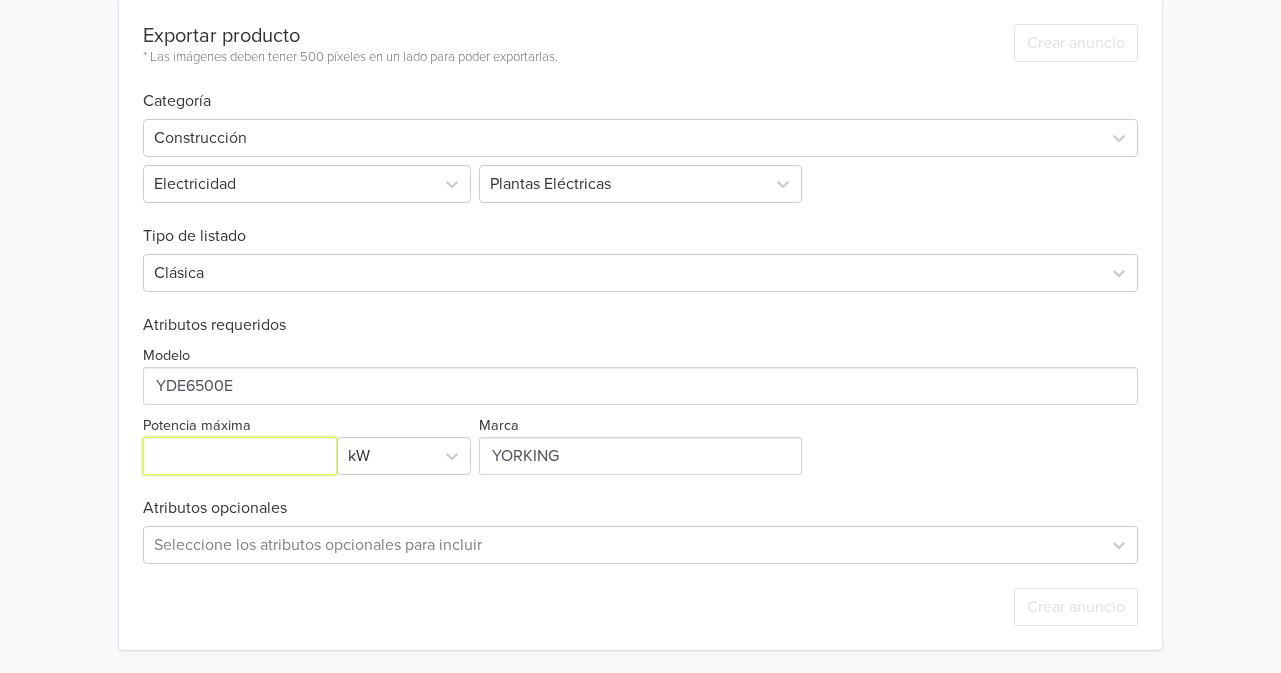click on "Potencia máxima" at bounding box center [240, 456] 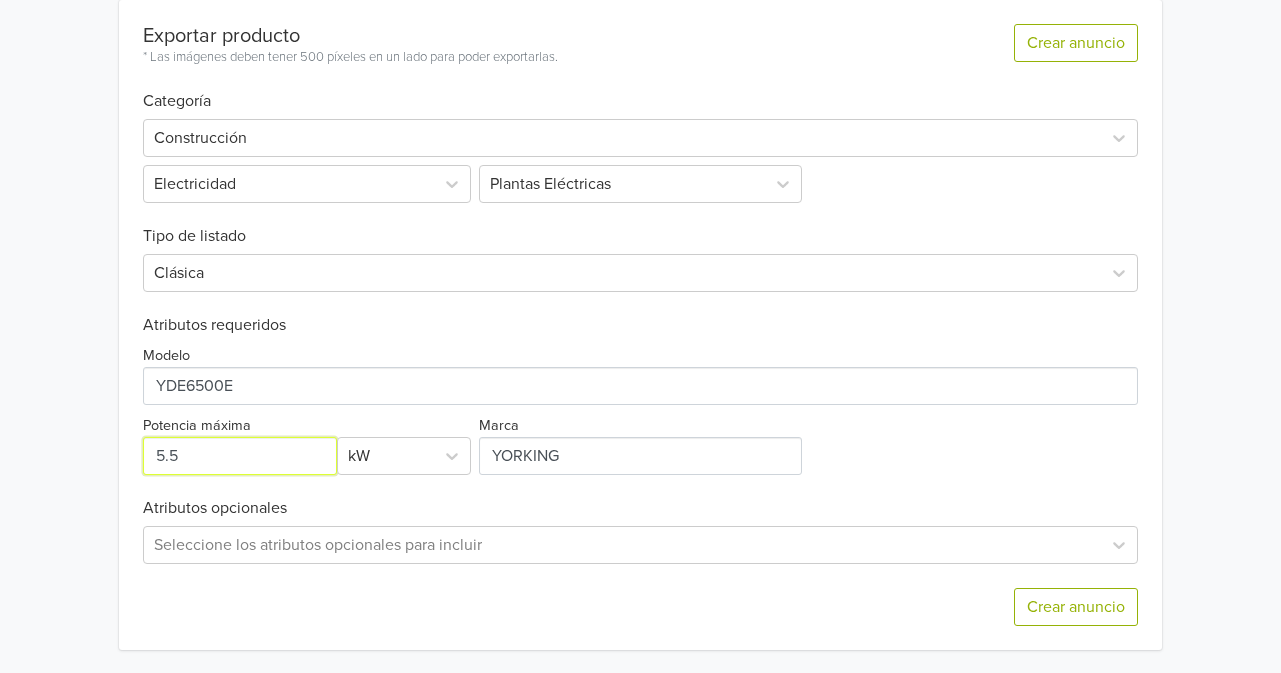 type on "5.5" 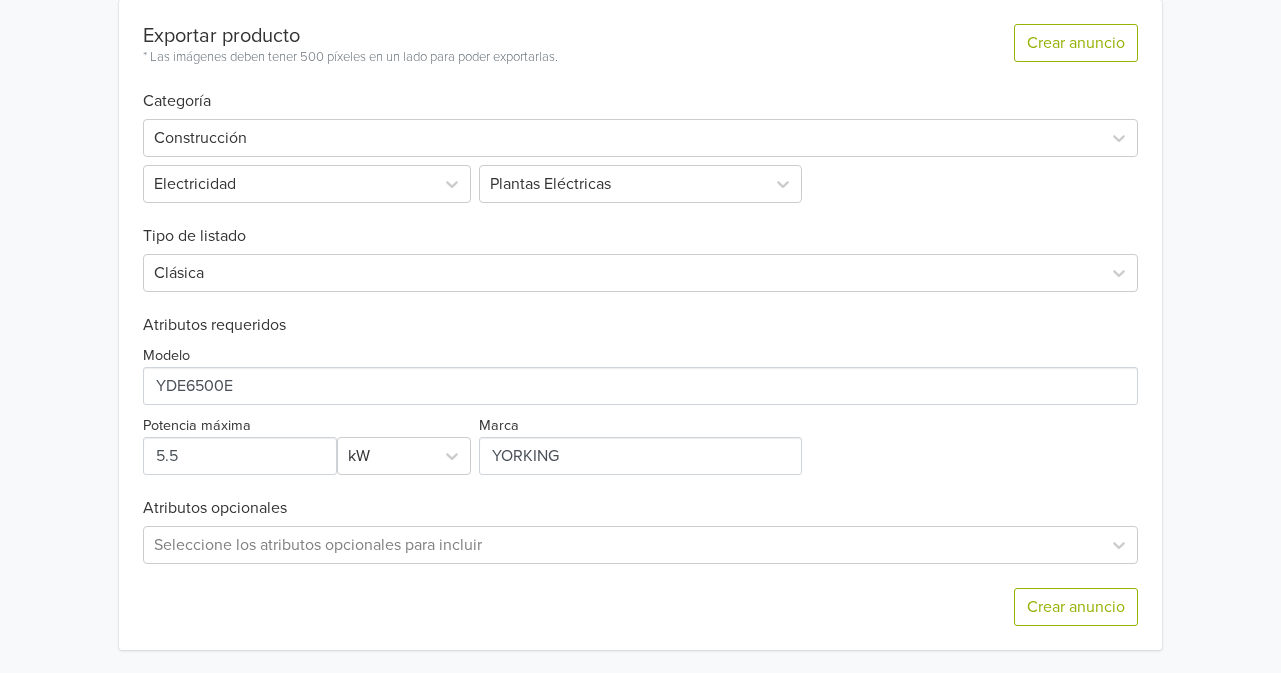 click on "Producto 1 de 30 Anterior Siguiente Planta eléctrica diésel 5KW bifásica YORKING YDE6500E   GTIN: No establecido   Precio: [PRICE] COP   Descripción   Características técnicas de la planta YORKING YDE6500E
Marca: YORKING
Referencia: YDE6500E
Frecuencia nominal: 60 Hz
Salida en stand by: 5.5 kW / 5.5 (...) ¿Qué acción quieres tomar? Sincronizar con anuncio existente Sincronice este producto con un anuncio de Mercado Libre. Así, cualquier actualización de stock y precio realizada al producto será automáticamente reflejado en su anuncio Mercado Libre. Exportar producto Cree un anuncio de este producto, estos se sincronizarán automáticamente. A partir de ese momento se actualizará el stock y el precio del anuncio. Exportar producto * Las imágenes deben tener 500 píxeles en un lado para poder exportarlas. Crear anuncio Categoría Construcción Electricidad Plantas Eléctricas Tipo de listado Clásica Atributos requeridos Modelo Potencia máxima kW Marca Atributos opcionales Crear anuncio" at bounding box center (640, 10) 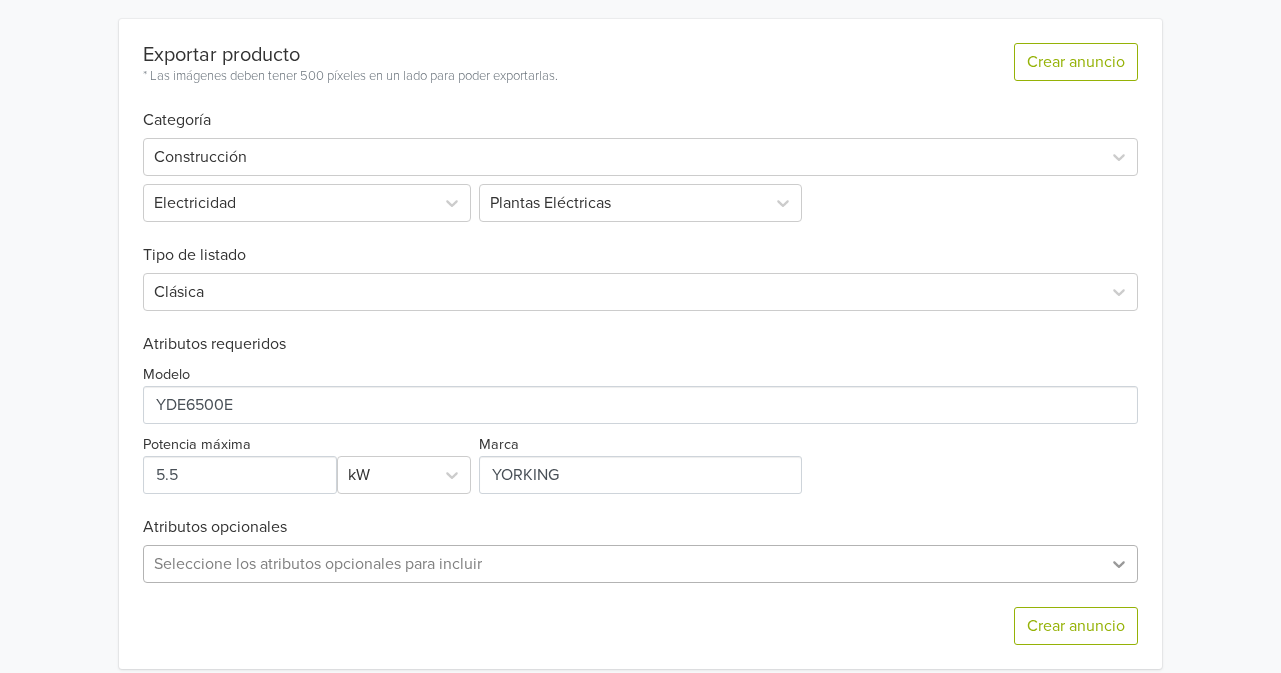 scroll, scrollTop: 653, scrollLeft: 0, axis: vertical 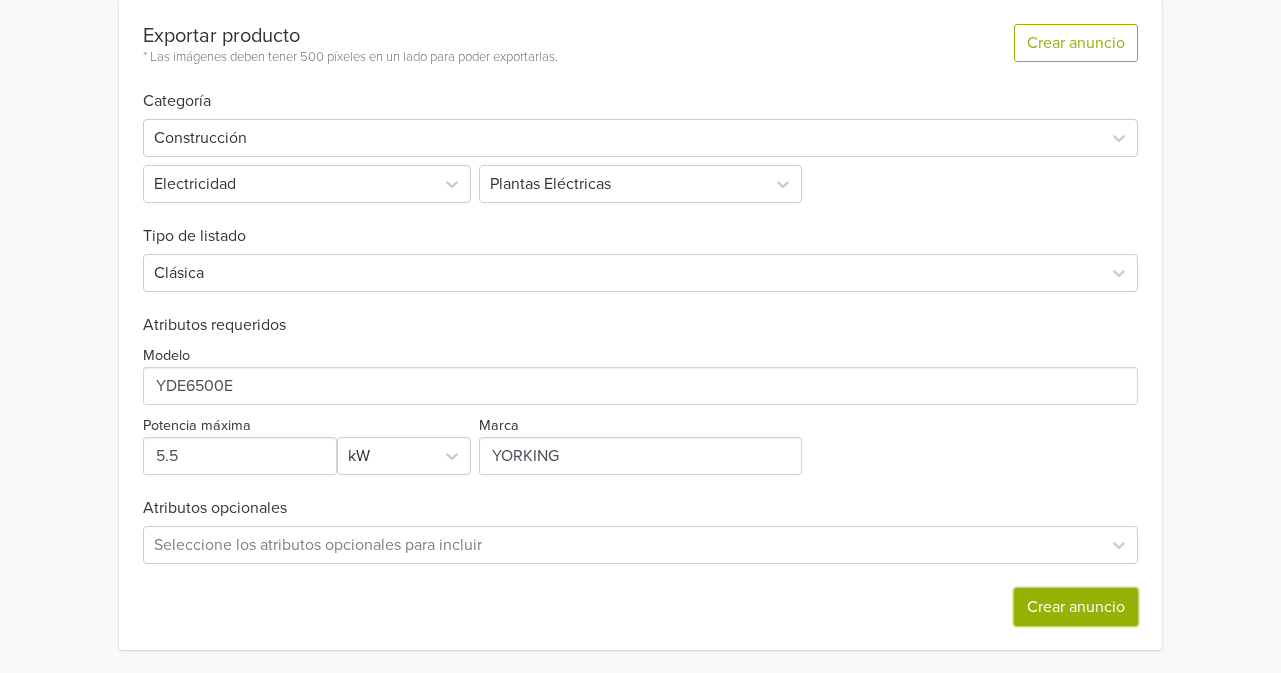 click on "Crear anuncio" at bounding box center [1076, 607] 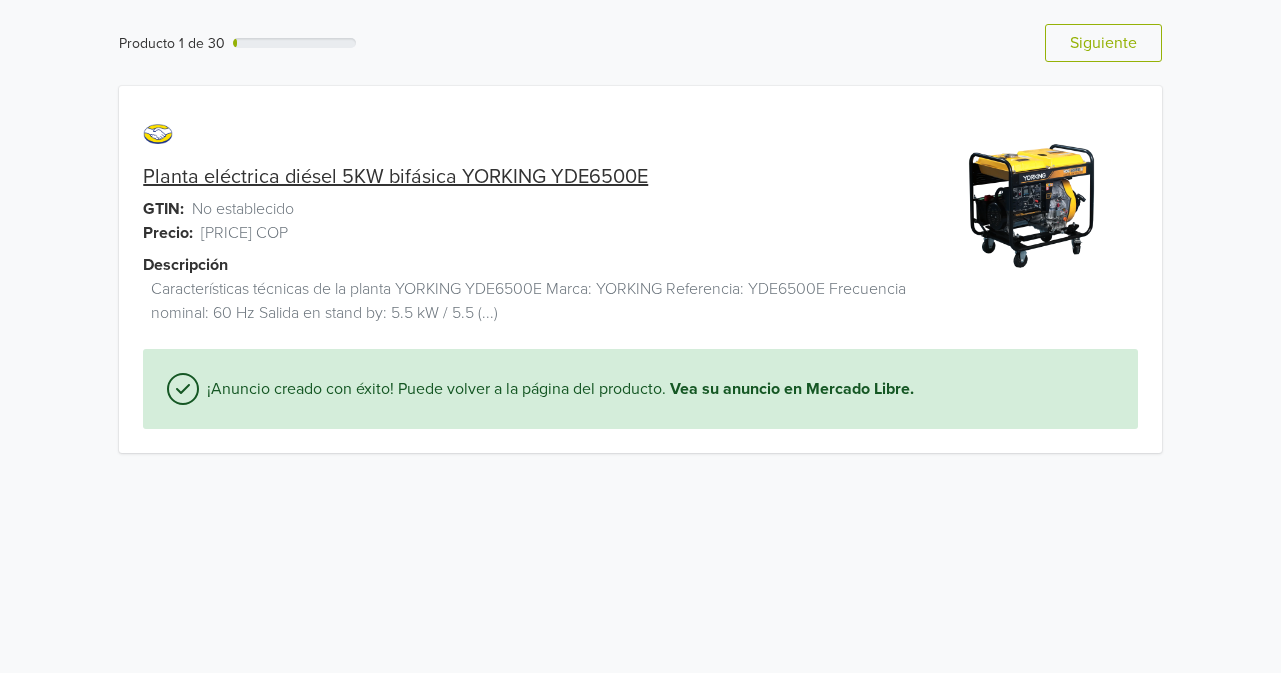 scroll, scrollTop: 0, scrollLeft: 0, axis: both 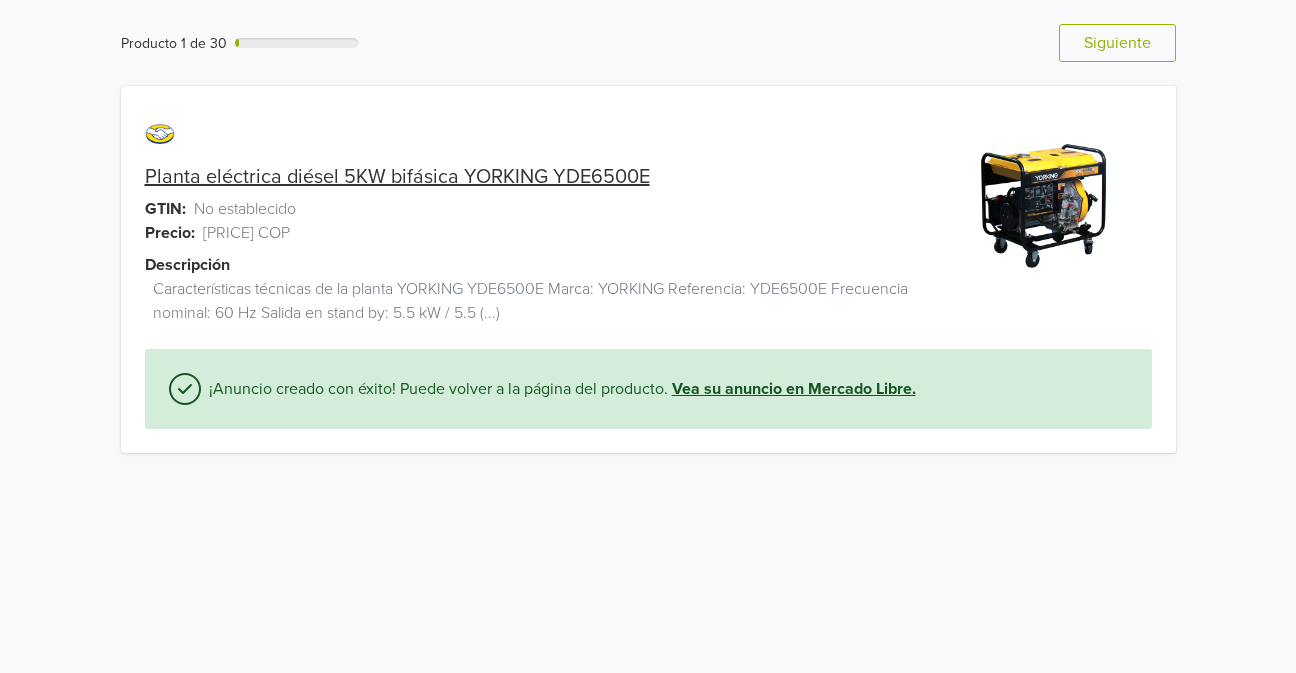 click on "Vea su anuncio en Mercado Libre." at bounding box center [794, 389] 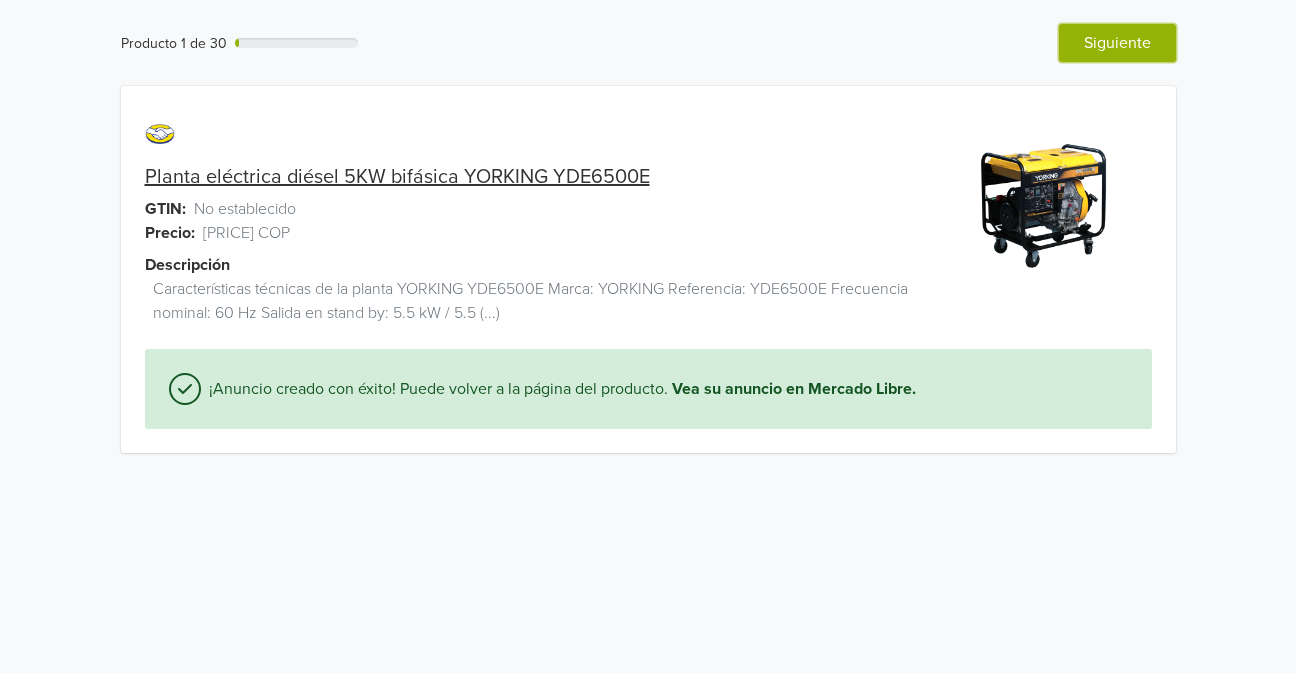 click on "Siguiente" at bounding box center [1117, 43] 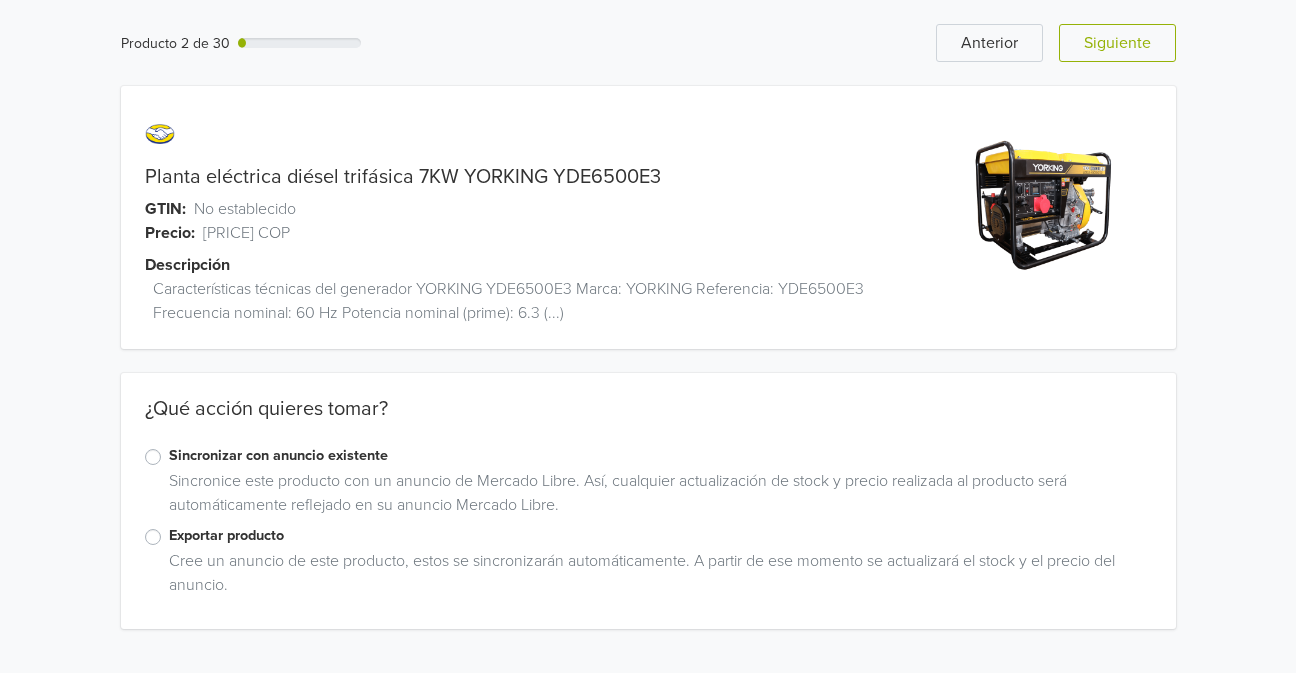 click on "Exportar producto" at bounding box center [660, 536] 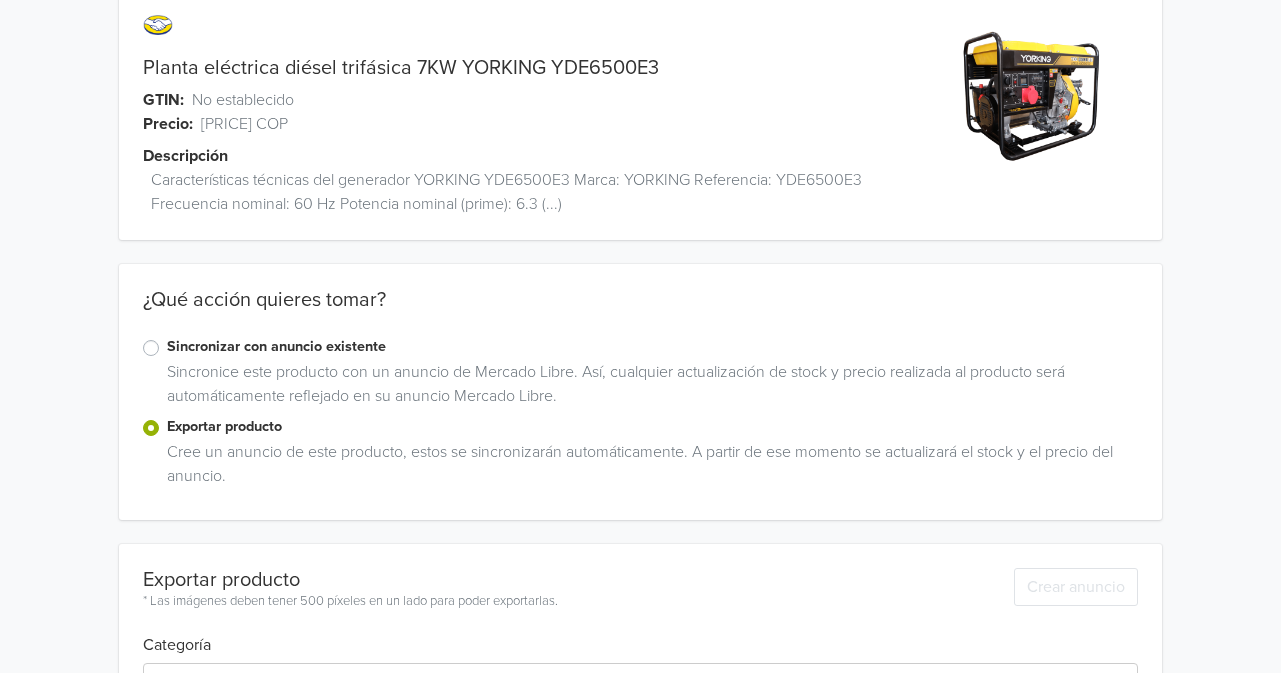 scroll, scrollTop: 0, scrollLeft: 0, axis: both 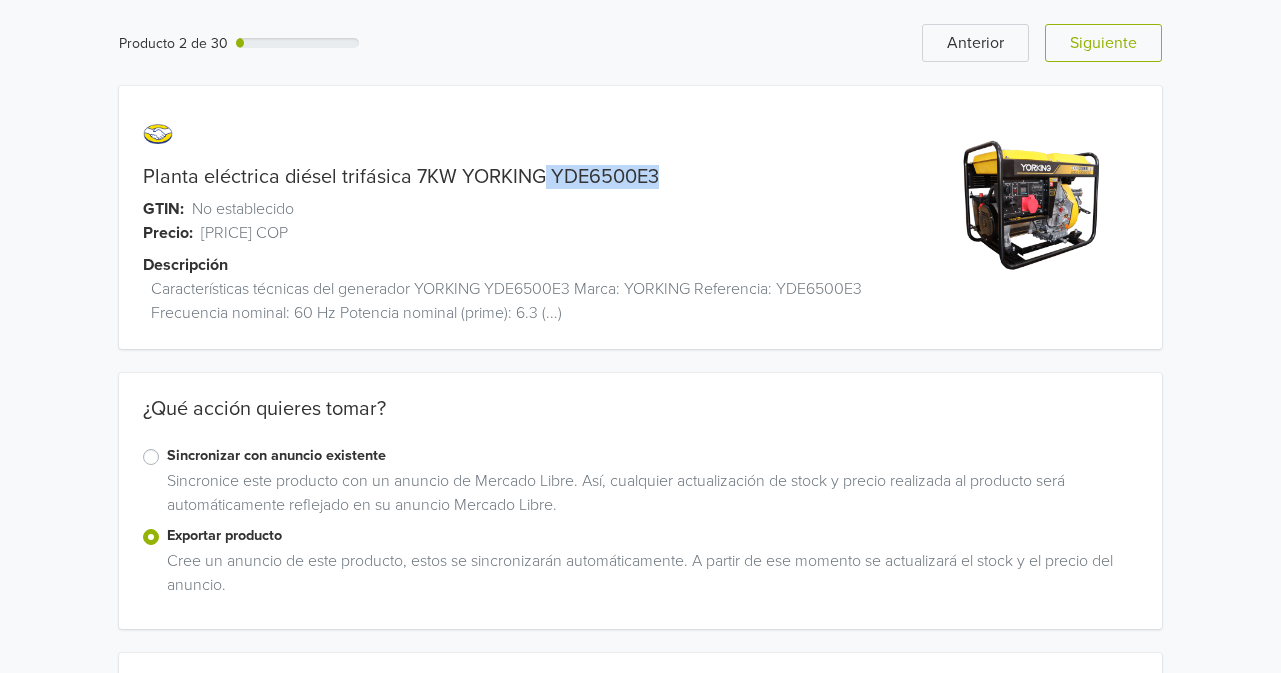 drag, startPoint x: 543, startPoint y: 177, endPoint x: 625, endPoint y: 169, distance: 82.38932 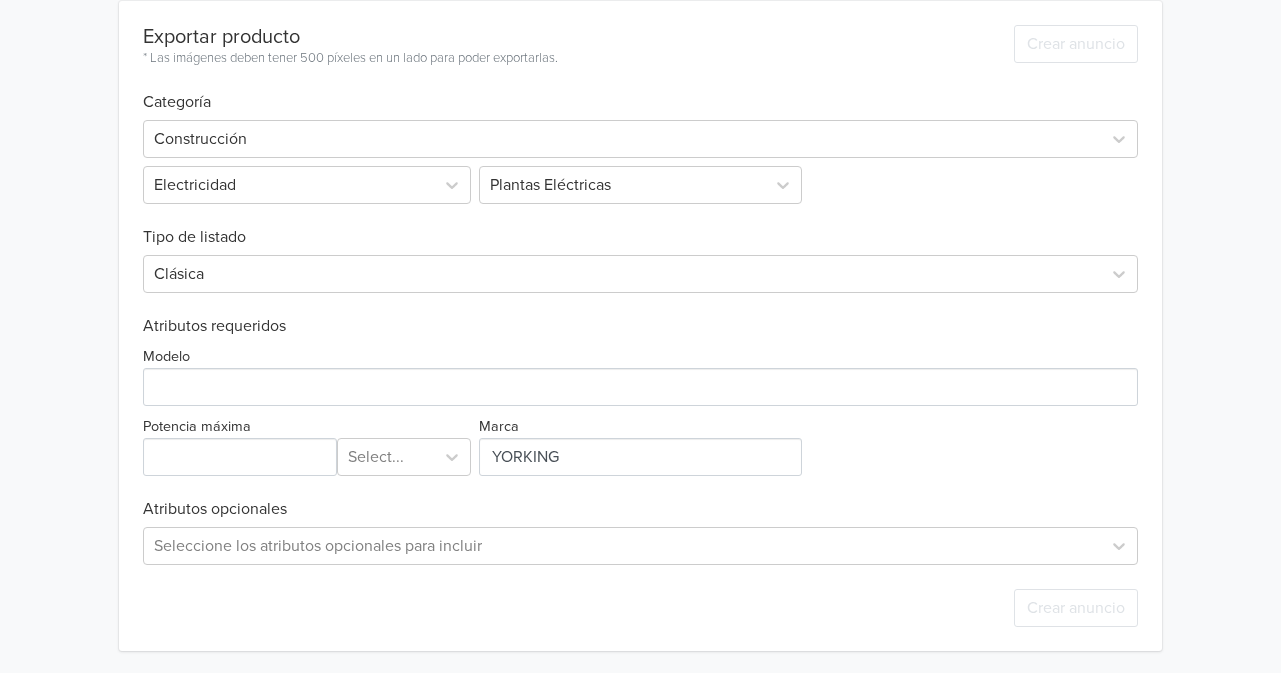 scroll, scrollTop: 653, scrollLeft: 0, axis: vertical 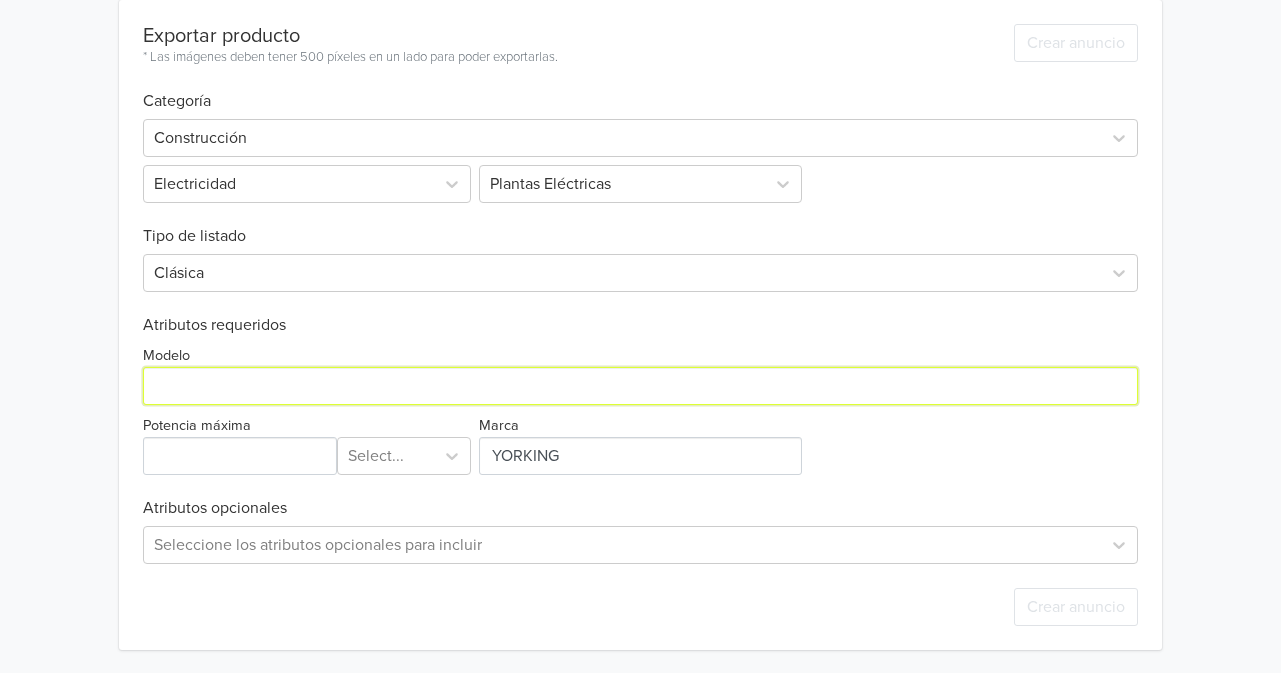click on "Modelo" at bounding box center [640, 386] 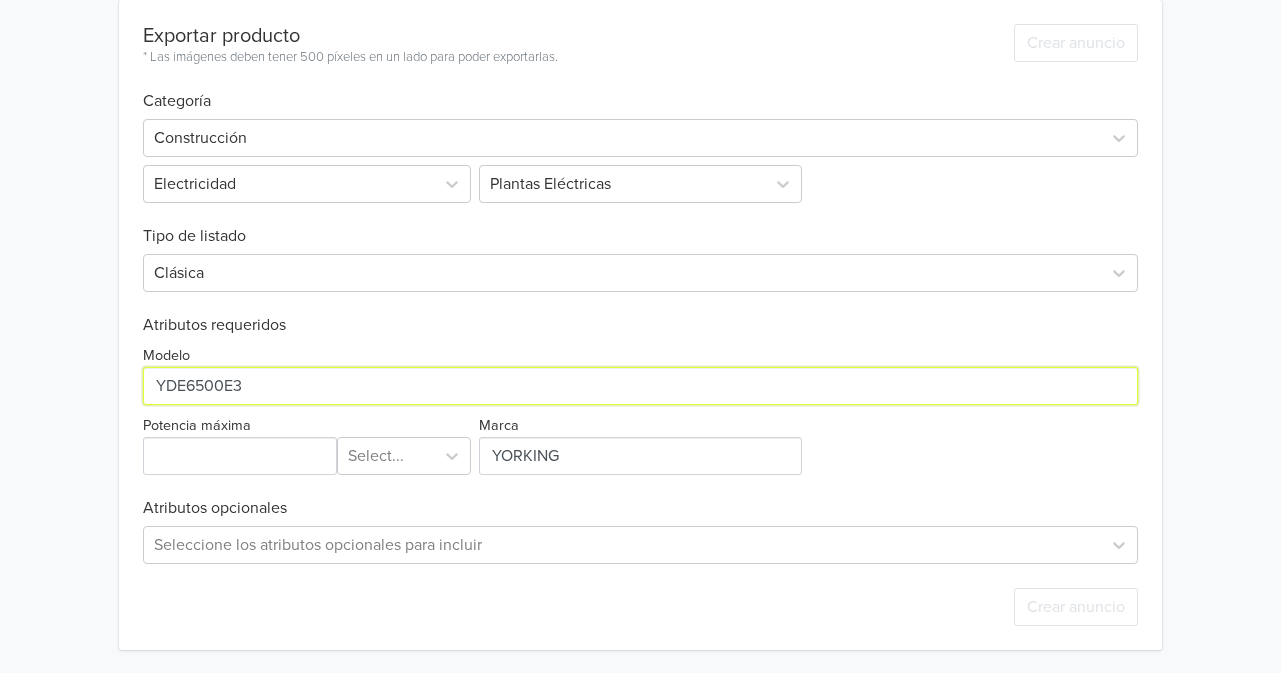 type on "YDE6500E3" 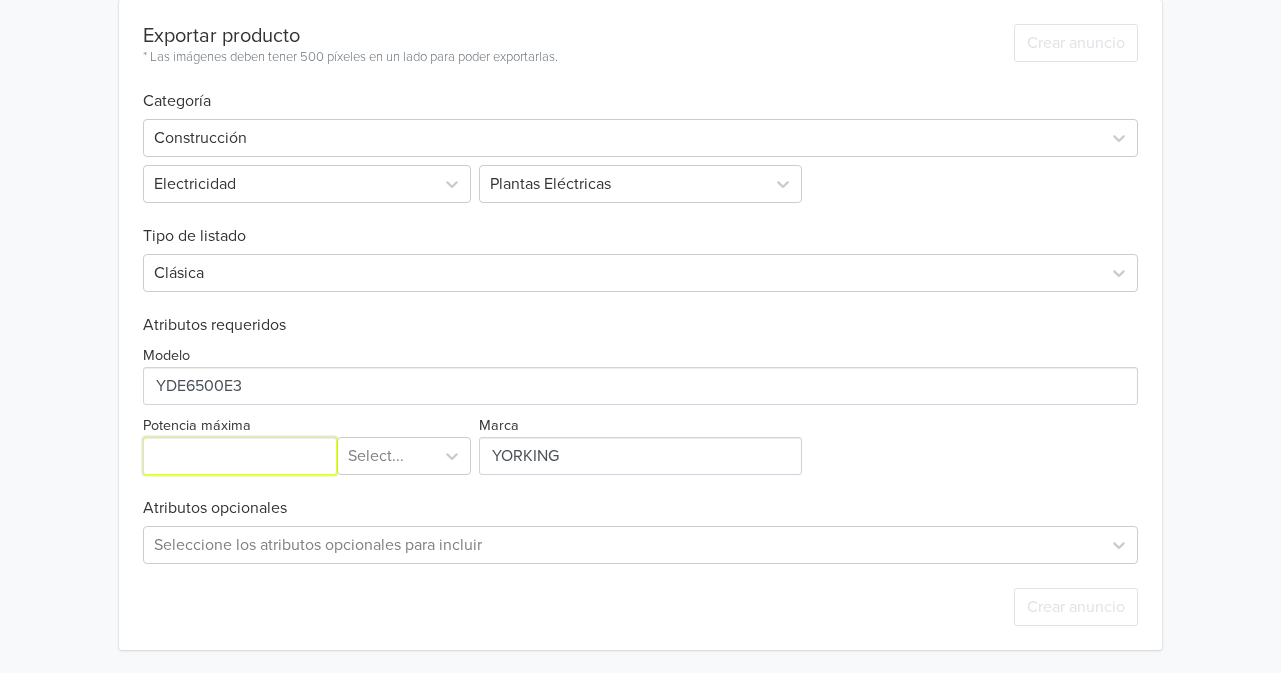 click on "Potencia máxima" at bounding box center [240, 456] 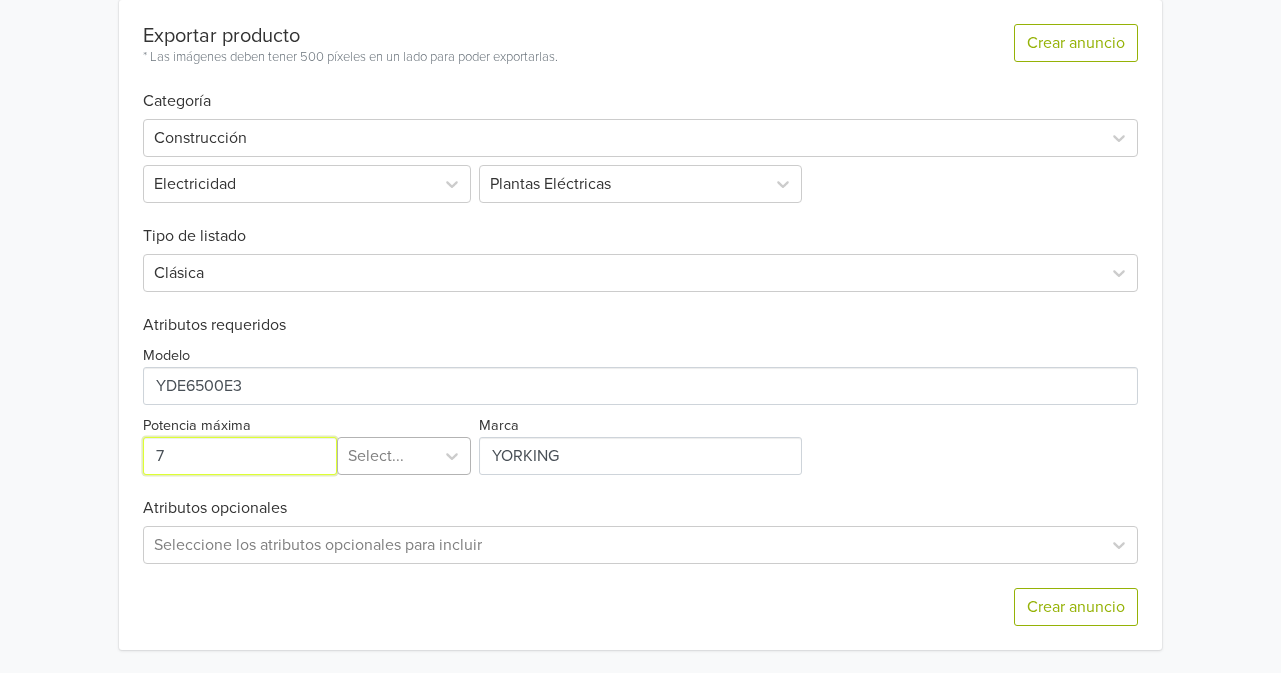 type on "7" 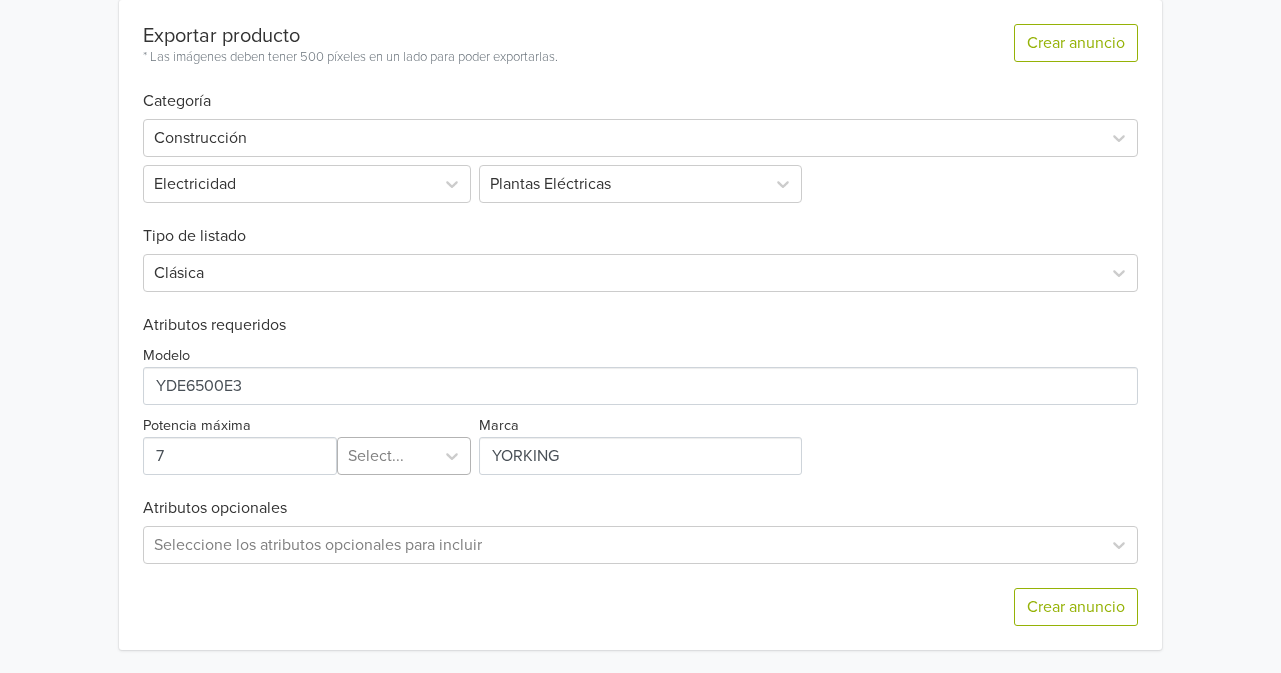 click at bounding box center [386, 456] 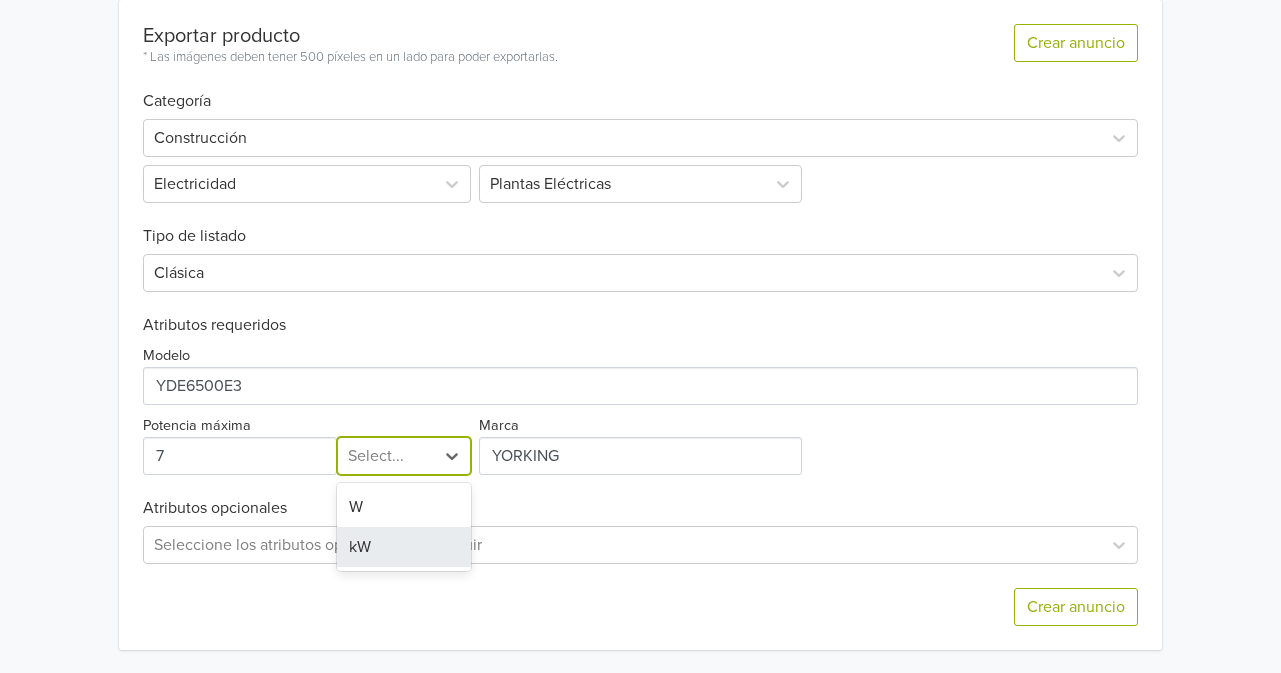 click on "kW" at bounding box center [404, 547] 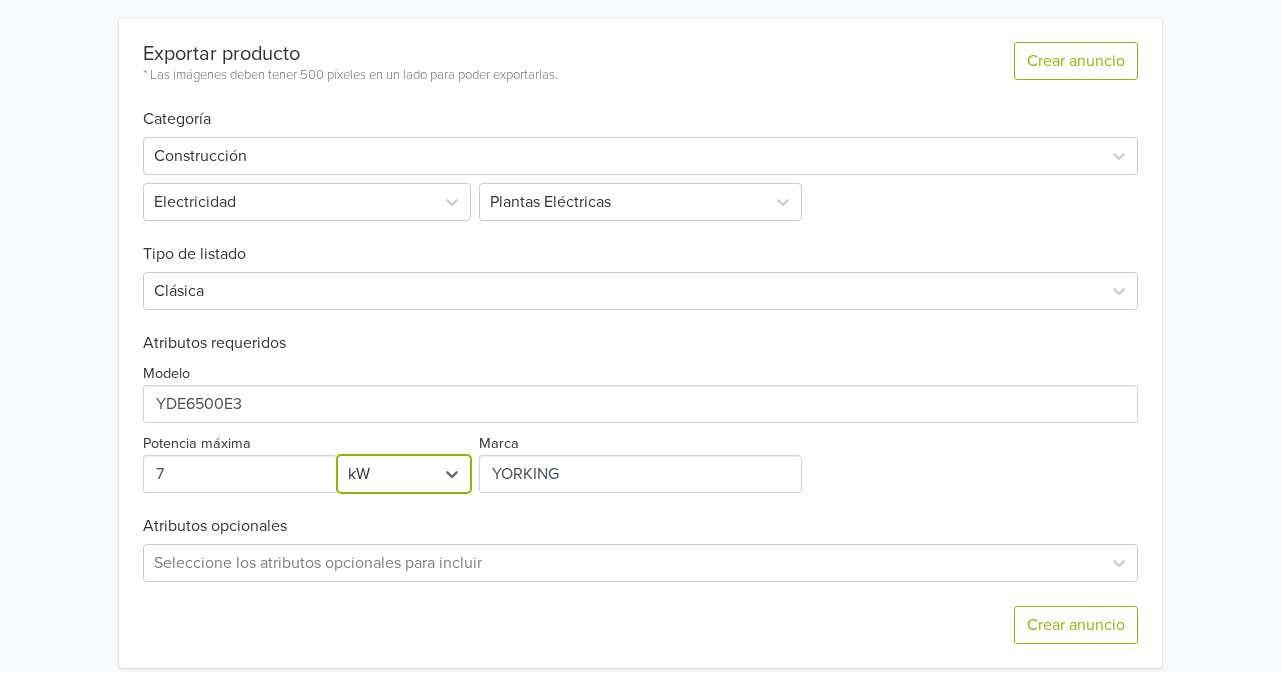 scroll, scrollTop: 653, scrollLeft: 0, axis: vertical 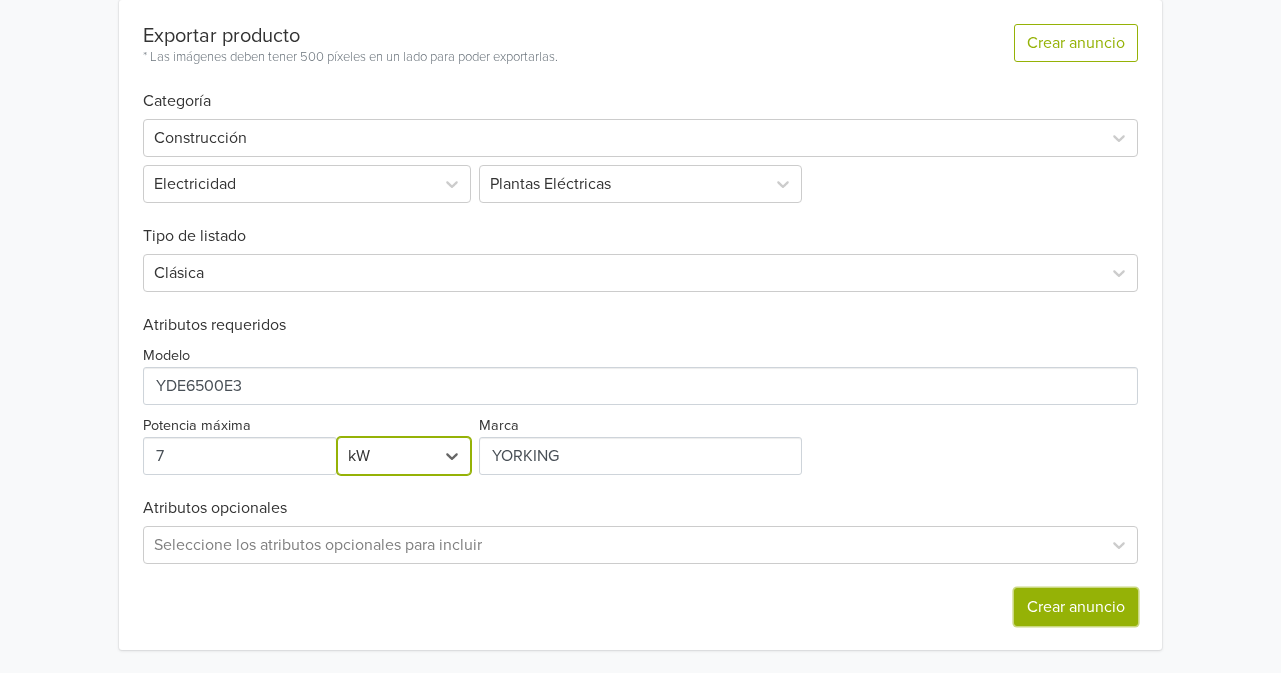click on "Crear anuncio" at bounding box center (1076, 607) 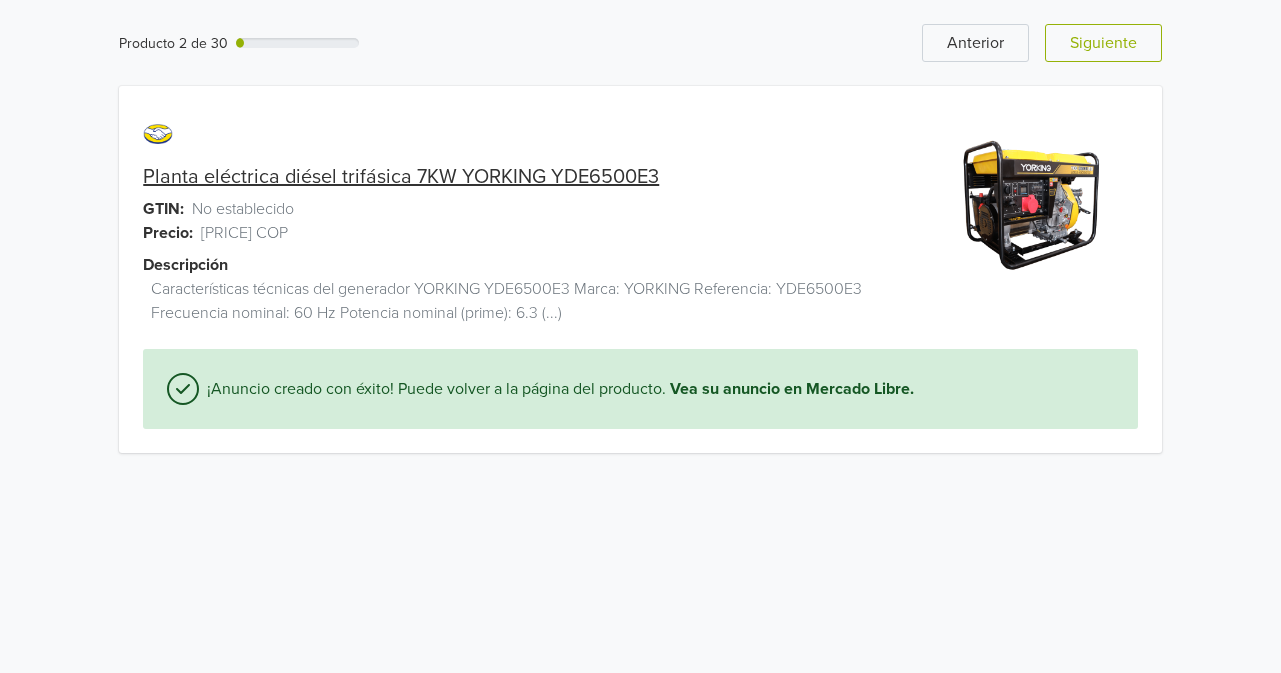 scroll, scrollTop: 0, scrollLeft: 0, axis: both 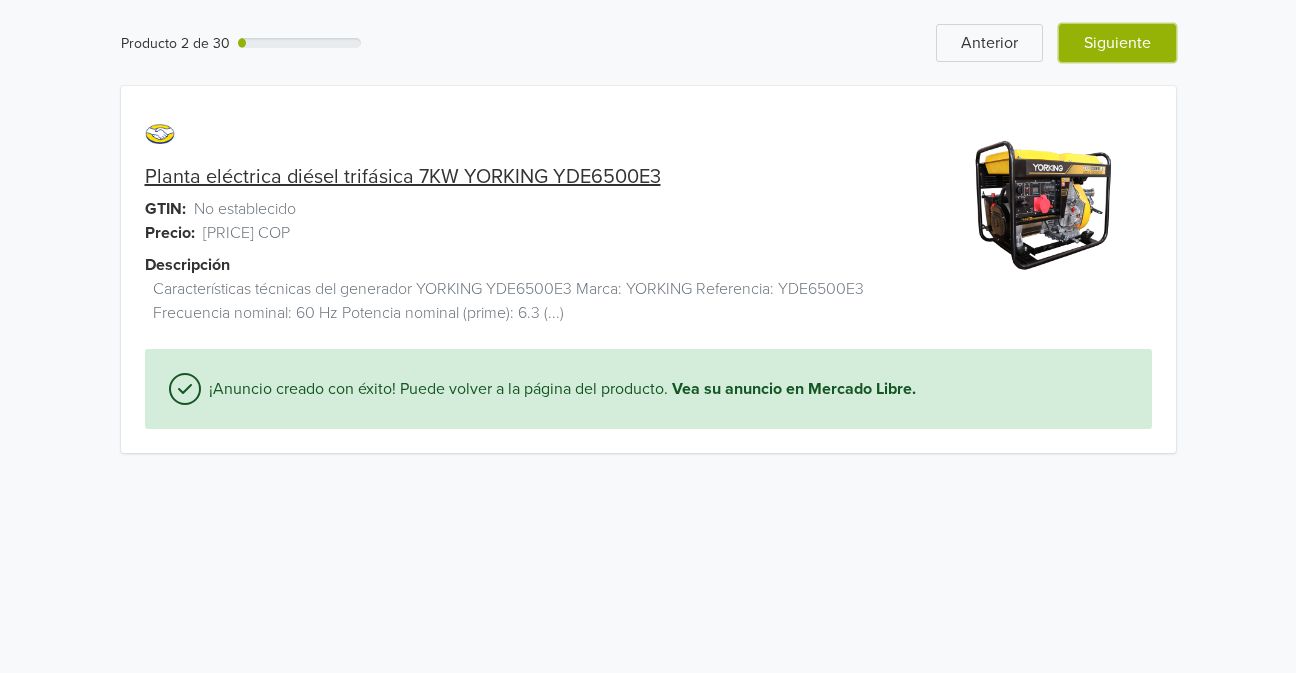 click on "Siguiente" at bounding box center (1117, 43) 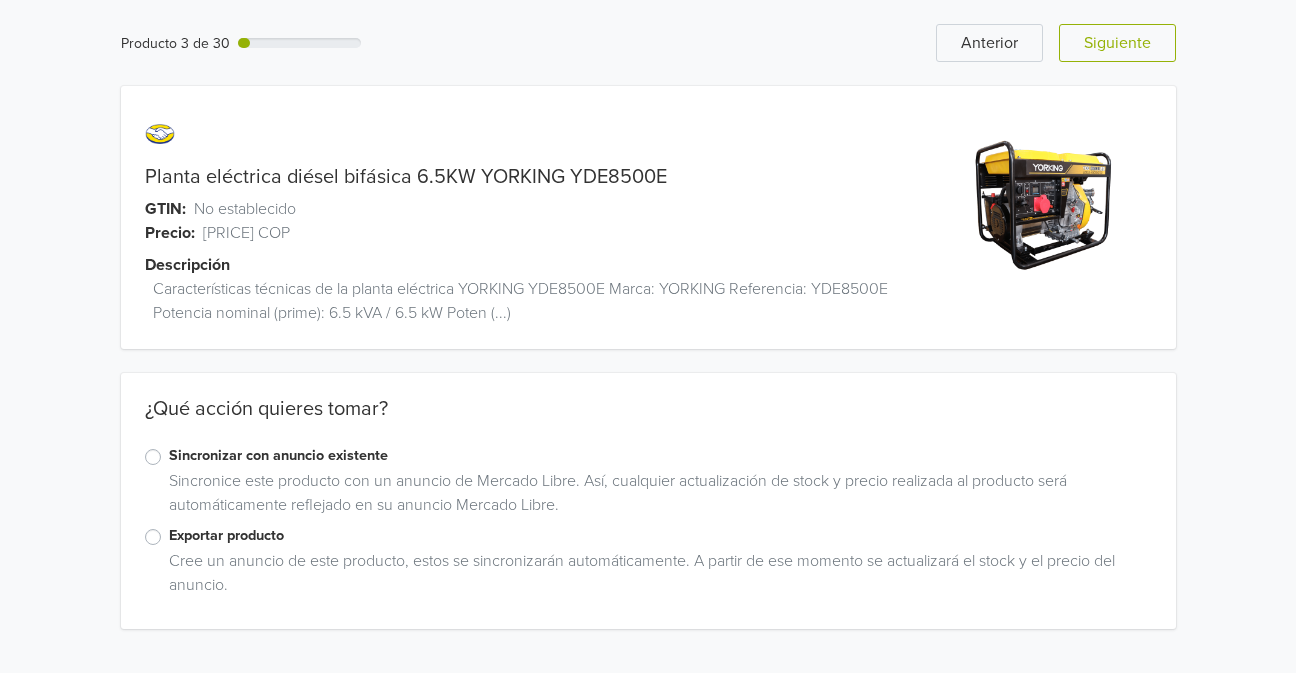 click on "Exportar producto" at bounding box center [660, 536] 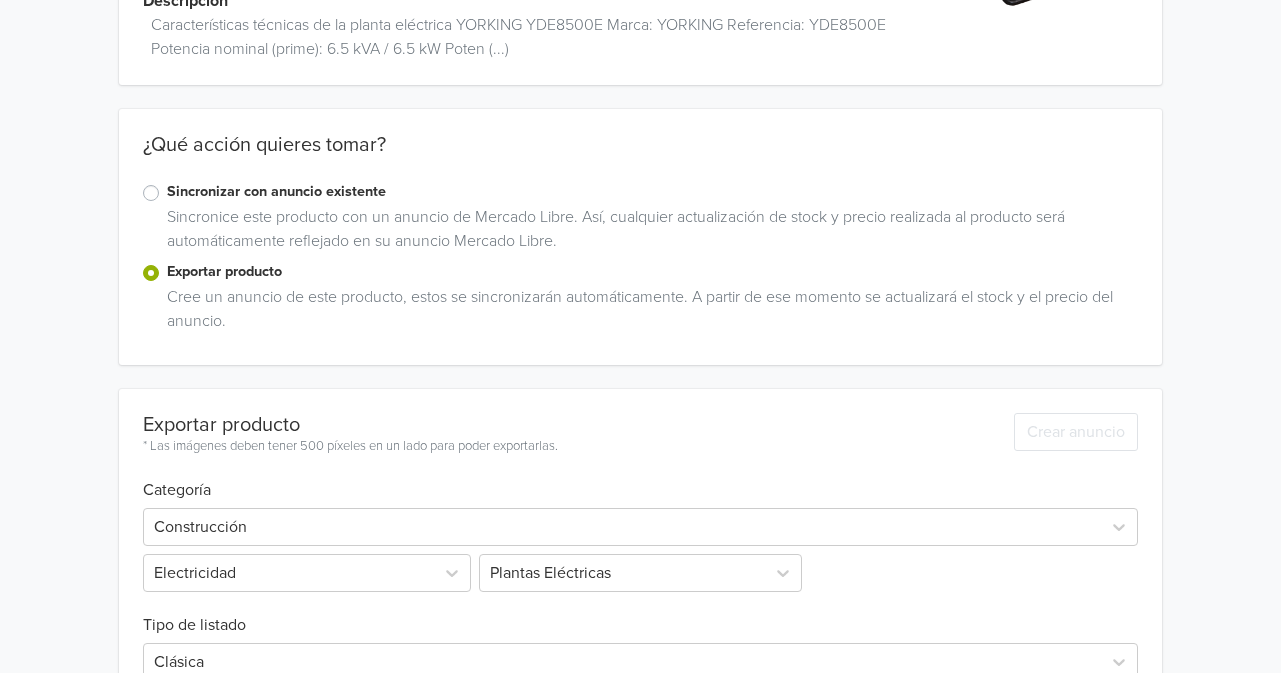 scroll, scrollTop: 600, scrollLeft: 0, axis: vertical 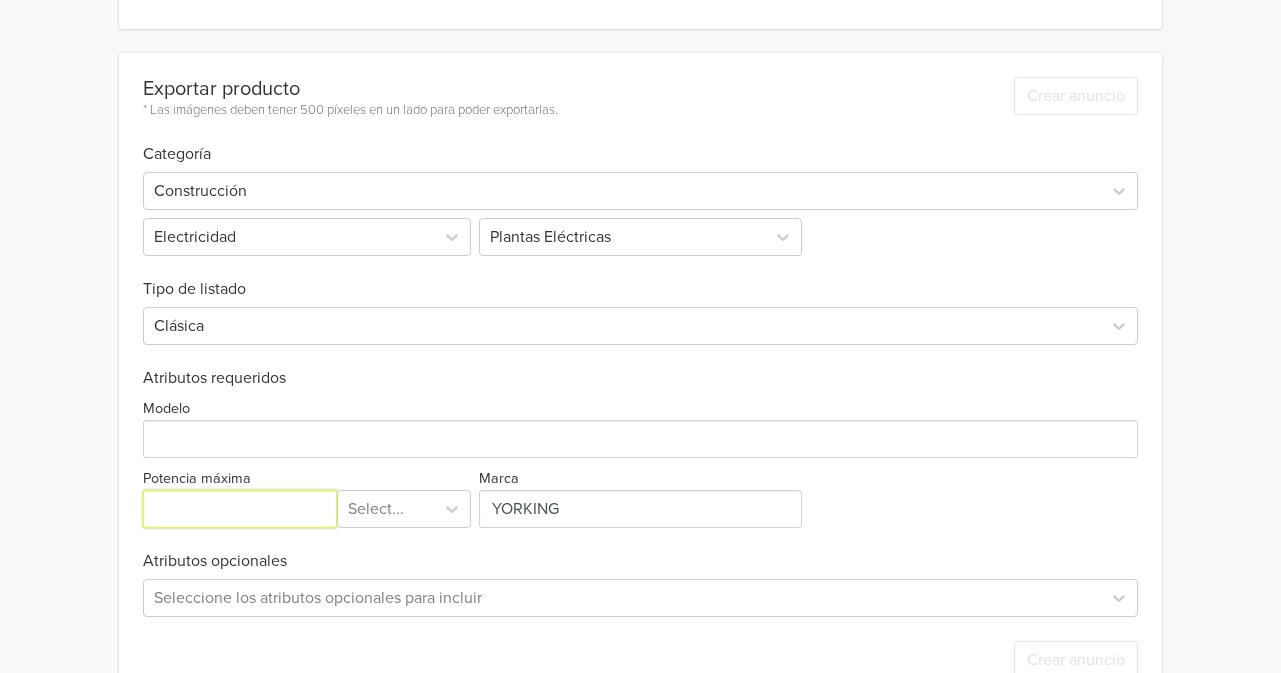 click on "Potencia máxima" at bounding box center [240, 509] 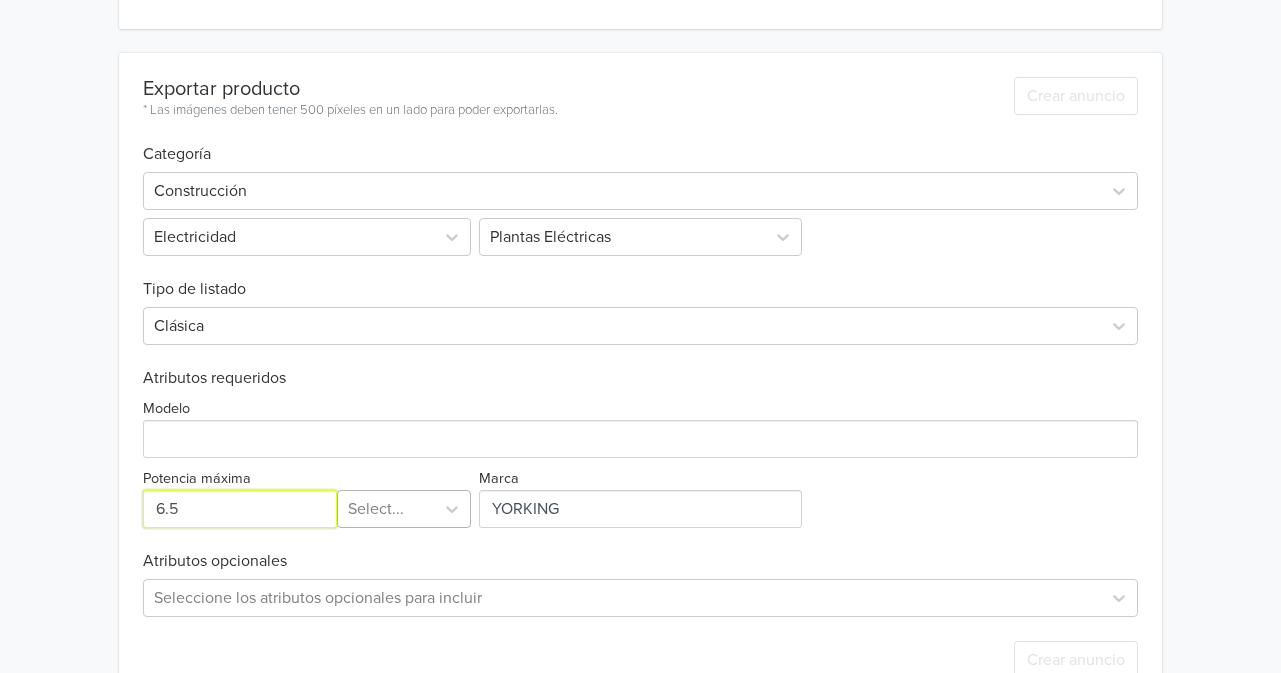type on "6.5" 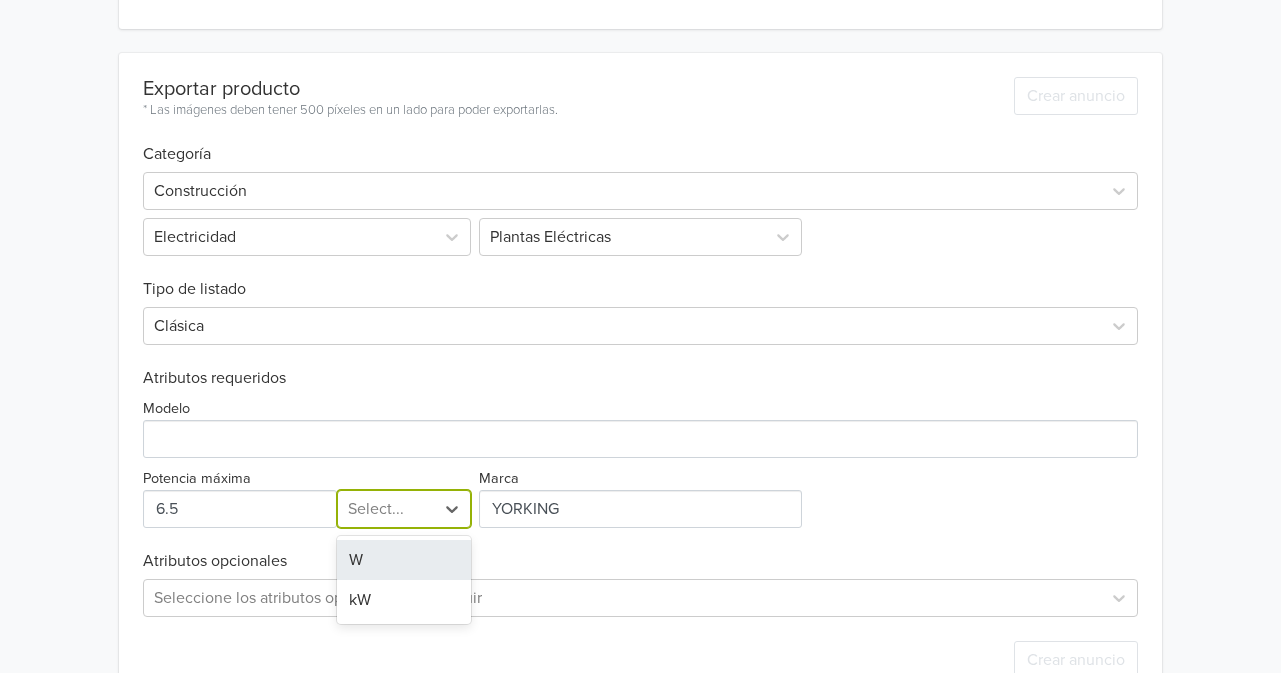 click at bounding box center (386, 509) 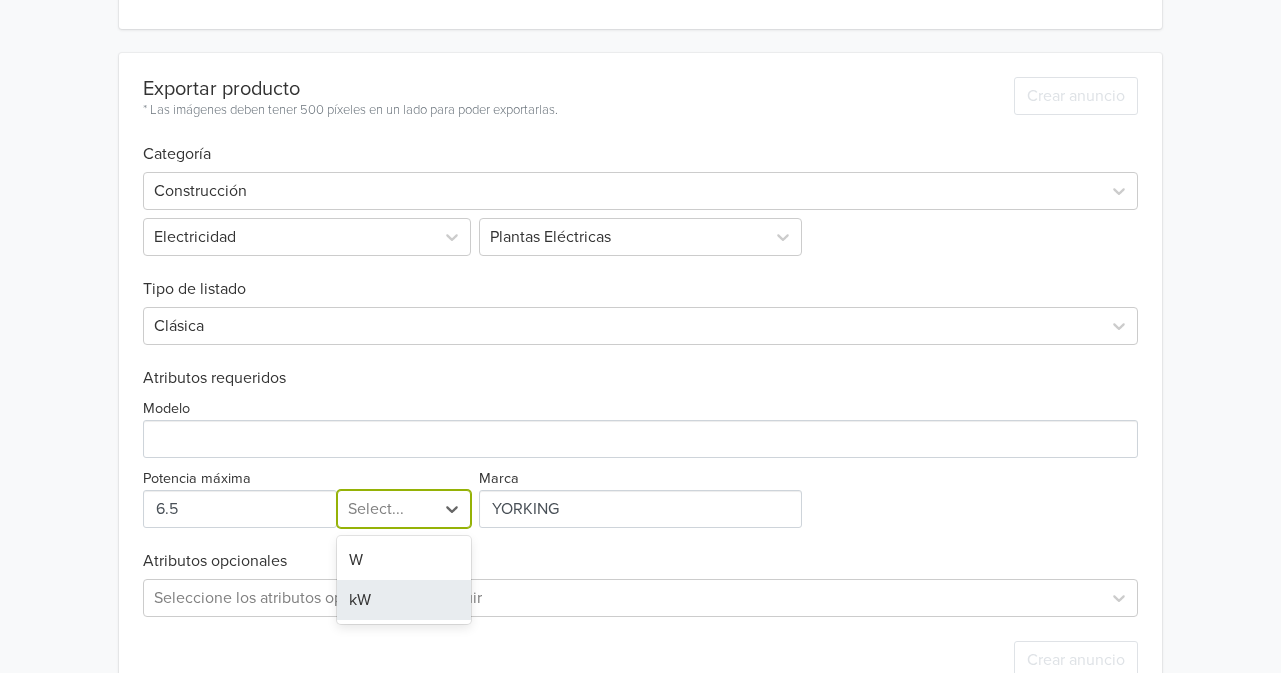 click on "kW" at bounding box center (404, 600) 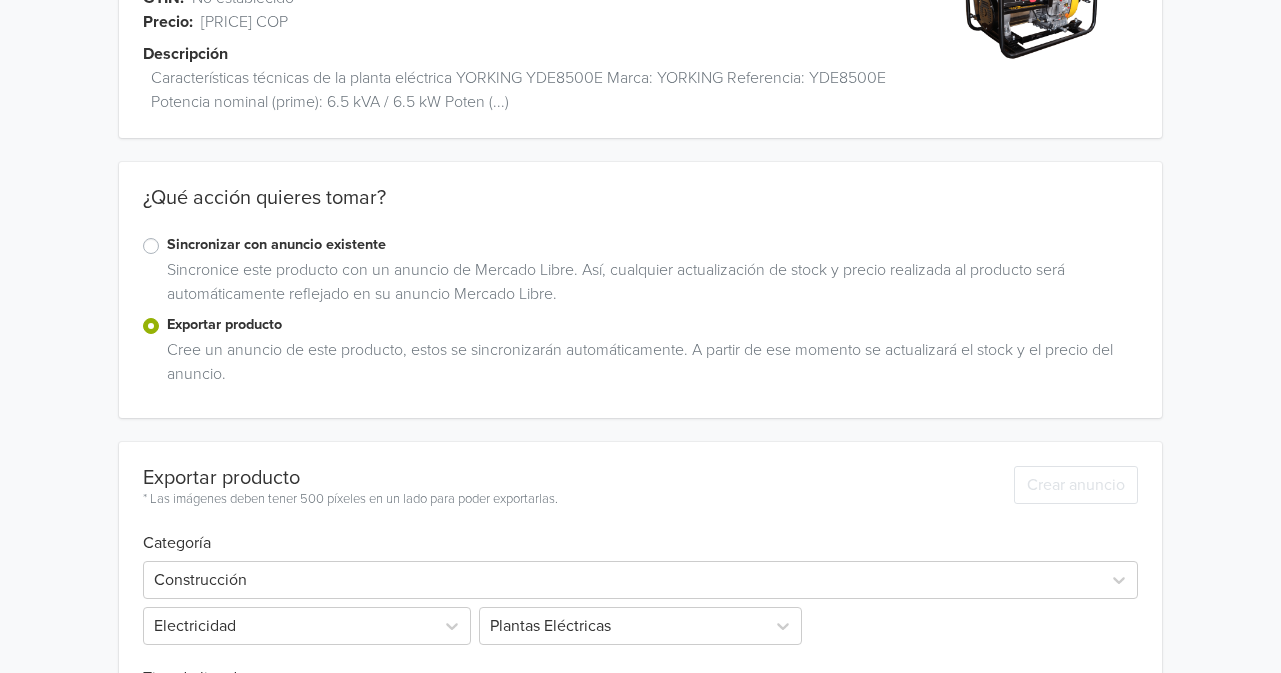 scroll, scrollTop: 200, scrollLeft: 0, axis: vertical 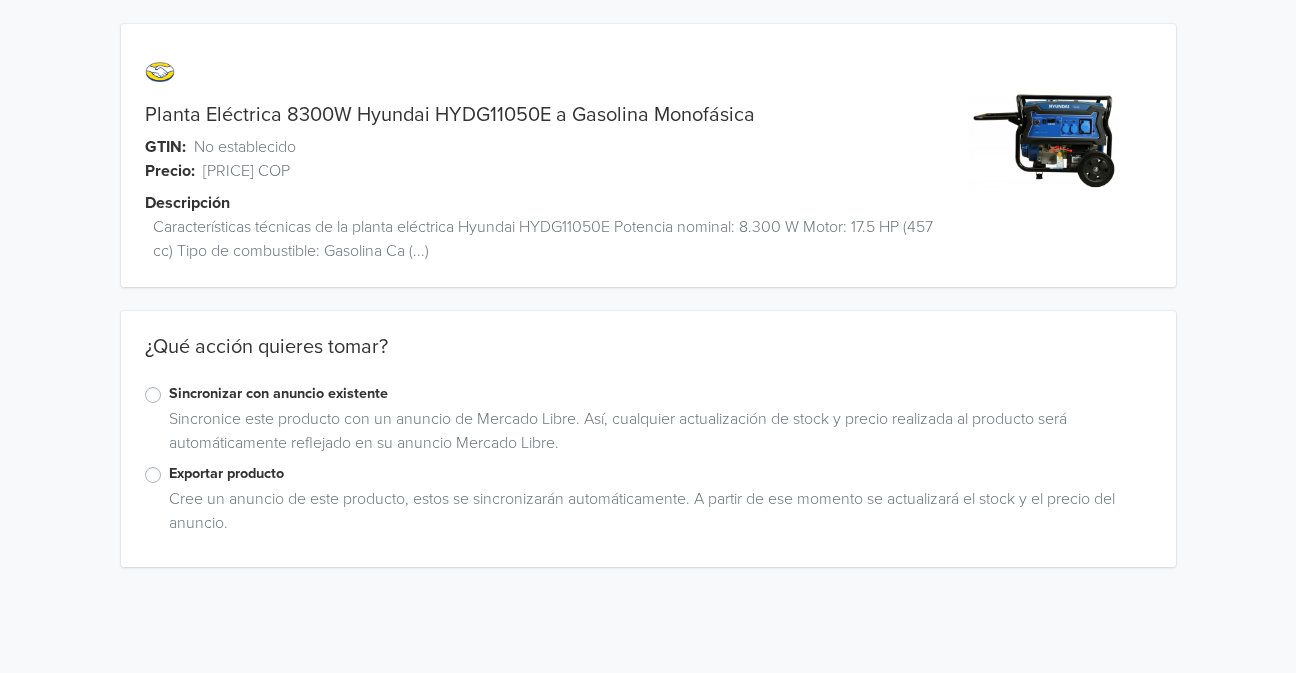 click on "Exportar producto" at bounding box center [660, 474] 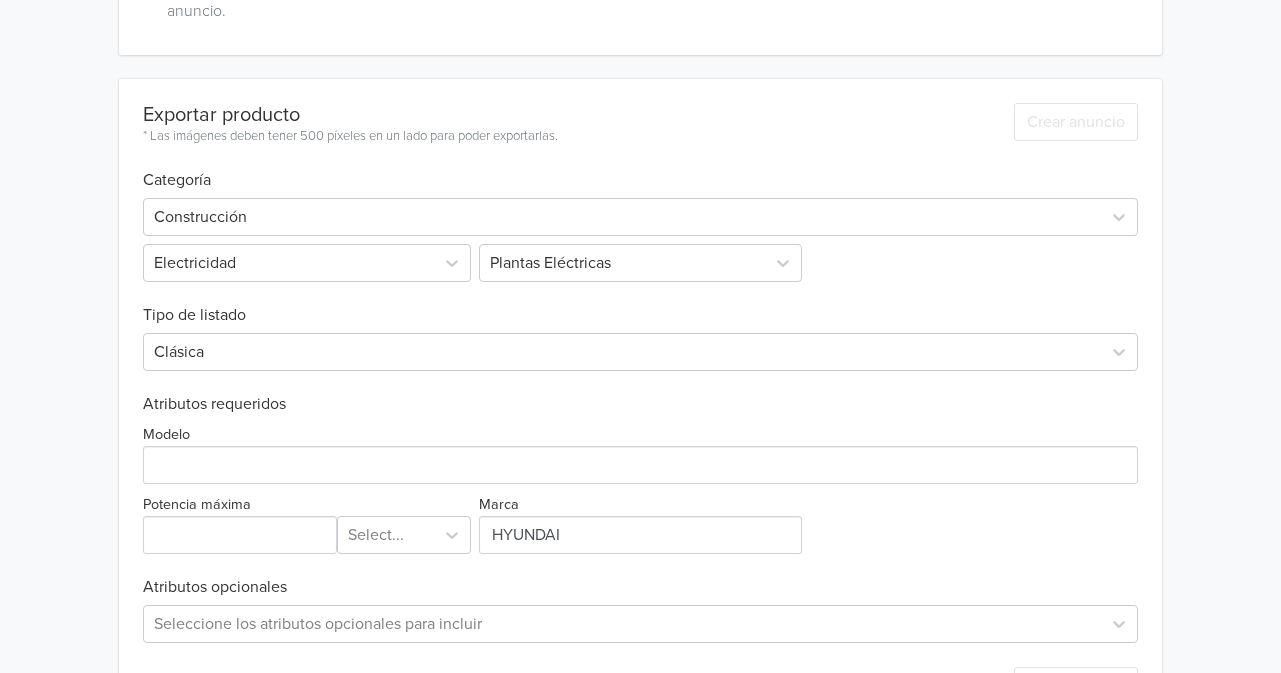 scroll, scrollTop: 592, scrollLeft: 0, axis: vertical 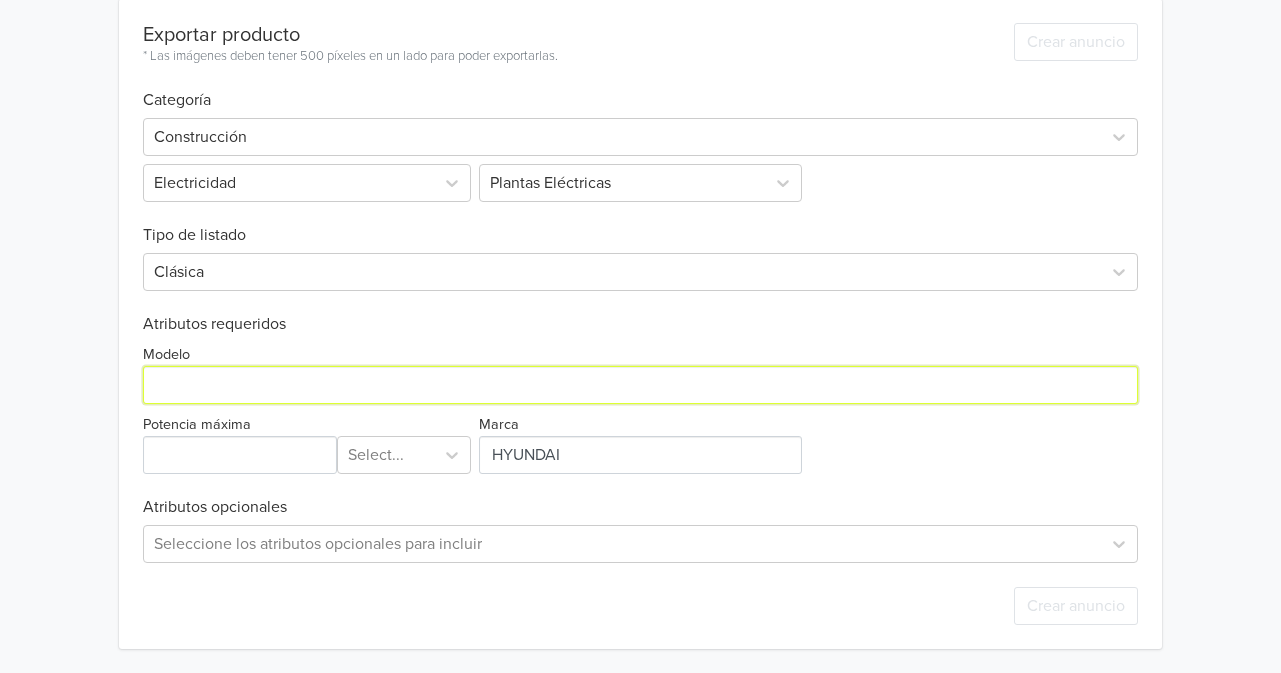 click on "Modelo" at bounding box center [640, 385] 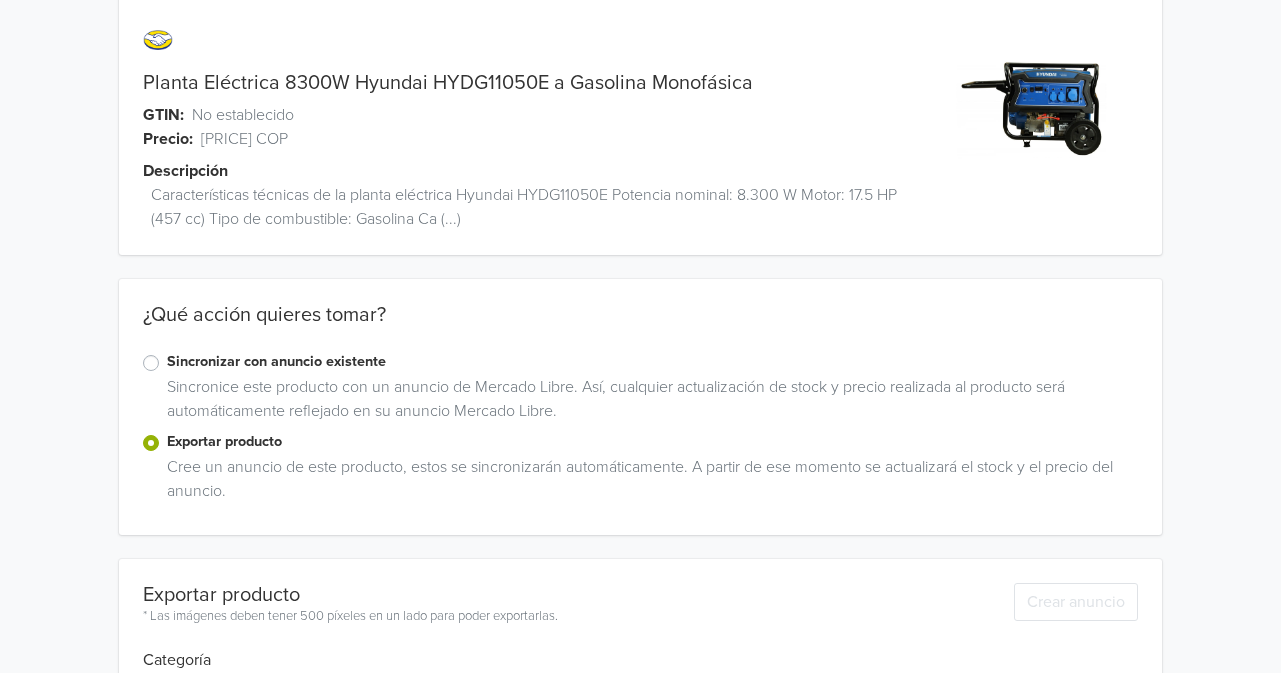 scroll, scrollTop: 0, scrollLeft: 0, axis: both 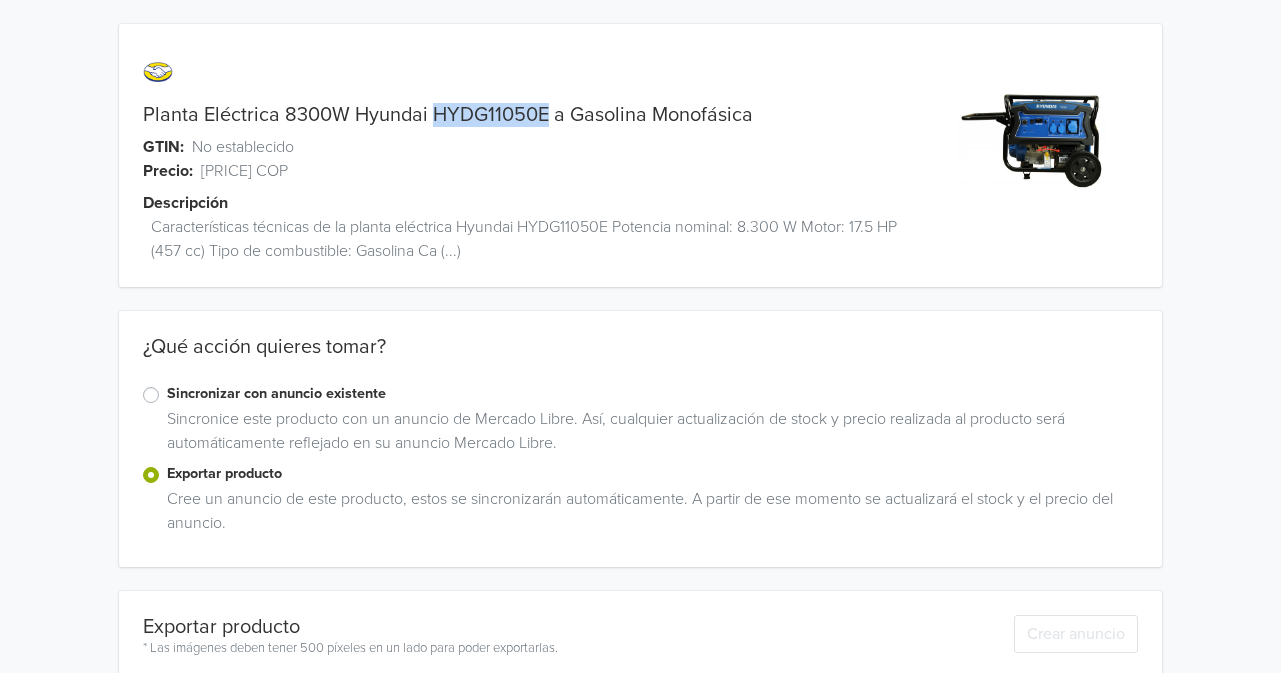 drag, startPoint x: 431, startPoint y: 120, endPoint x: 544, endPoint y: 105, distance: 113.99123 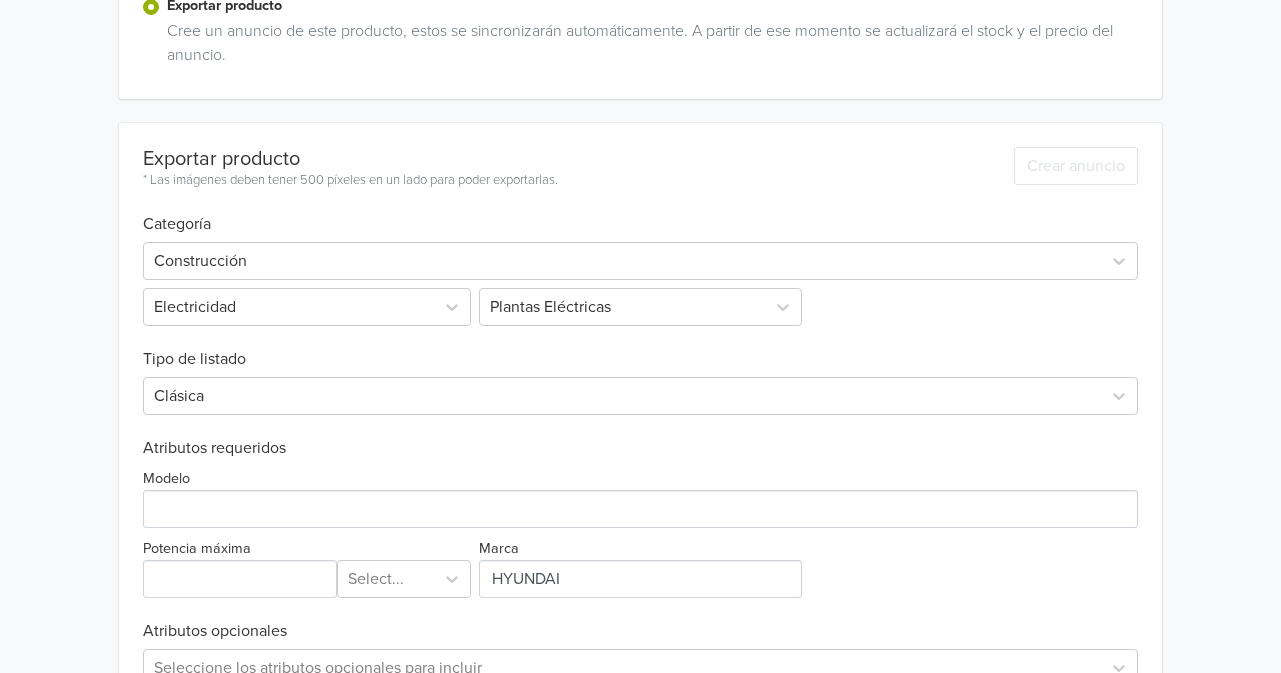 scroll, scrollTop: 592, scrollLeft: 0, axis: vertical 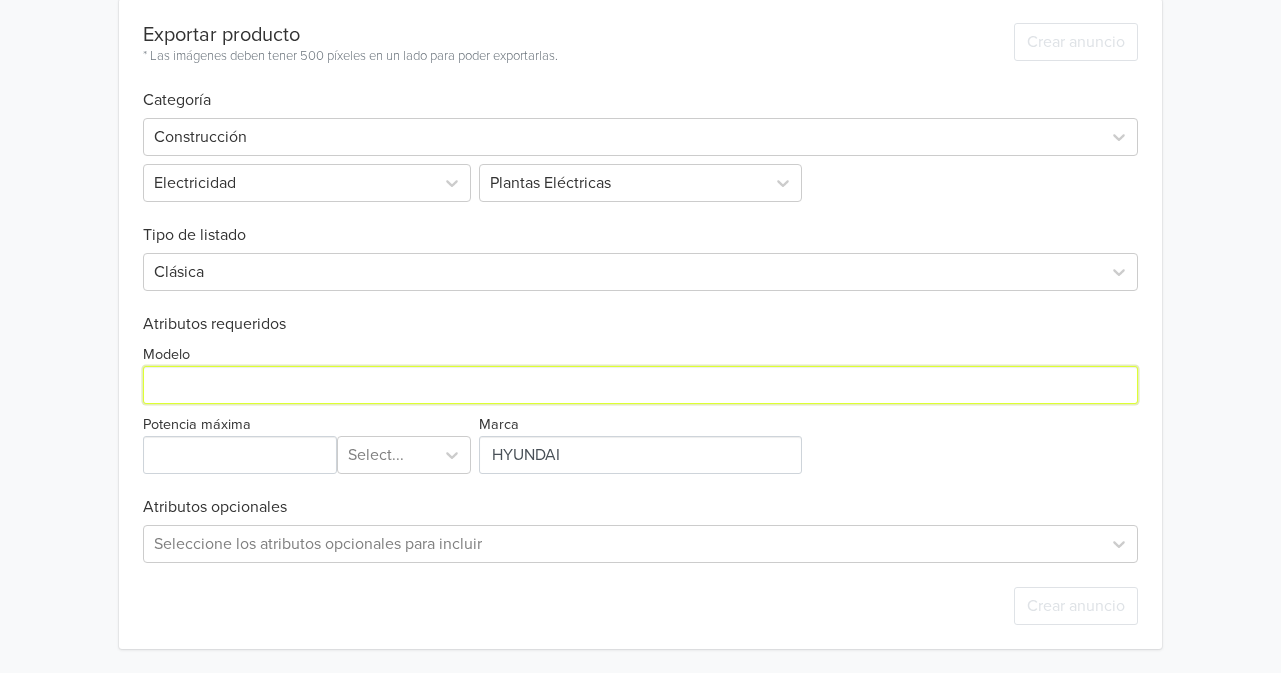 click on "Modelo" at bounding box center (640, 385) 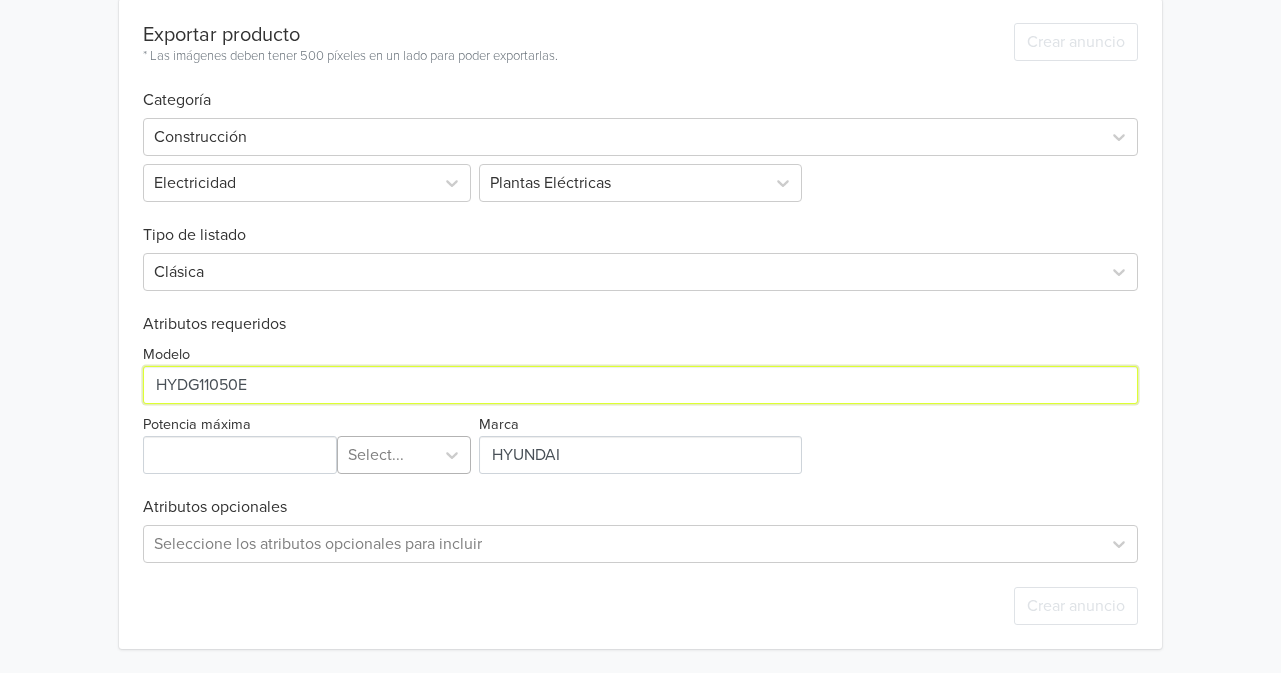 type on "HYDG11050E" 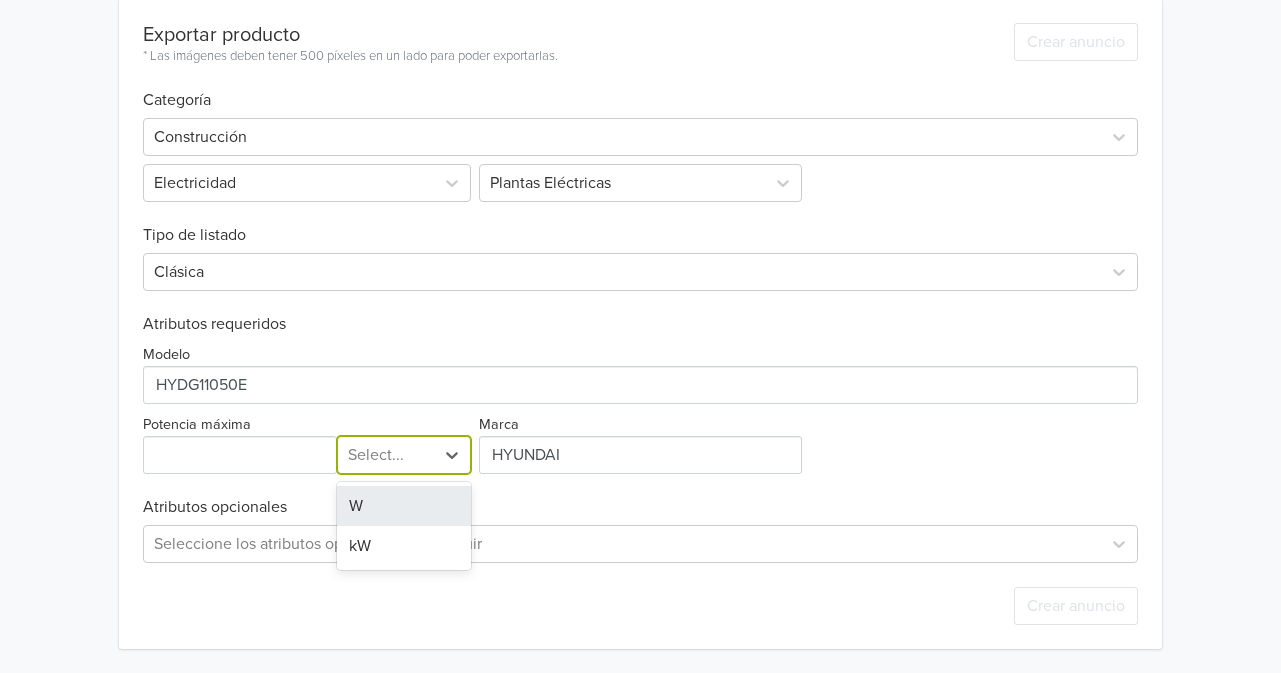 click at bounding box center (386, 455) 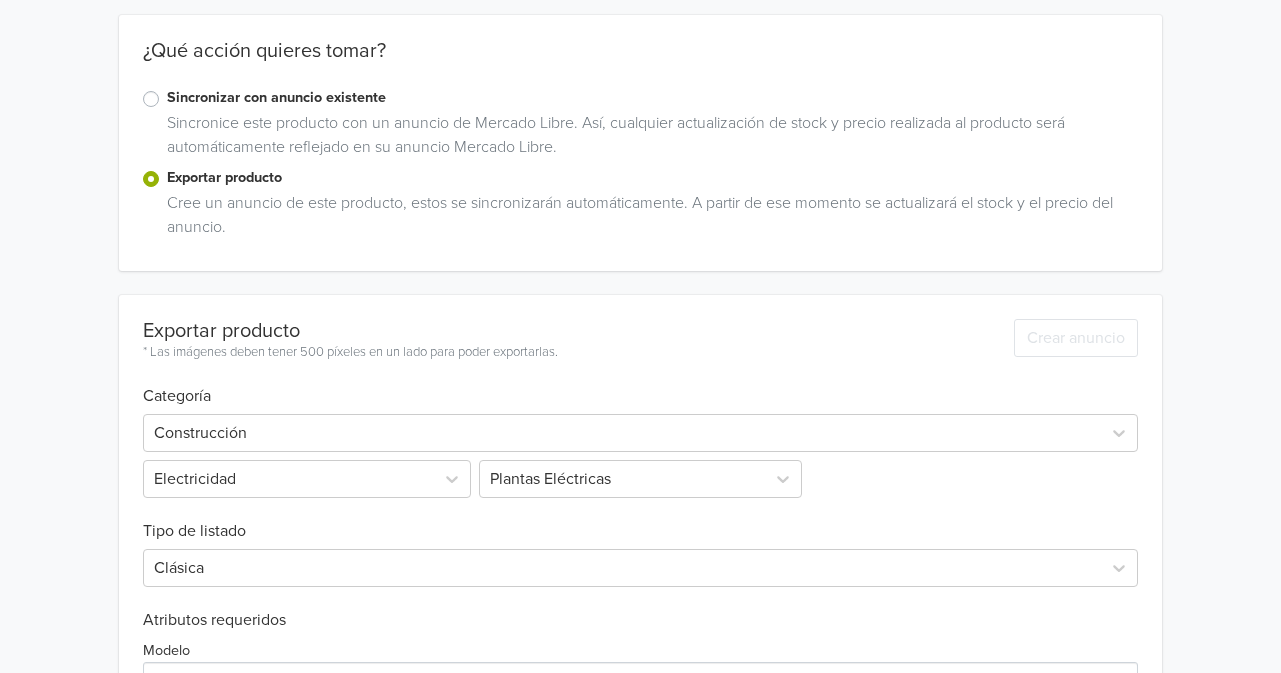 scroll, scrollTop: 592, scrollLeft: 0, axis: vertical 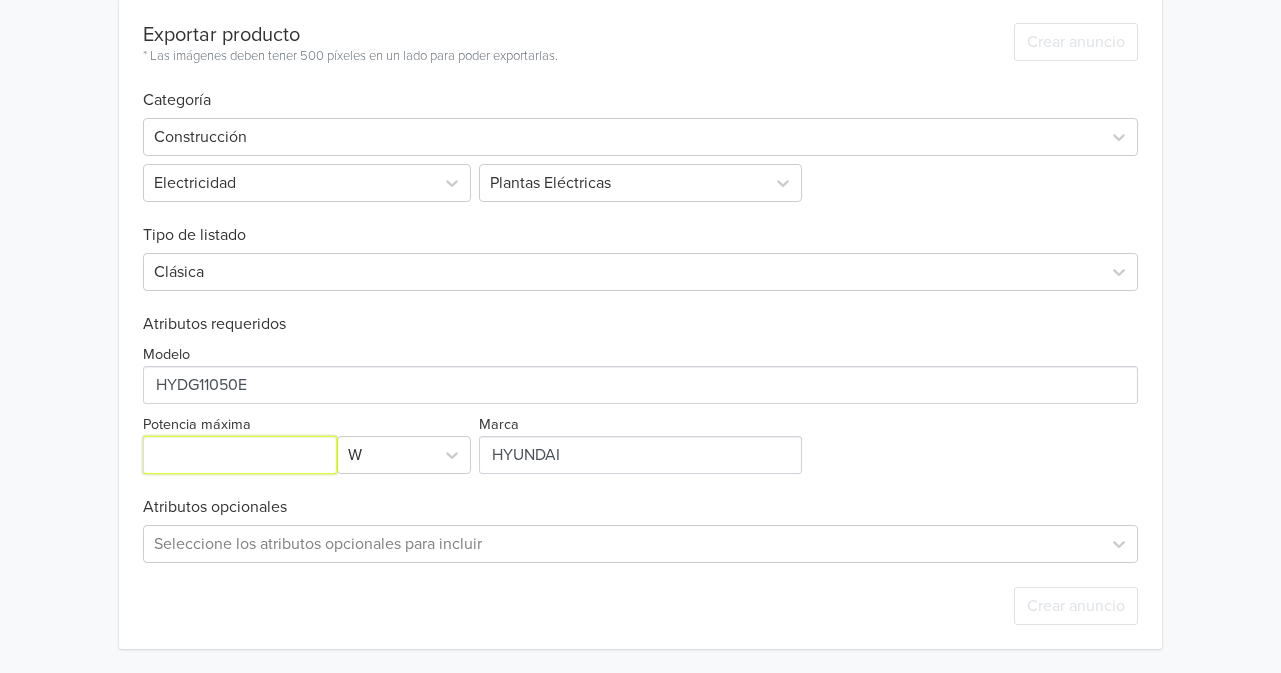 click on "Potencia máxima" at bounding box center (240, 455) 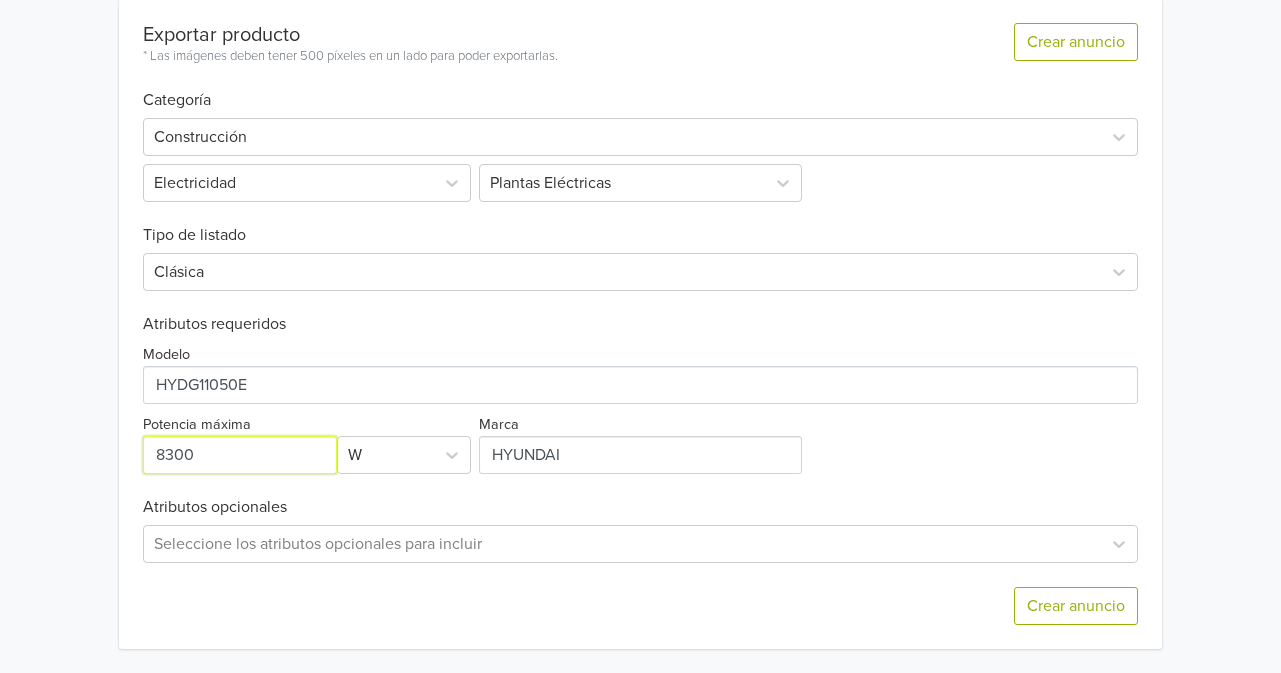 type on "8300" 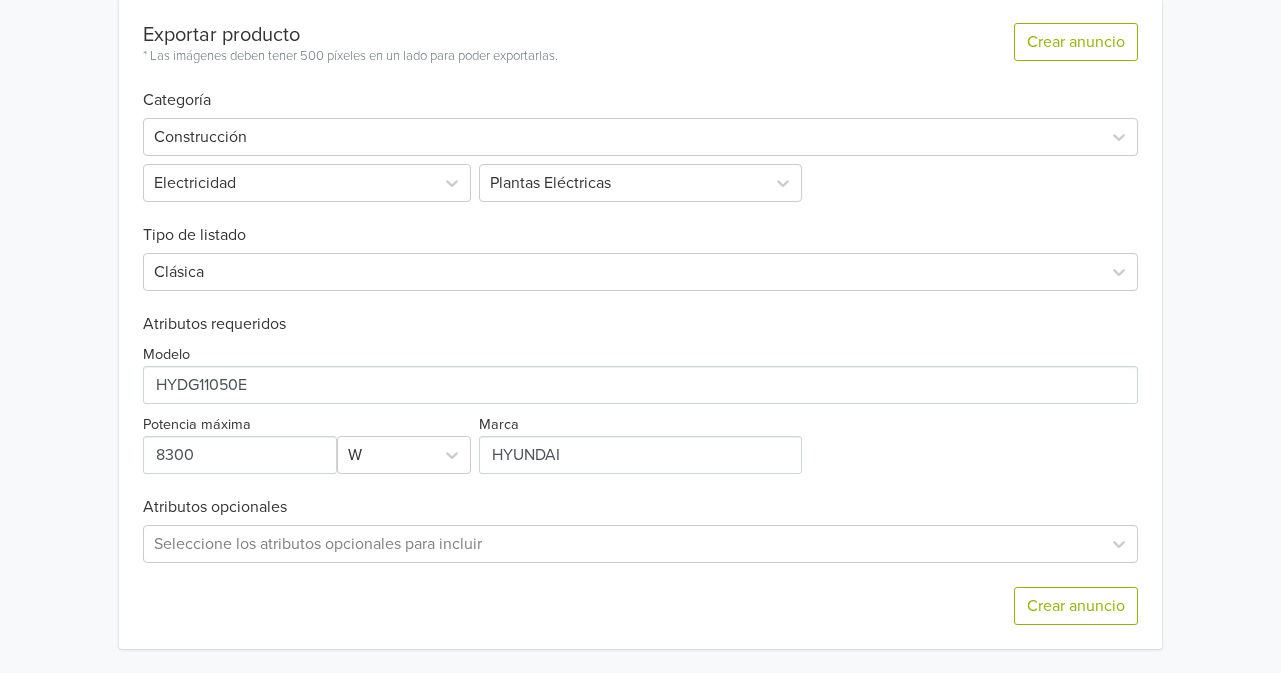 click on "Planta Eléctrica 8300W Hyundai HYDG11050E a Gasolina Monofásica   GTIN: No establecido   Precio: 3600000 COP   Descripción   Características técnicas de la planta eléctrica Hyundai HYDG11050E
Potencia nominal: 8.300 W
Motor: 17.5 HP (457 cc)
Tipo de combustible: Gasolina
Ca (...) ¿Qué acción quieres tomar? Sincronizar con anuncio existente Sincronice este producto con un anuncio de Mercado Libre. Así, cualquier actualización de stock y precio realizada al producto será automáticamente reflejado en su anuncio Mercado Libre. Exportar producto Cree un anuncio de este producto, estos se sincronizarán automáticamente. A partir de ese momento se actualizará el stock y el precio del anuncio. Exportar producto * Las imágenes deben tener 500 píxeles en un lado para poder exportarlas. Crear anuncio Categoría Construcción Electricidad Plantas Eléctricas Tipo de listado Clásica Atributos requeridos Modelo Potencia máxima W Marca Atributos opcionales Seleccione los atributos opcionales para incluir" at bounding box center (640, 40) 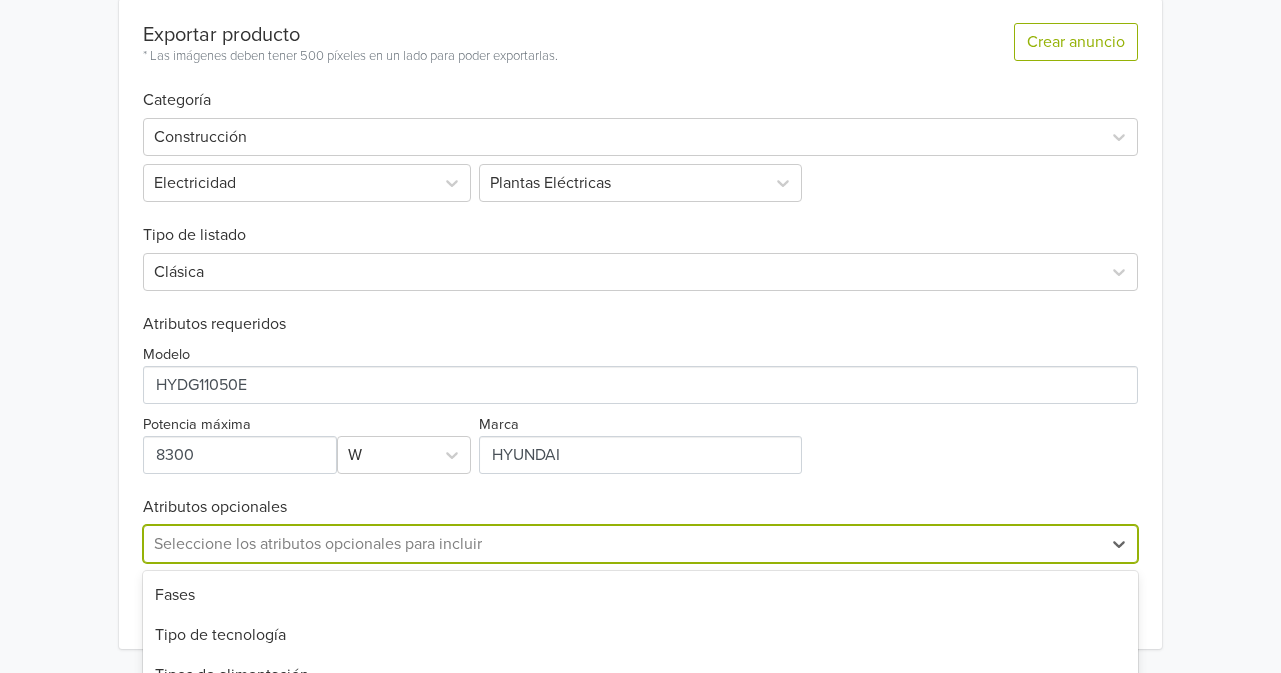 scroll, scrollTop: 790, scrollLeft: 0, axis: vertical 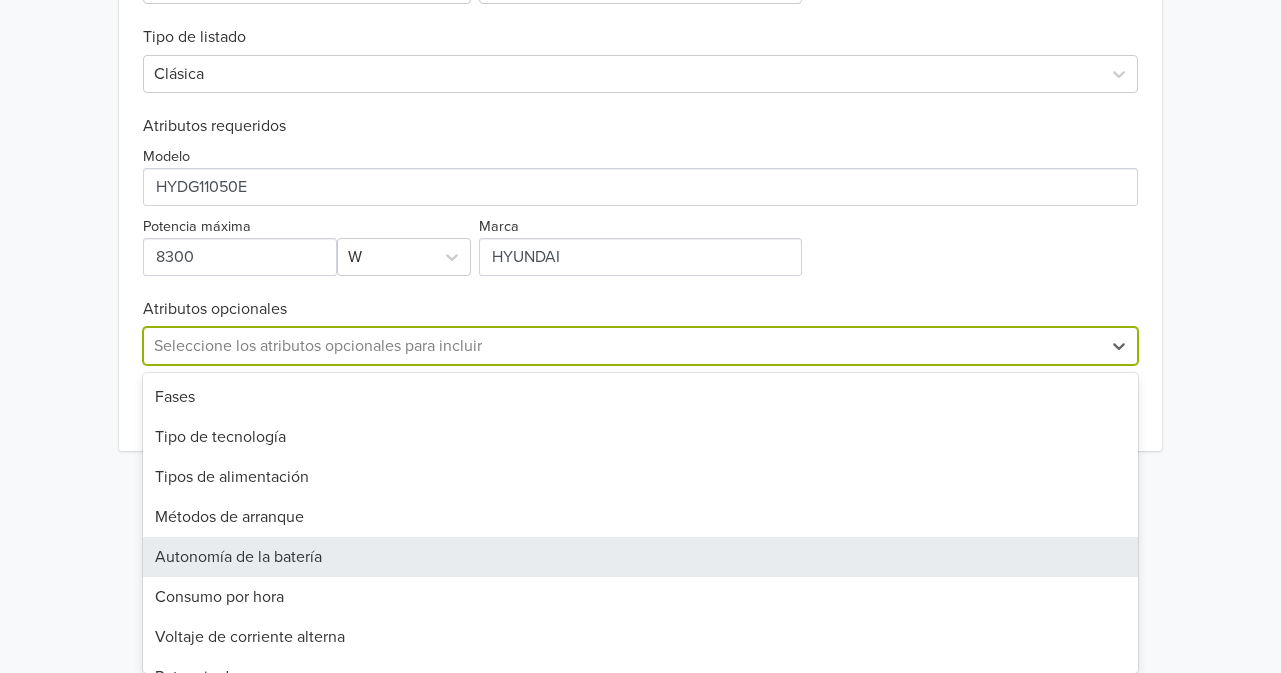click on "30 results available. Use Up and Down to choose options, press Enter to select the currently focused option, press Escape to exit the menu, press Tab to select the option and exit the menu. Seleccione los atributos opcionales para incluir Fases Tipo de tecnología Tipos de alimentación Métodos de arranque Autonomía de la batería Consumo por hora Voltaje de corriente alterna Potencia de arranque Potencia nominal Capacidad del tanque Peso Largo Ancho Altura Cantidad de tiempos del motor Cantidad de tomacorrientes Es silencioso Con pantalla LCD Accesorios incluidos MPN Es kit Fuente del producto Número de certificado de seguridad eléctrica Organismo de certificación (OCP) Eficiencia energética Ancho del paquete del seller Largo del paquete del seller Altura del paquete del seller Tipo de paquete del seller Peso del paquete del seller" at bounding box center (640, 346) 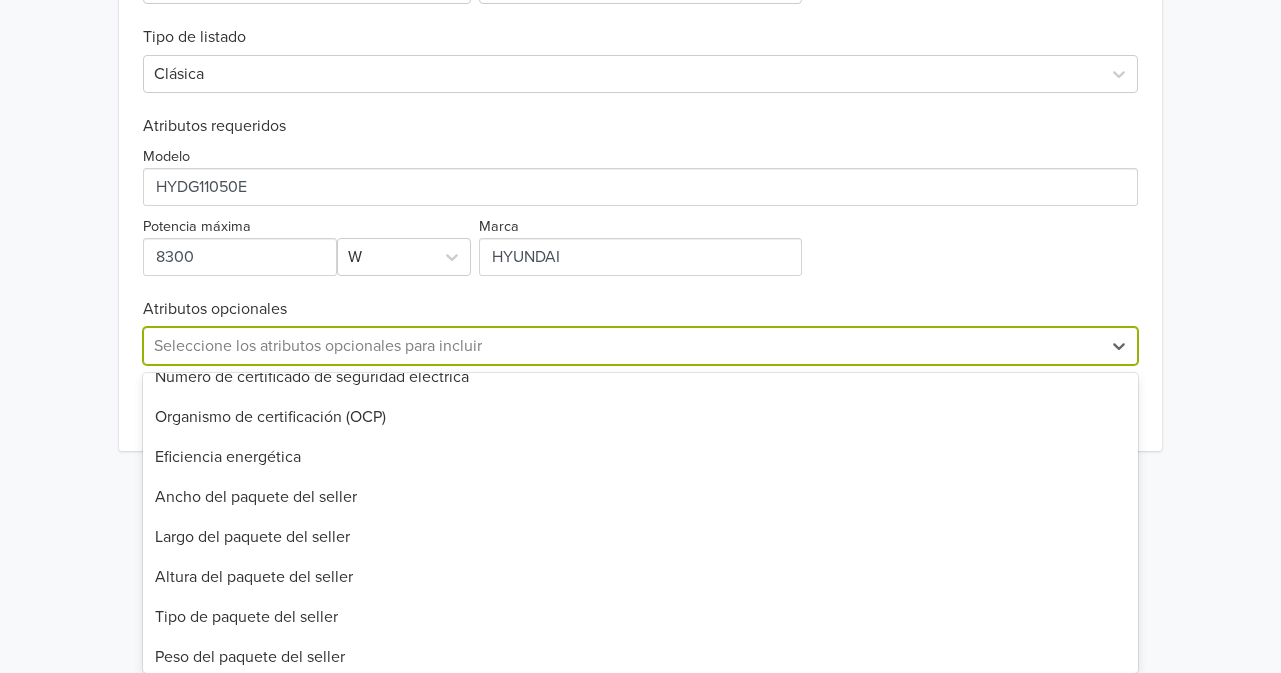 scroll, scrollTop: 908, scrollLeft: 0, axis: vertical 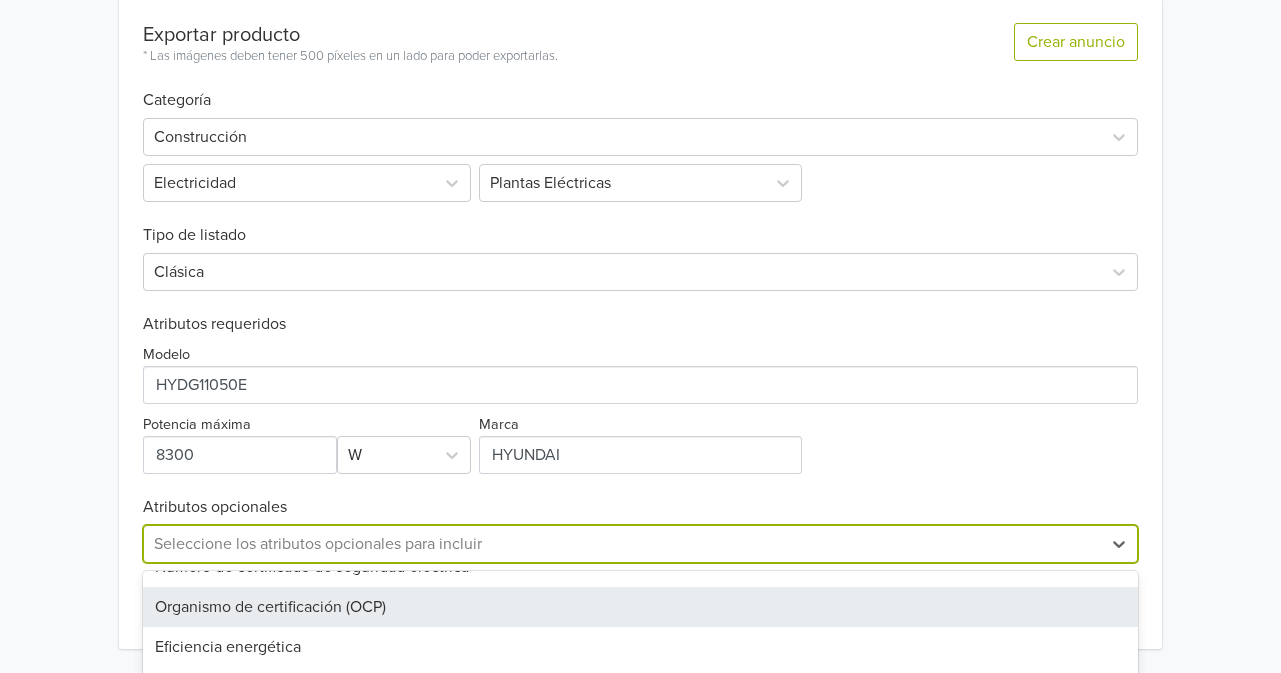click on "Planta Eléctrica 8300W Hyundai HYDG11050E a Gasolina Monofásica   GTIN: No establecido   Precio: 3600000 COP   Descripción   Características técnicas de la planta eléctrica Hyundai HYDG11050E
Potencia nominal: 8.300 W
Motor: 17.5 HP (457 cc)
Tipo de combustible: Gasolina
Ca (...) ¿Qué acción quieres tomar? Sincronizar con anuncio existente Sincronice este producto con un anuncio de Mercado Libre. Así, cualquier actualización de stock y precio realizada al producto será automáticamente reflejado en su anuncio Mercado Libre. Exportar producto Cree un anuncio de este producto, estos se sincronizarán automáticamente. A partir de ese momento se actualizará el stock y el precio del anuncio. Exportar producto * Las imágenes deben tener 500 píxeles en un lado para poder exportarlas. Crear anuncio Categoría Construcción Electricidad Plantas Eléctricas Tipo de listado Clásica Atributos requeridos Modelo Potencia máxima W Marca Atributos opcionales 30 results available. Fases Tipo de tecnología" at bounding box center [640, 40] 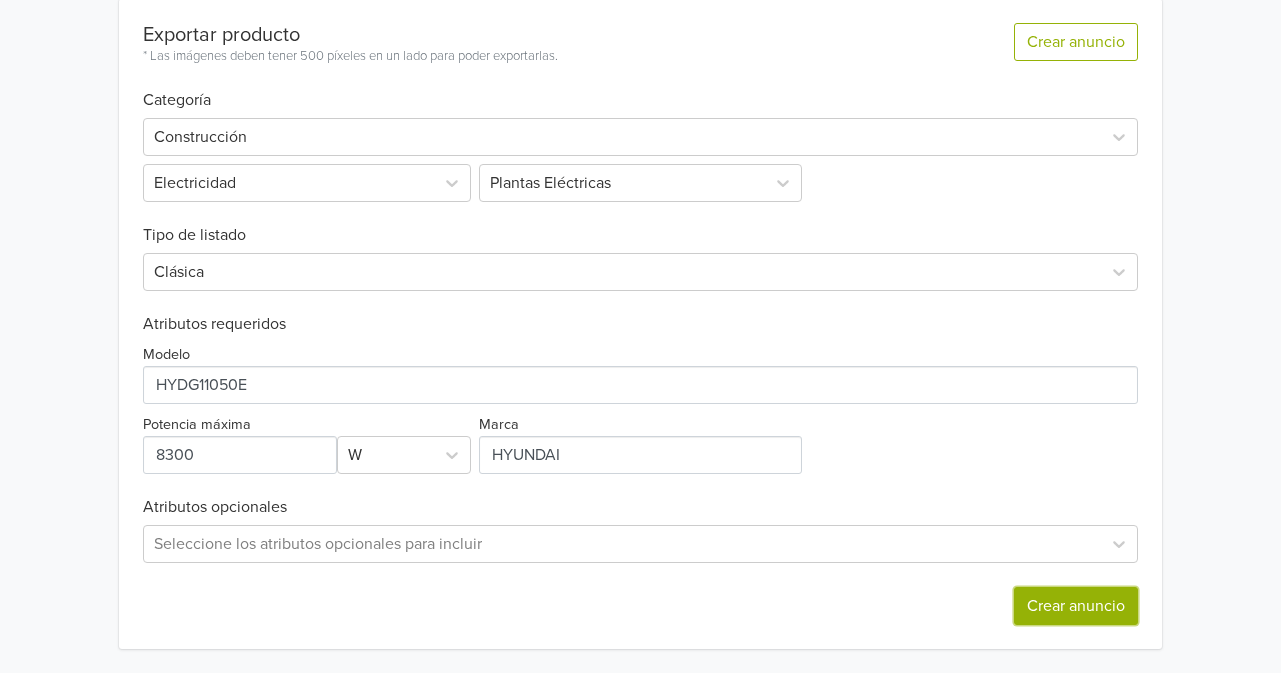 click on "Crear anuncio" at bounding box center [1076, 606] 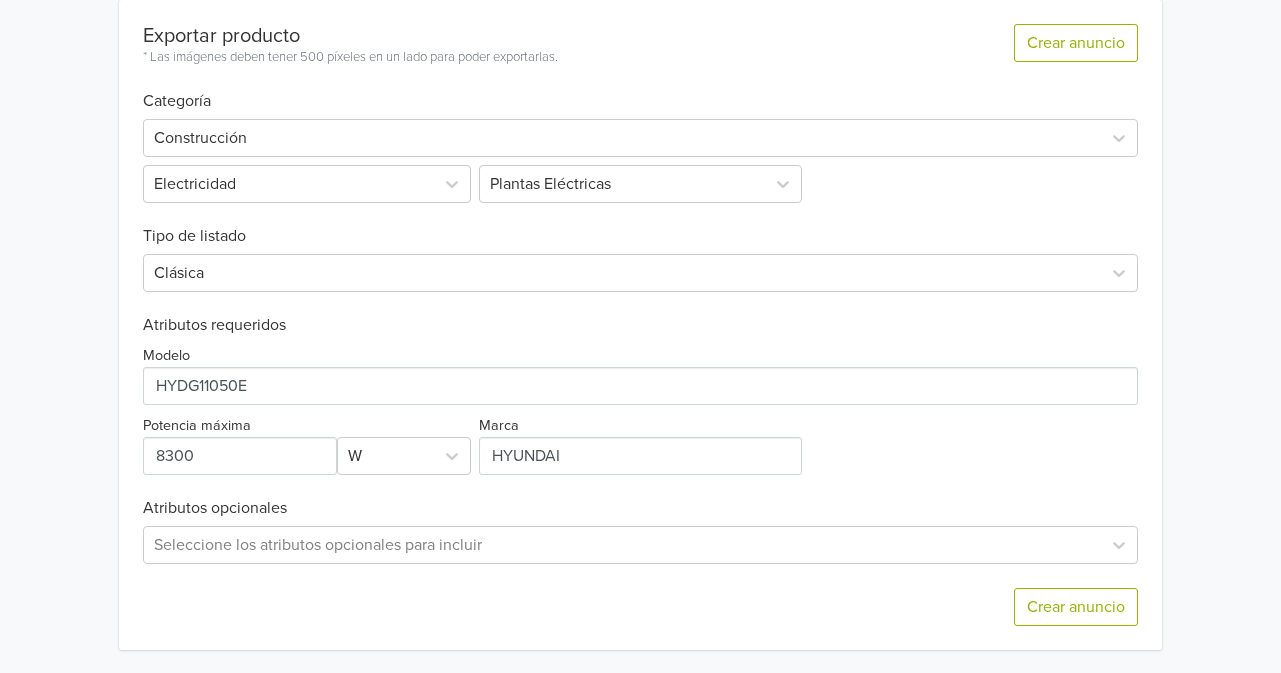 scroll, scrollTop: 0, scrollLeft: 0, axis: both 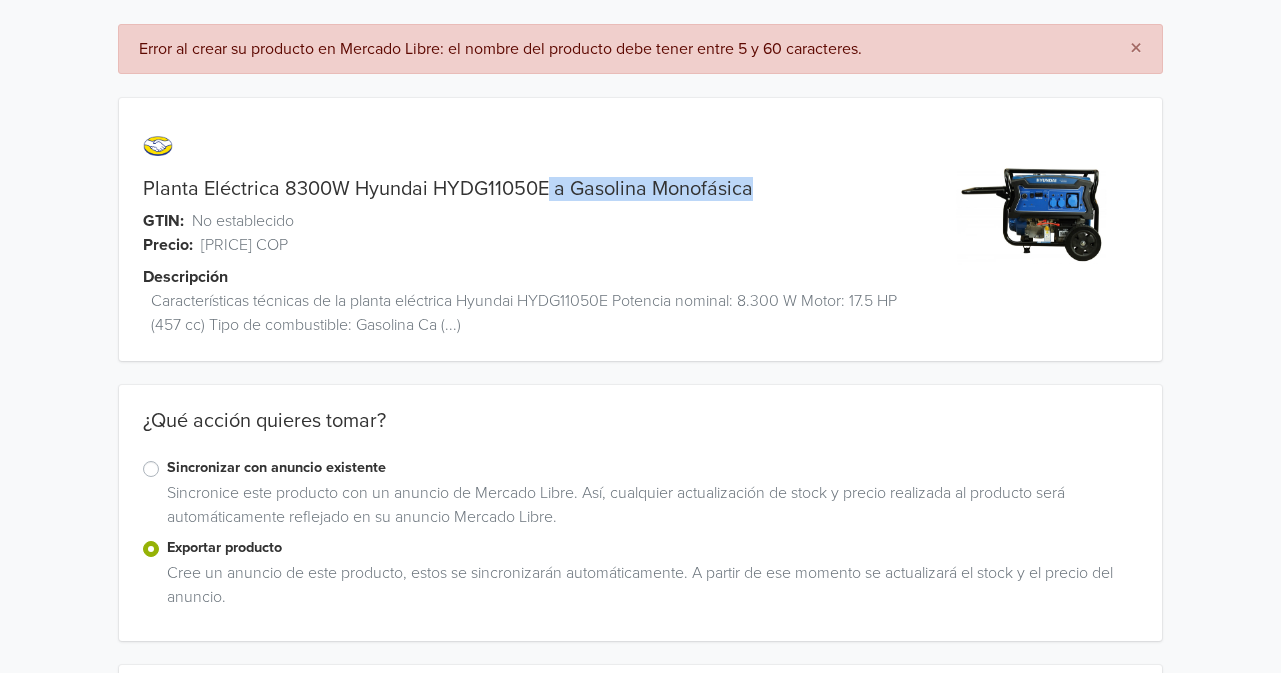 drag, startPoint x: 546, startPoint y: 193, endPoint x: 780, endPoint y: 191, distance: 234.00854 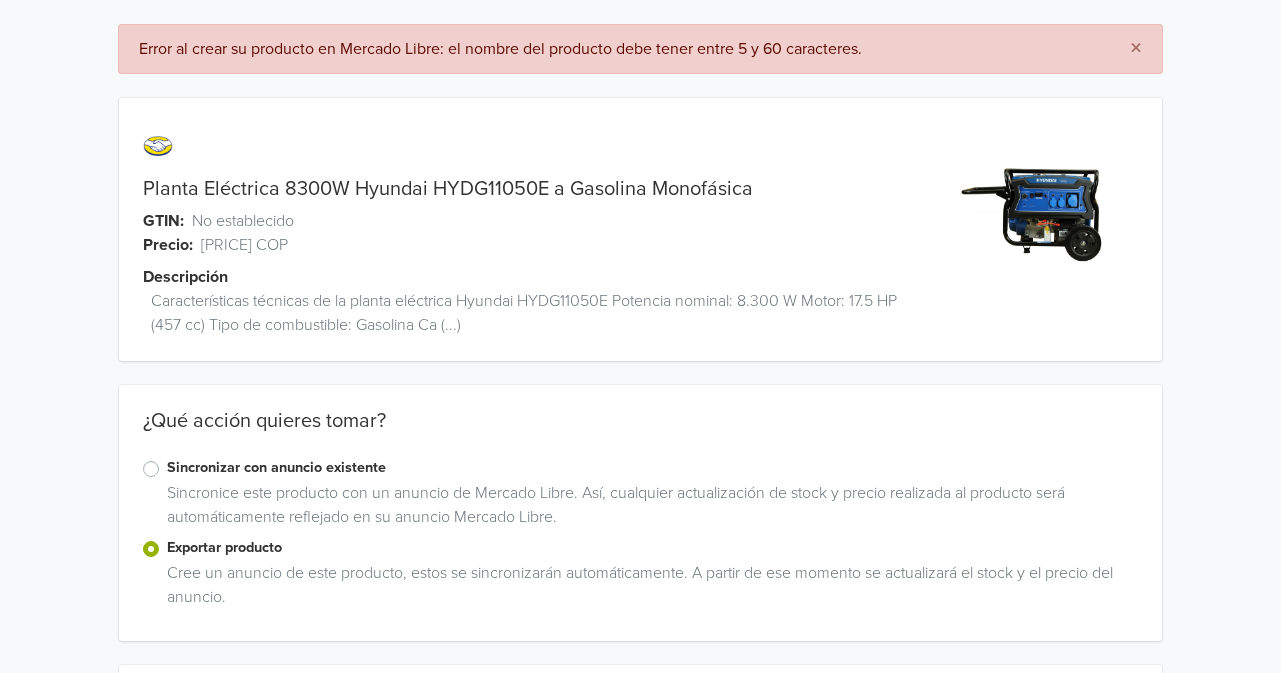 drag, startPoint x: 732, startPoint y: 168, endPoint x: 544, endPoint y: 214, distance: 193.54585 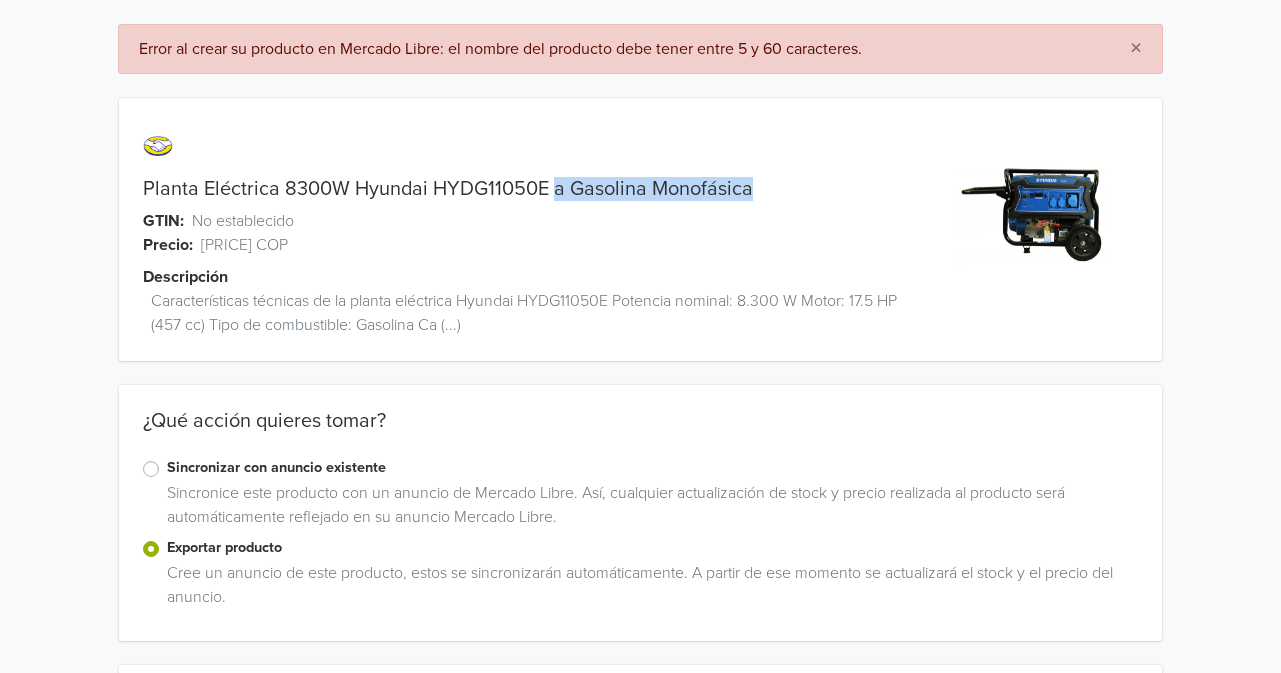 drag, startPoint x: 550, startPoint y: 188, endPoint x: 740, endPoint y: 187, distance: 190.00262 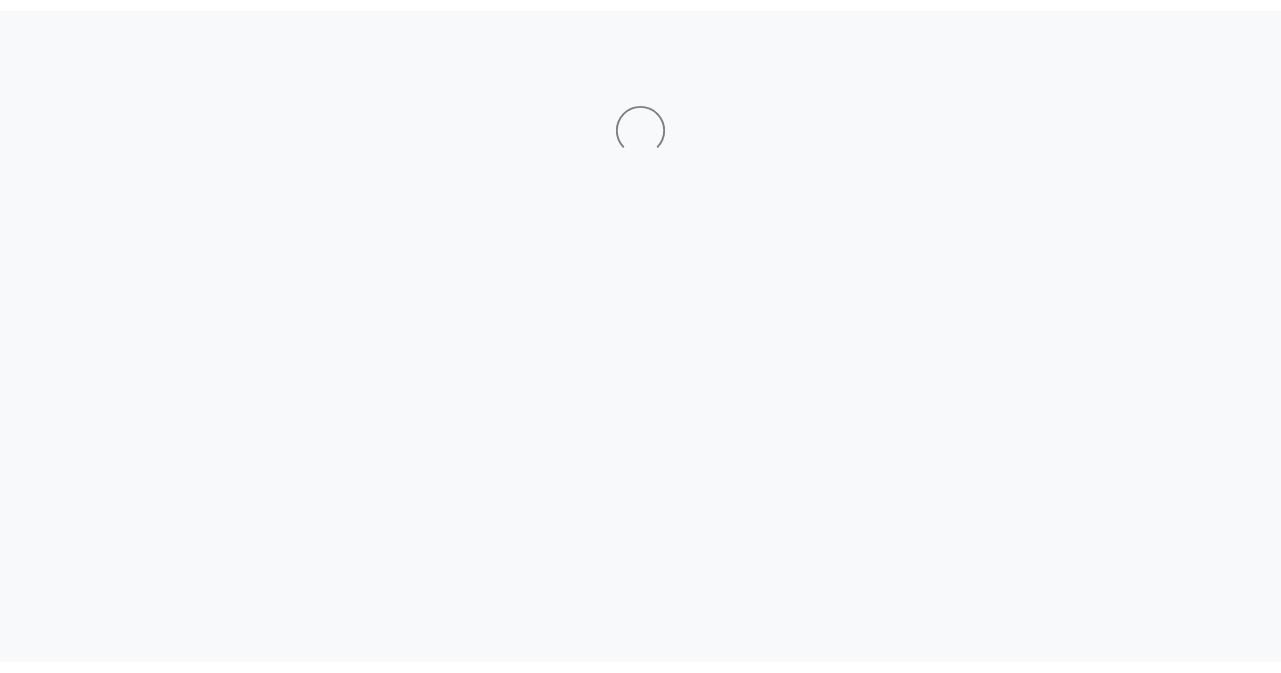 scroll, scrollTop: 0, scrollLeft: 0, axis: both 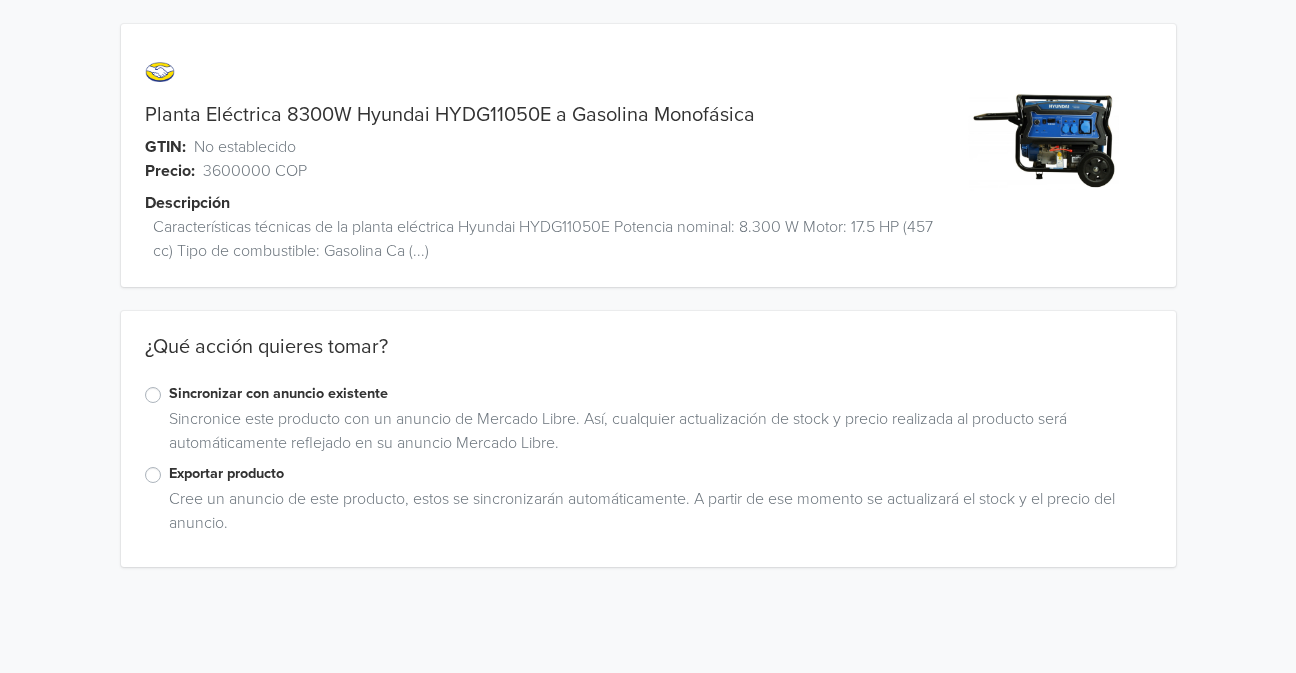 click on "Exportar producto" at bounding box center (660, 474) 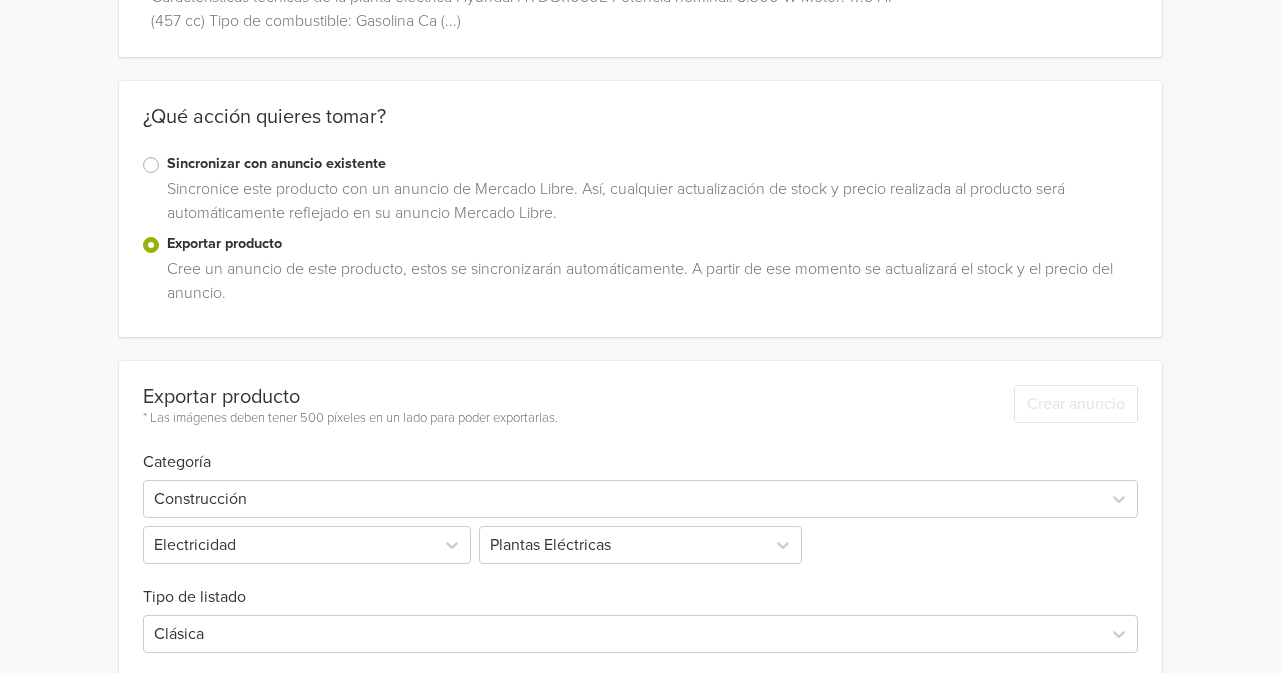 scroll, scrollTop: 0, scrollLeft: 0, axis: both 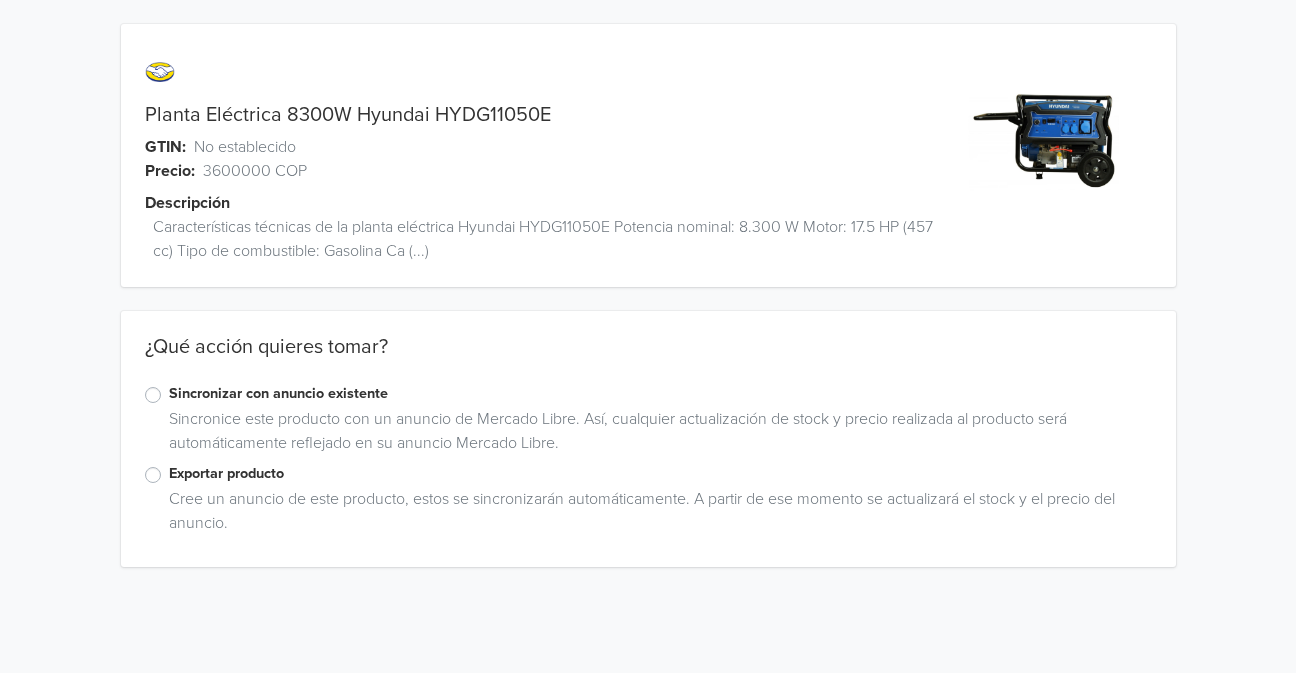 click on "Exportar producto" at bounding box center (648, 475) 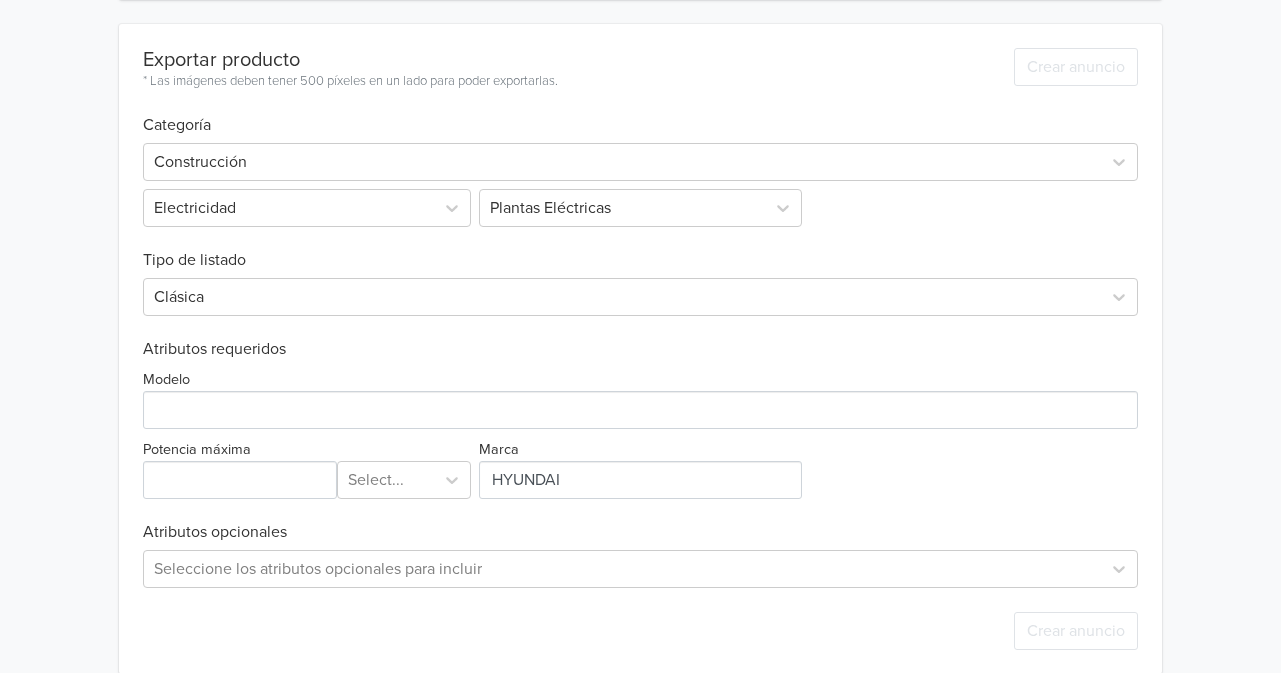 scroll, scrollTop: 592, scrollLeft: 0, axis: vertical 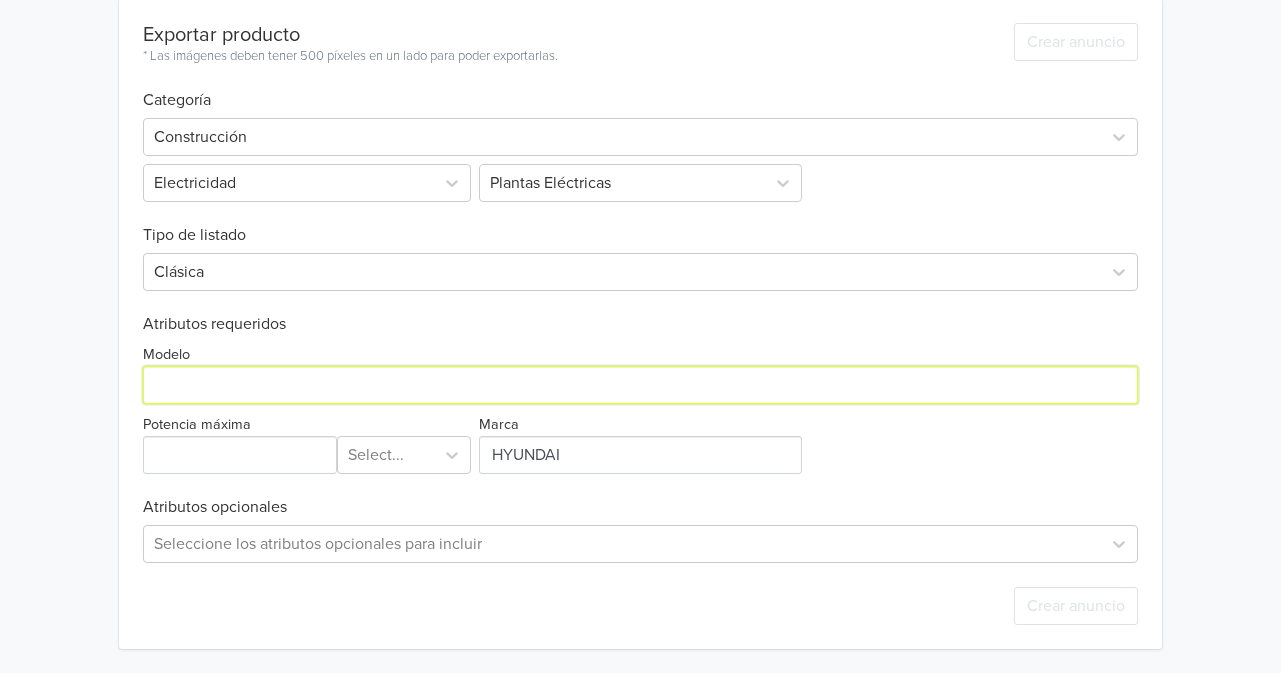 click on "Modelo" at bounding box center [640, 385] 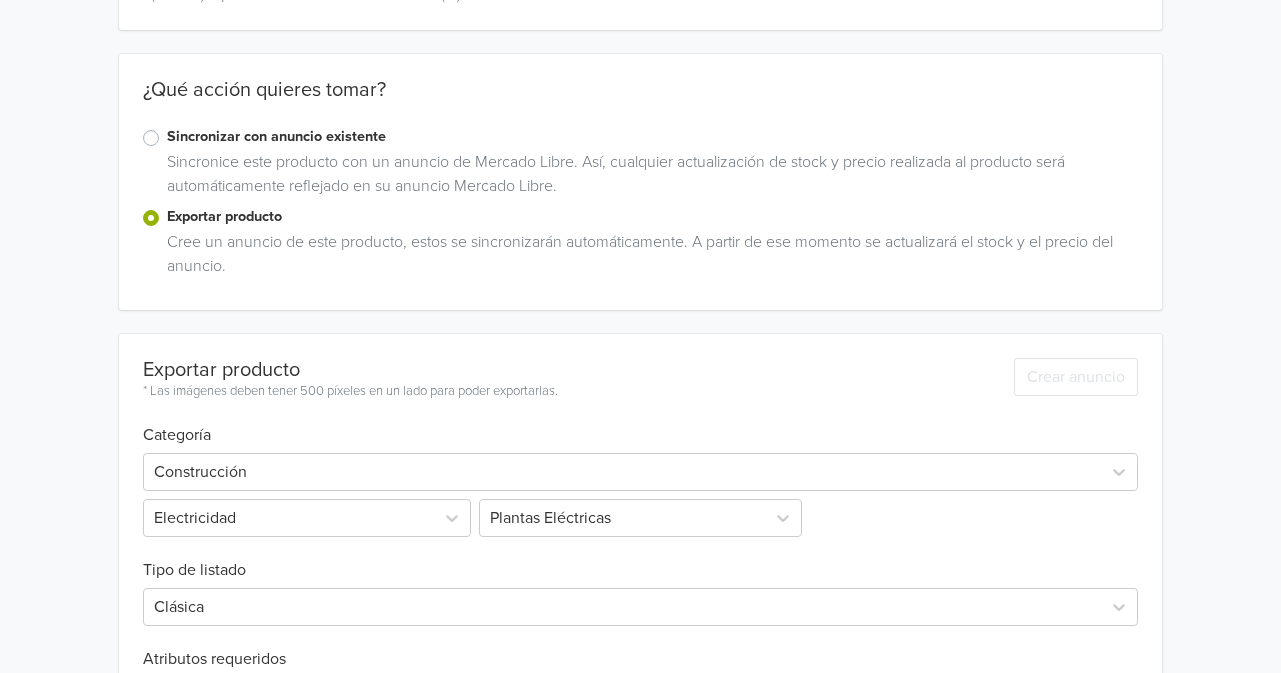 scroll, scrollTop: 592, scrollLeft: 0, axis: vertical 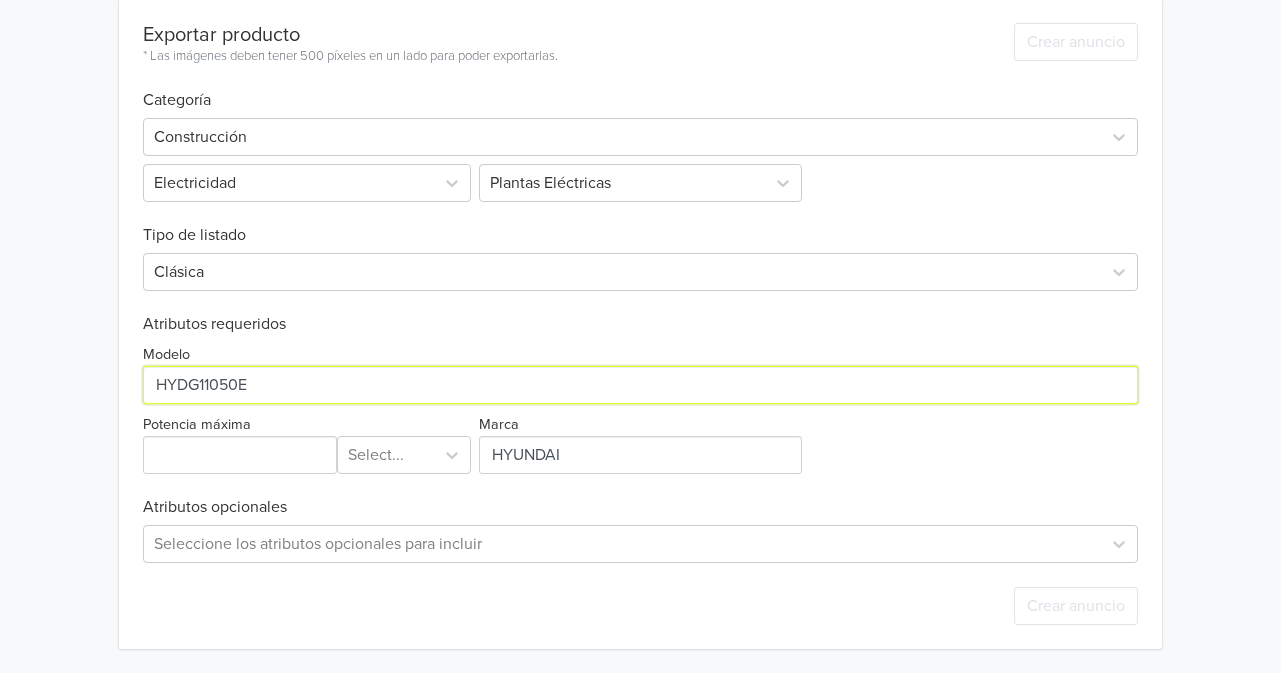 type on "HYDG11050E" 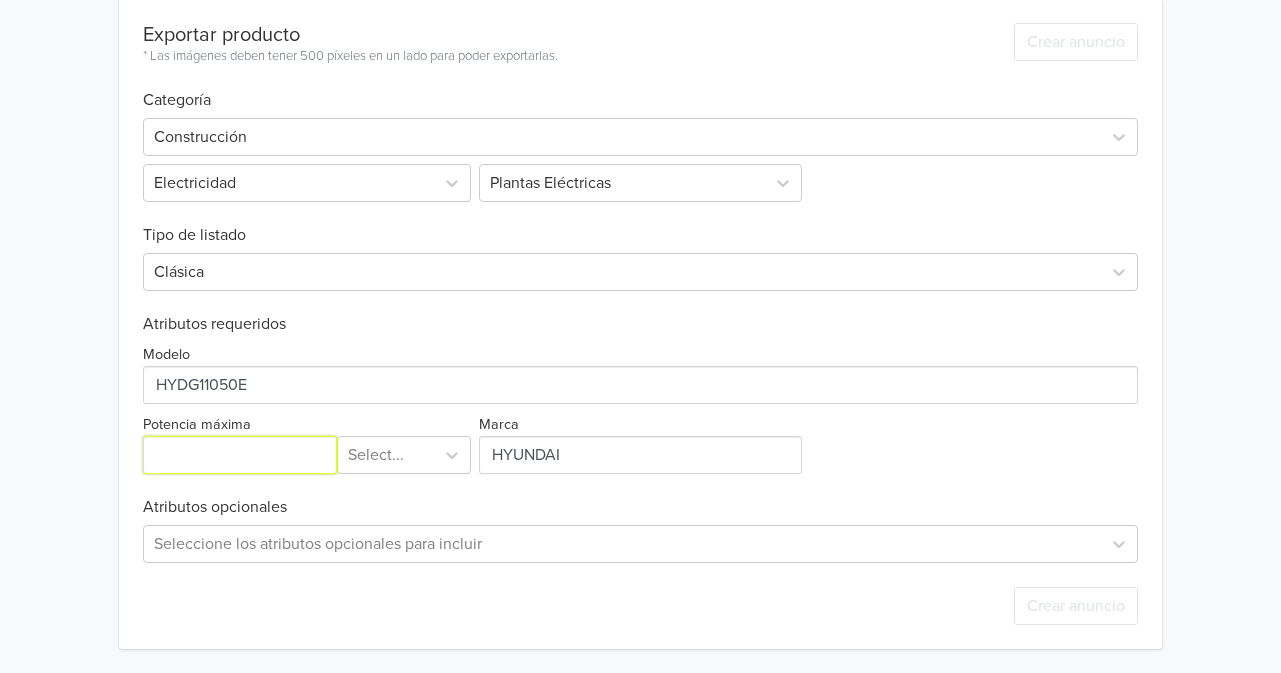 click on "Potencia máxima" at bounding box center (240, 455) 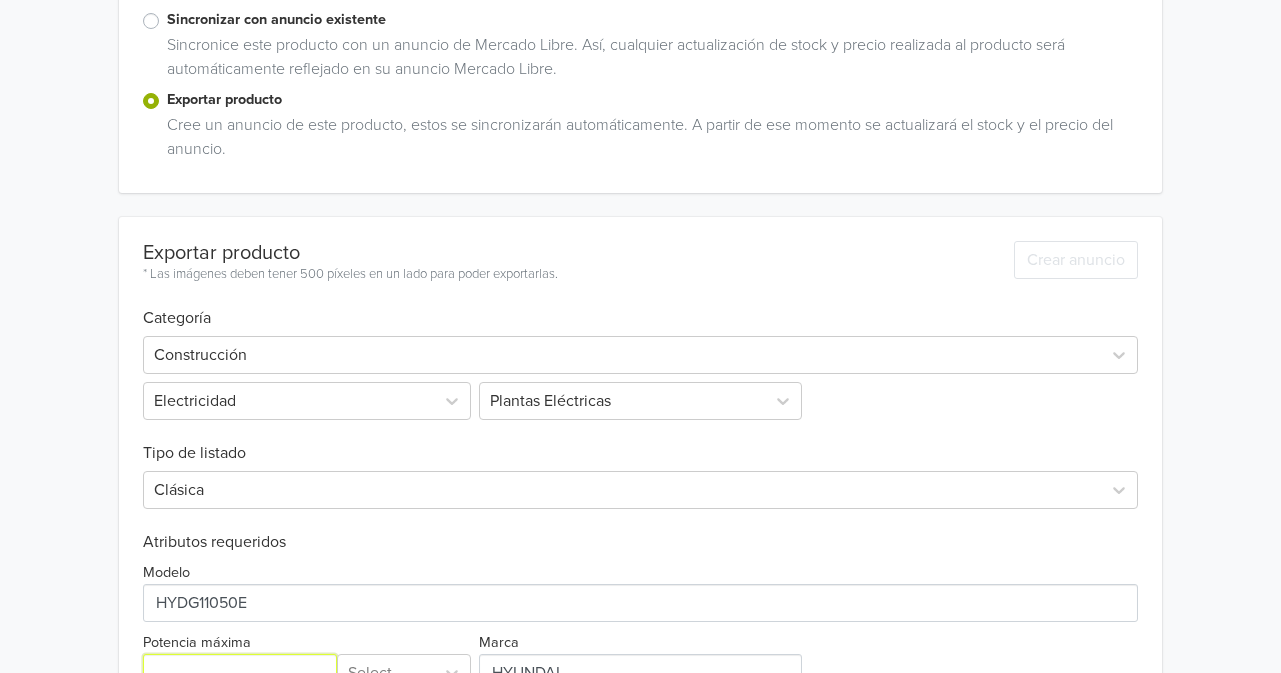 scroll, scrollTop: 500, scrollLeft: 0, axis: vertical 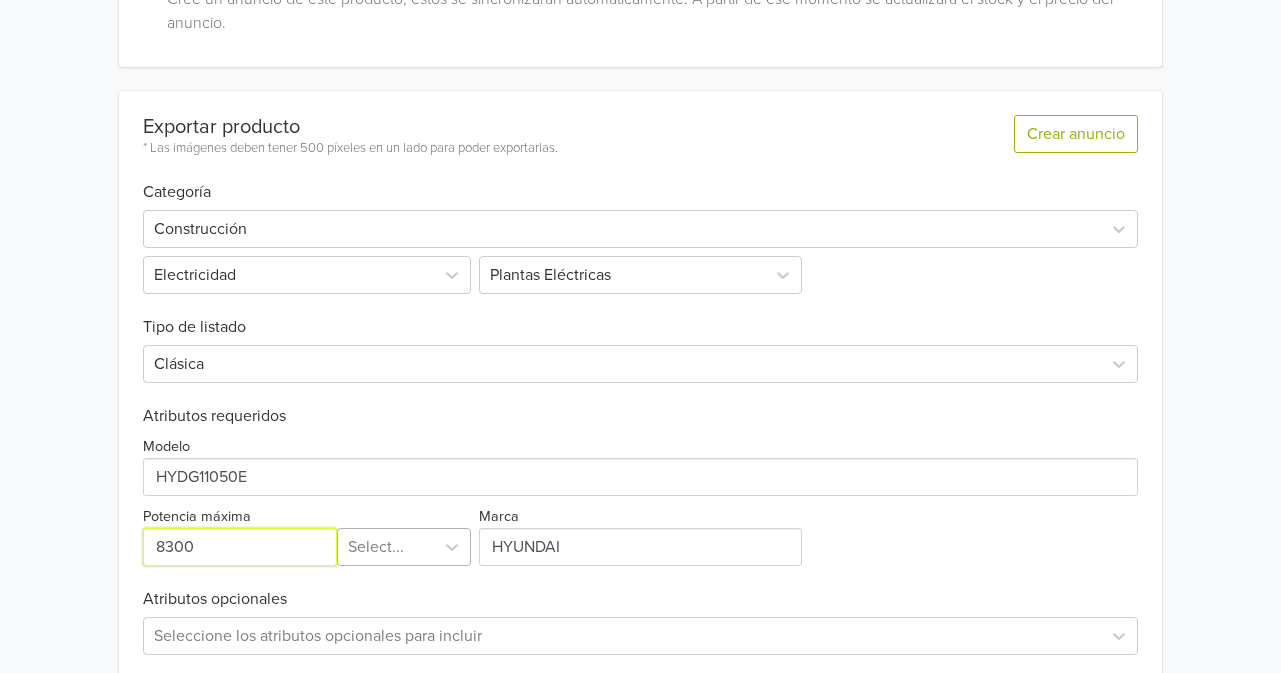 type on "8300" 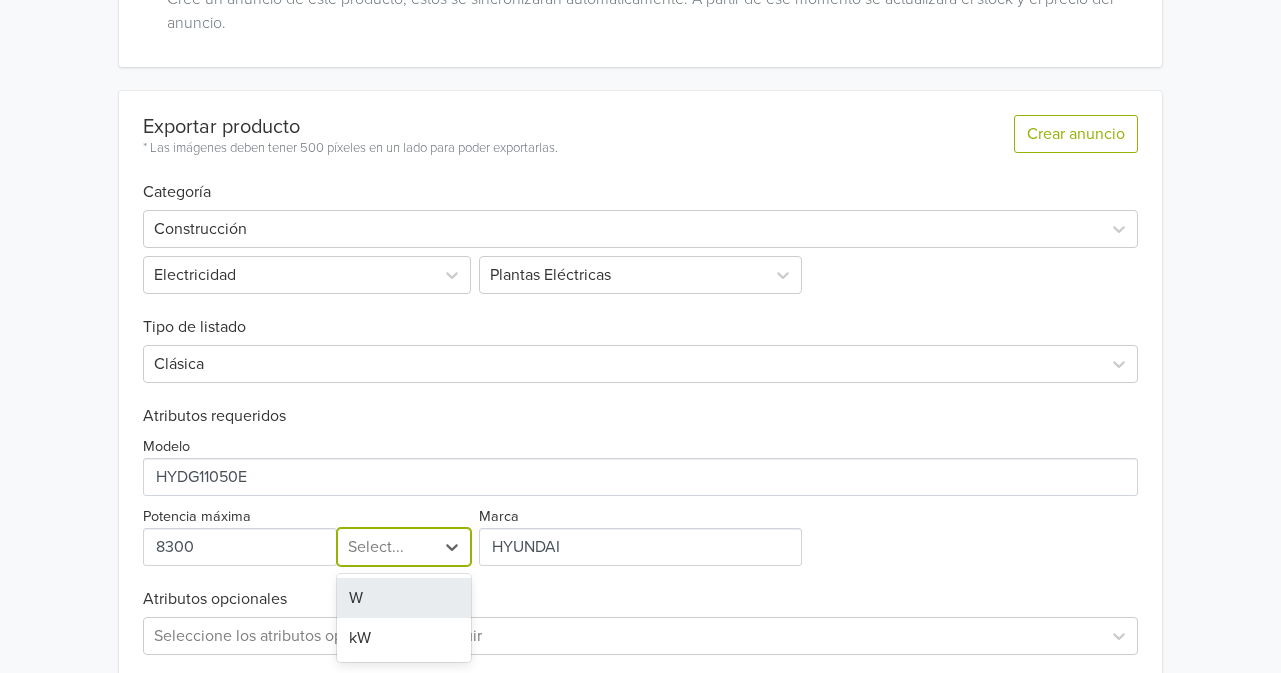 click at bounding box center (386, 547) 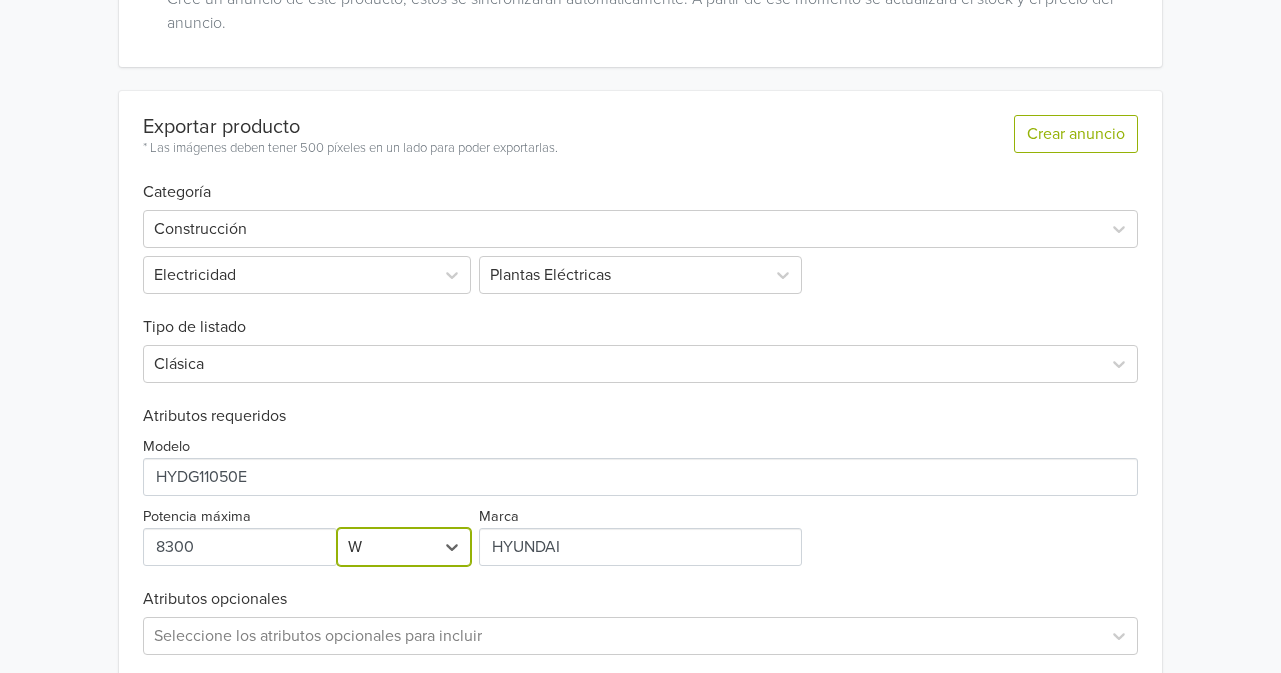 scroll, scrollTop: 592, scrollLeft: 0, axis: vertical 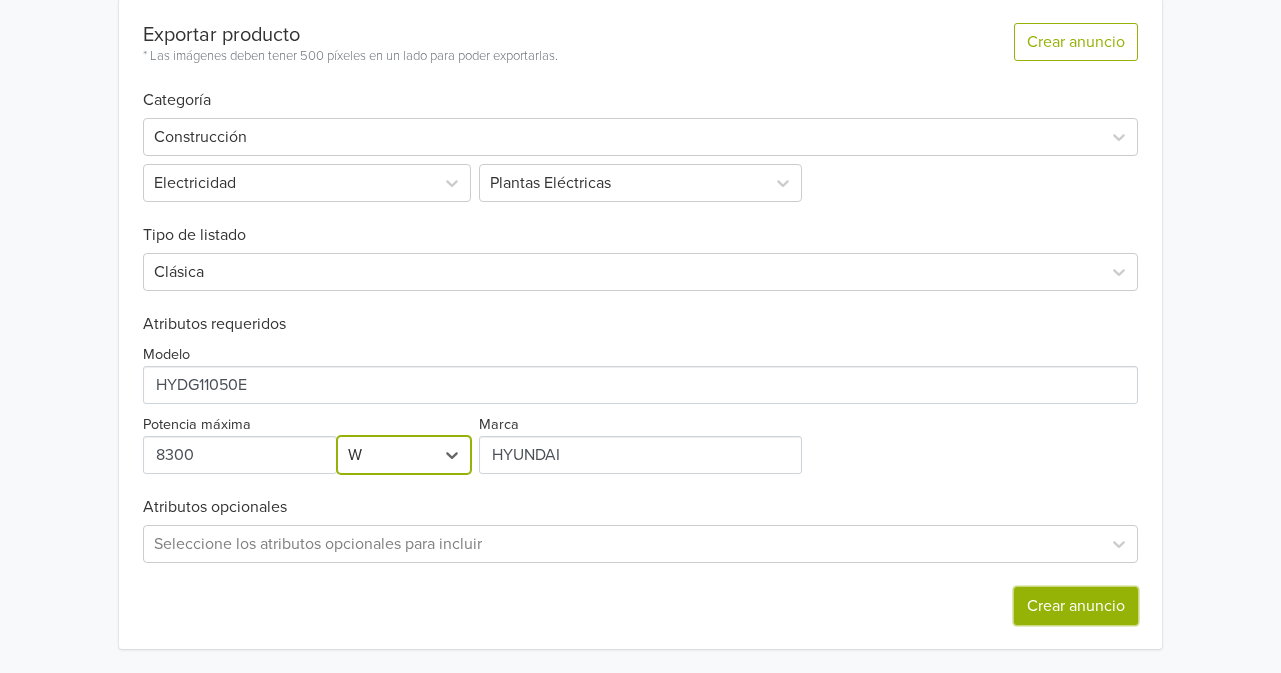 click on "Crear anuncio" at bounding box center [1076, 606] 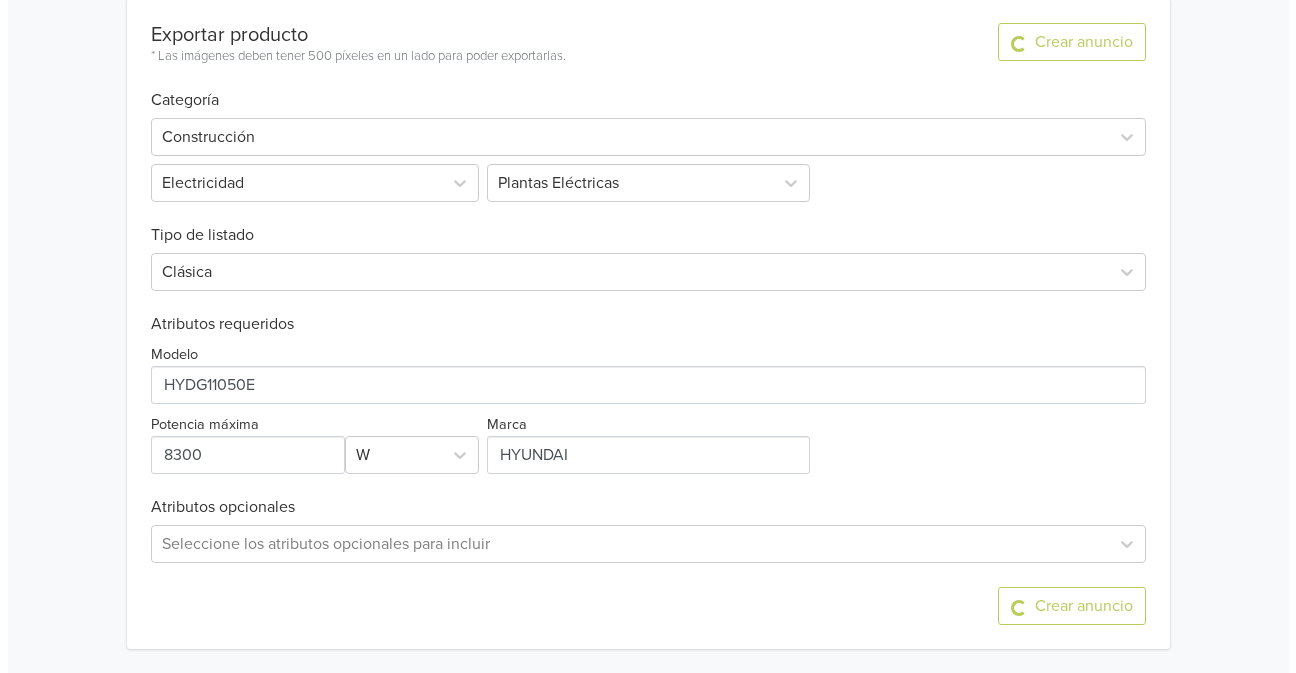 scroll, scrollTop: 0, scrollLeft: 0, axis: both 